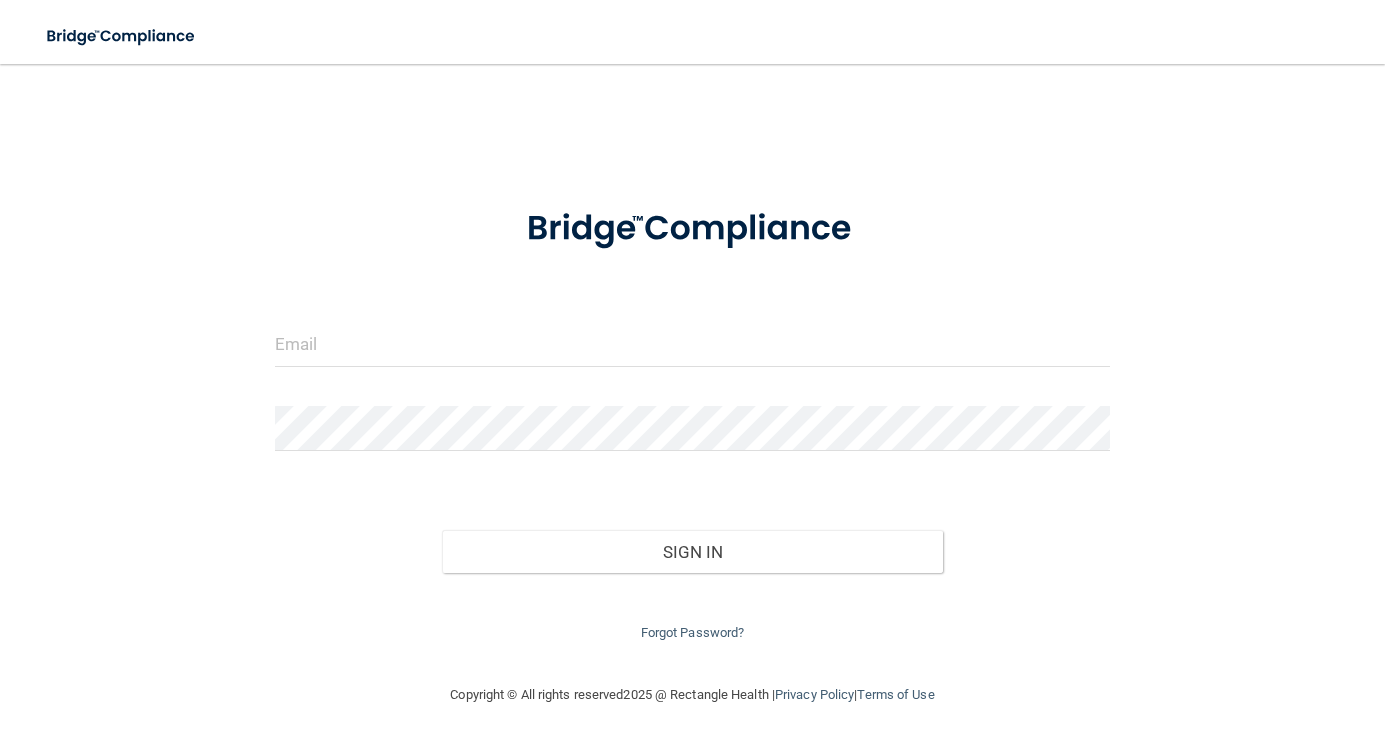 scroll, scrollTop: 0, scrollLeft: 0, axis: both 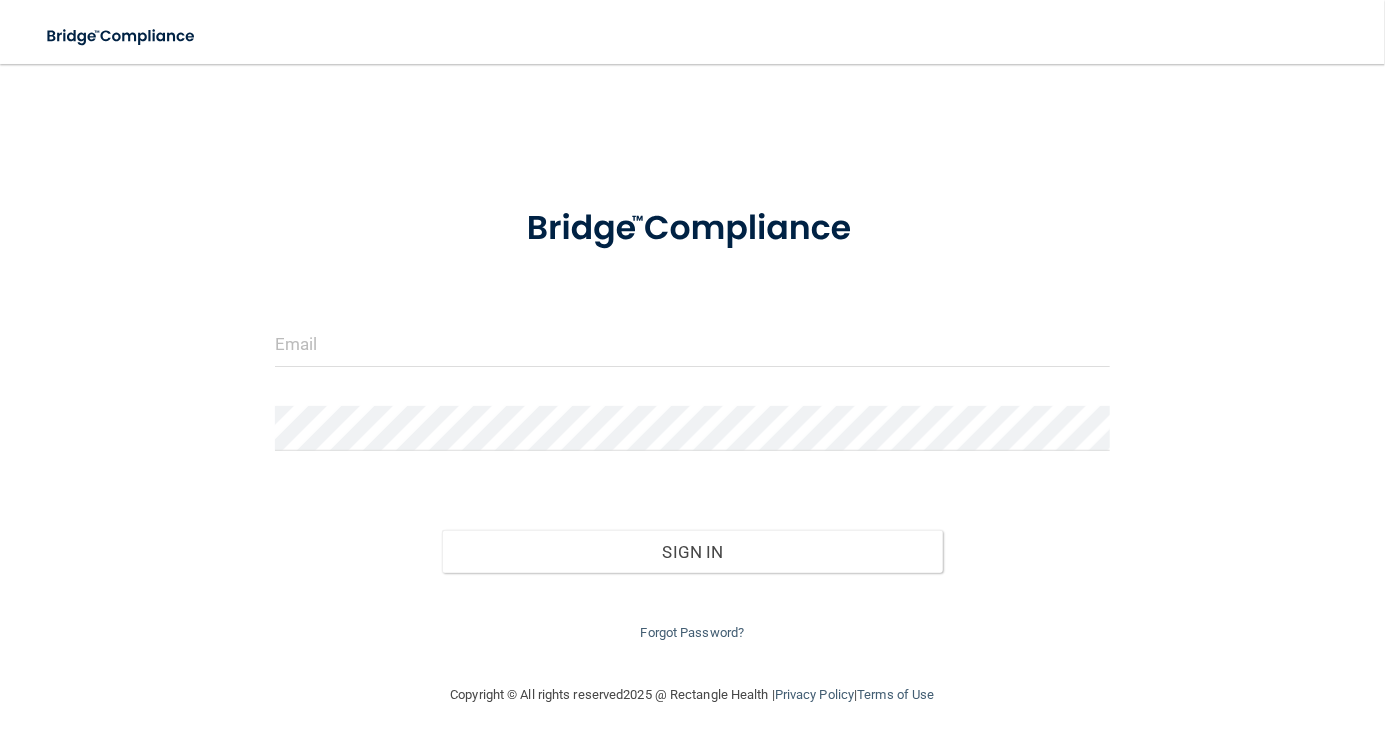 click on "Forgot Password?" at bounding box center (693, 632) 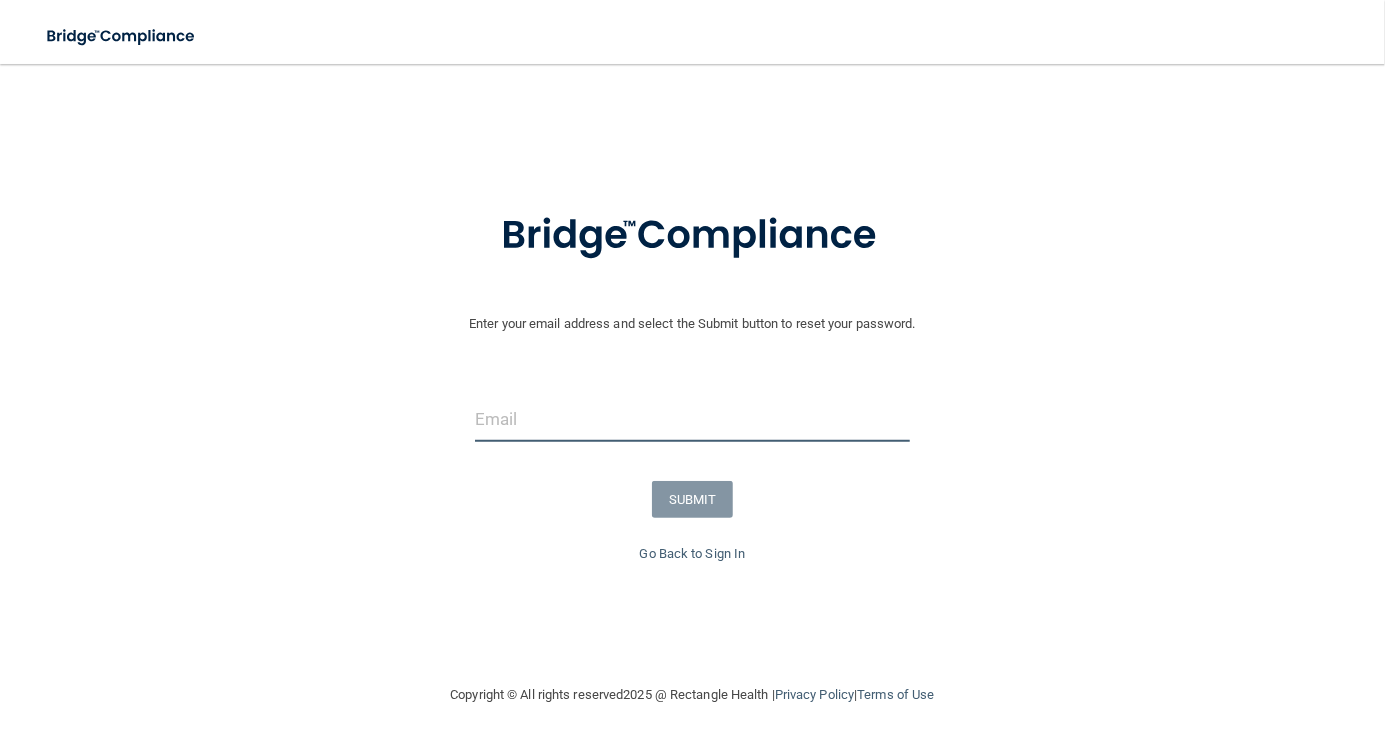 click at bounding box center [692, 419] 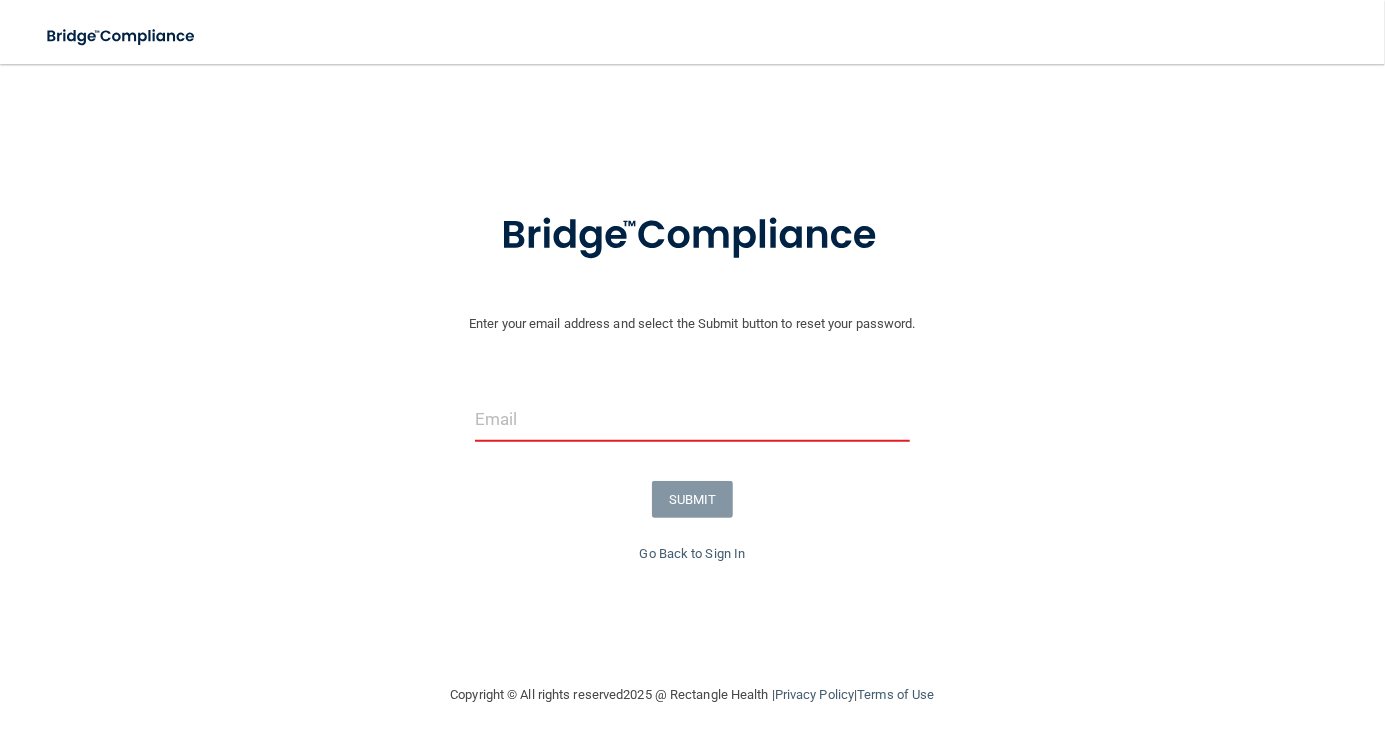 type on "[EMAIL_ADDRESS][PERSON_NAME][DOMAIN_NAME]" 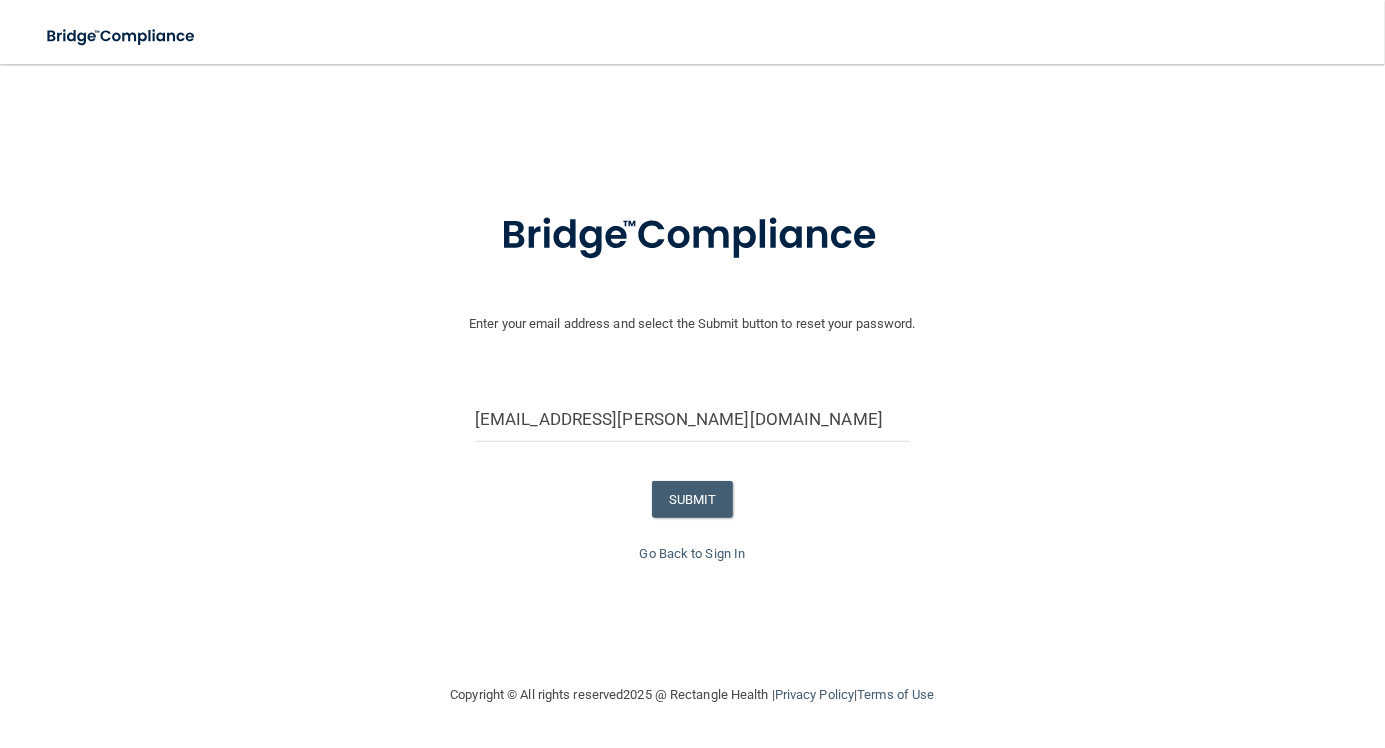 click on "Enter your email address and select the Submit button to reset your password.               [EMAIL_ADDRESS][PERSON_NAME][DOMAIN_NAME]                     SUBMIT              Go Back to Sign In" at bounding box center (692, 423) 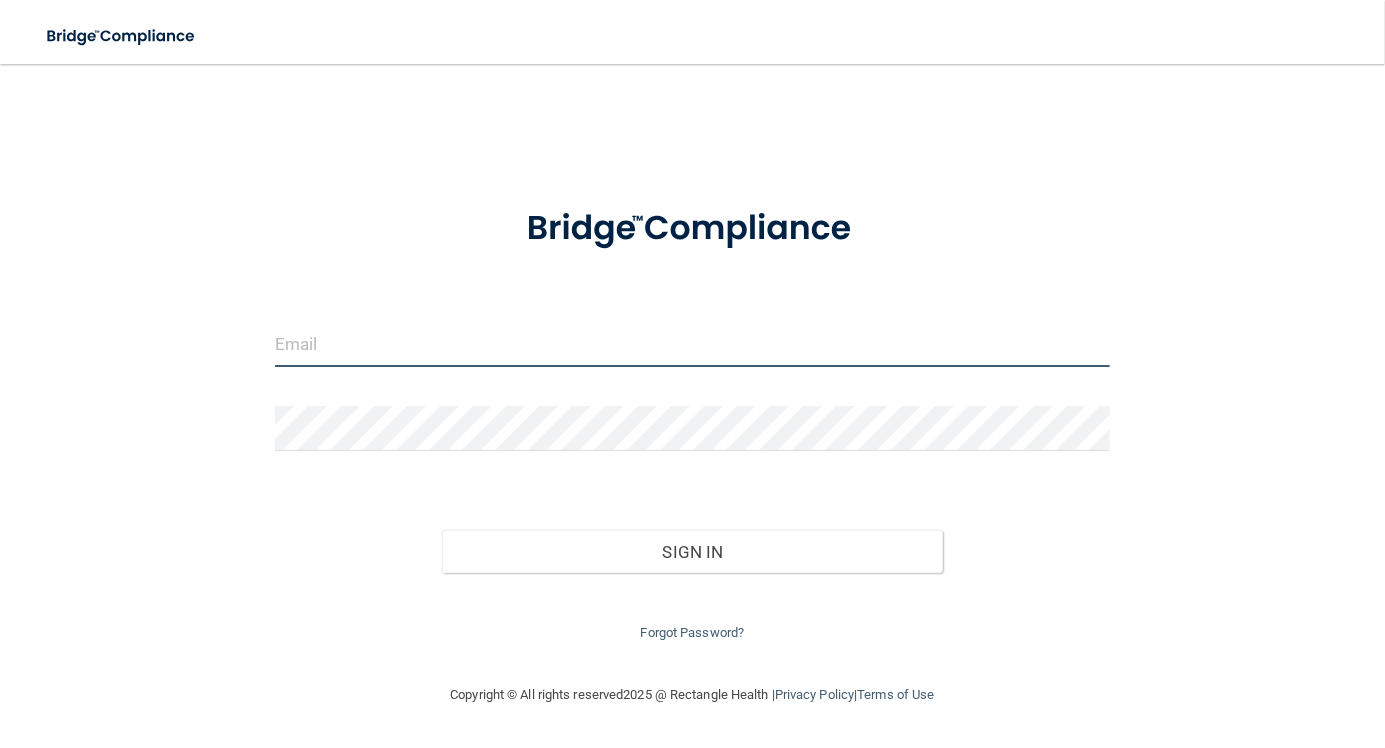 click at bounding box center [692, 344] 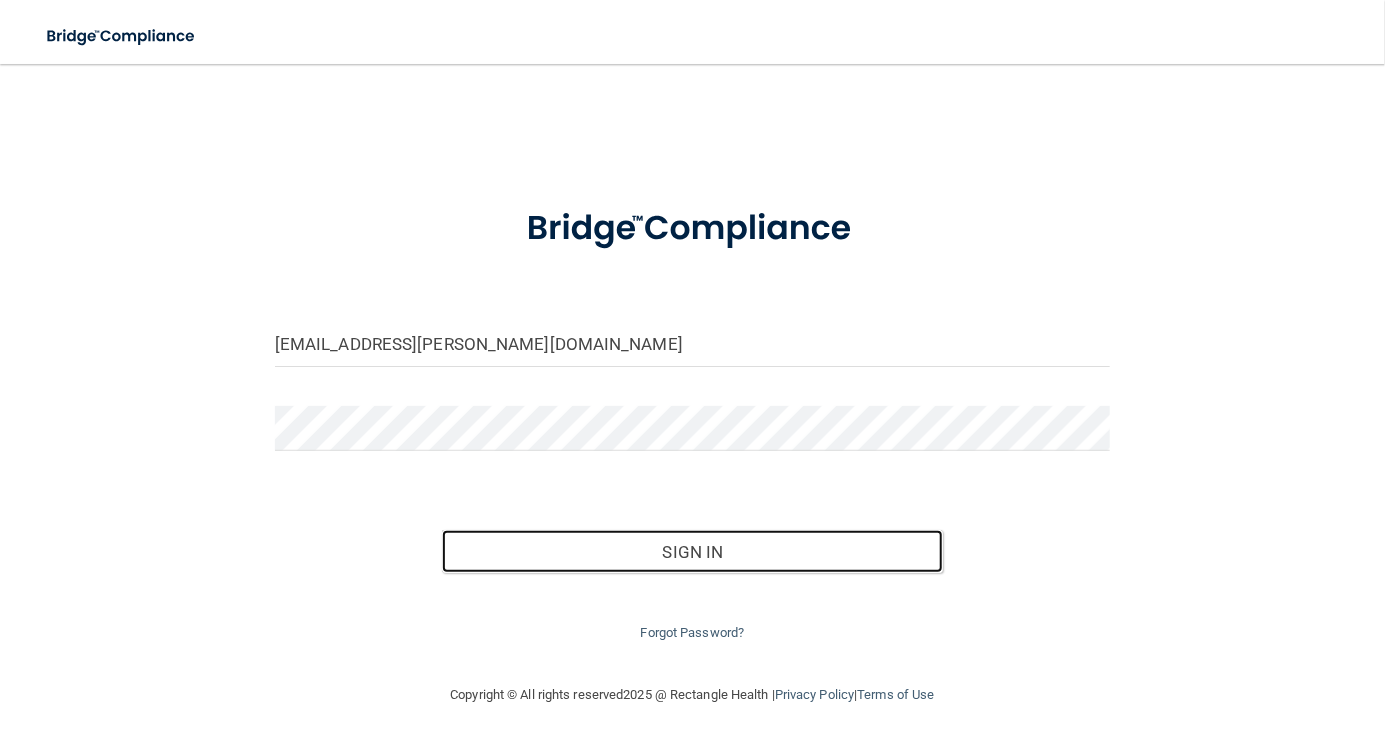 click on "Sign In" at bounding box center [692, 552] 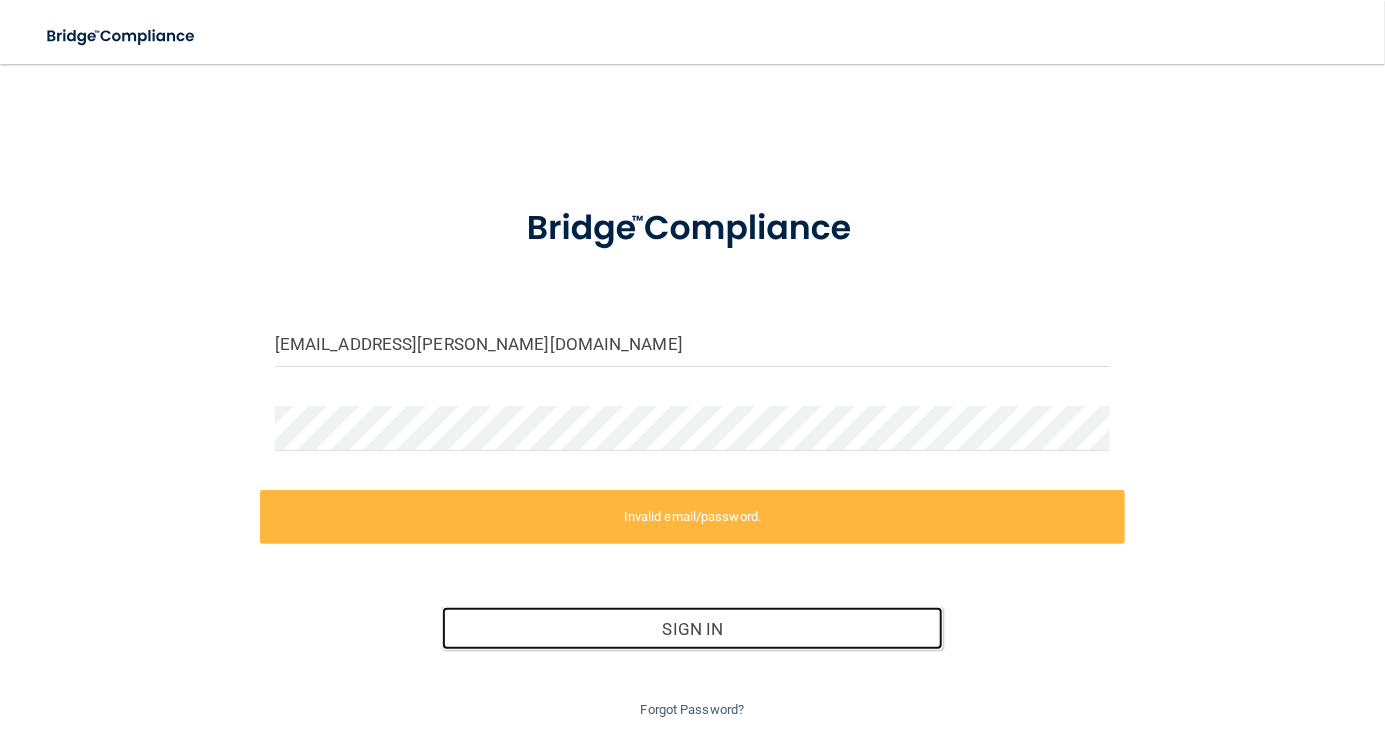 scroll, scrollTop: 54, scrollLeft: 0, axis: vertical 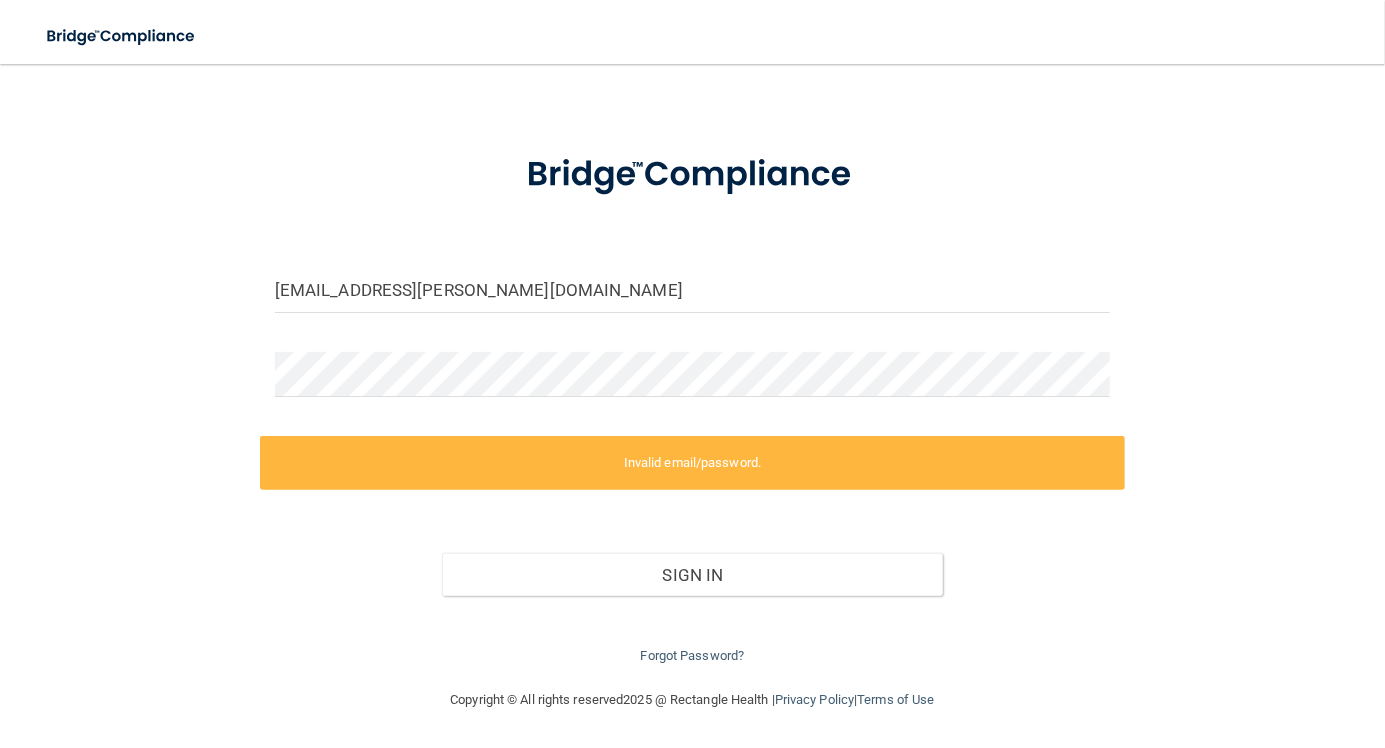 click on "Forgot Password?" at bounding box center [693, 655] 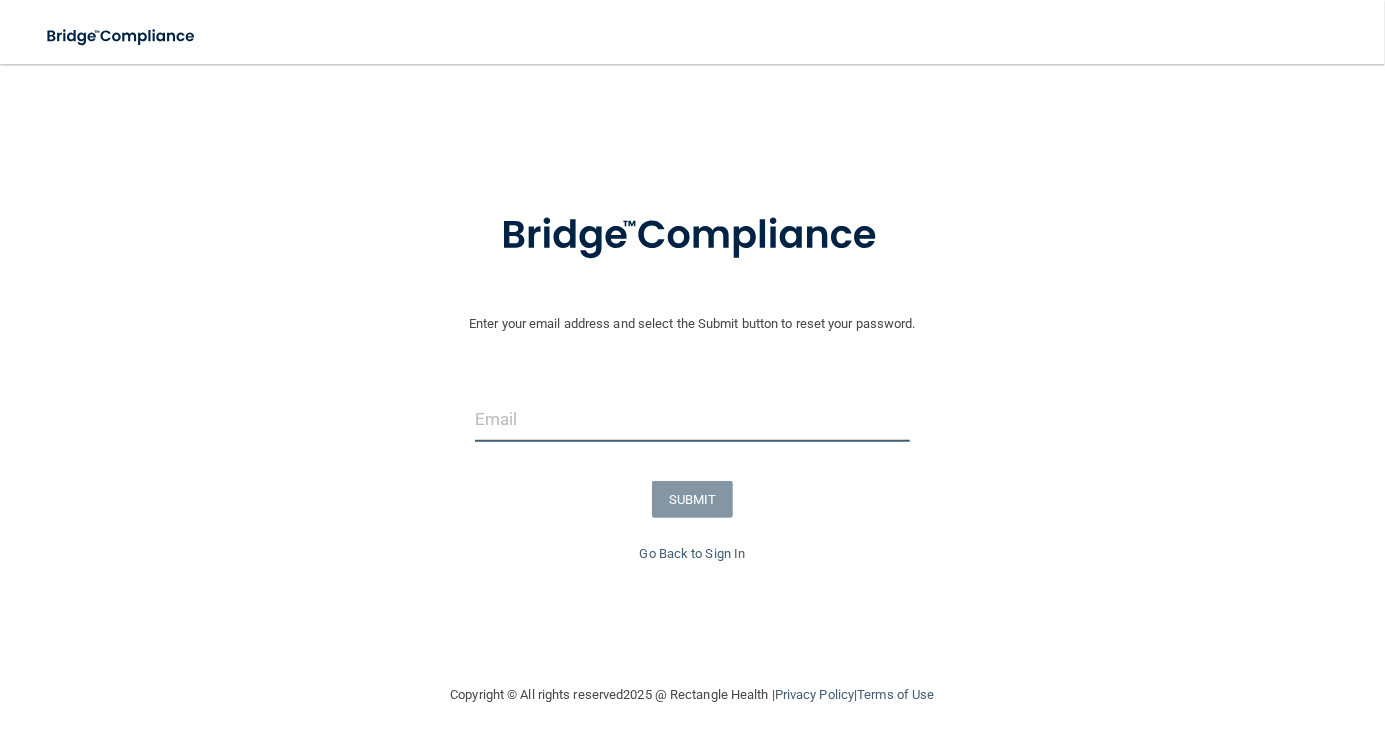 click at bounding box center (692, 419) 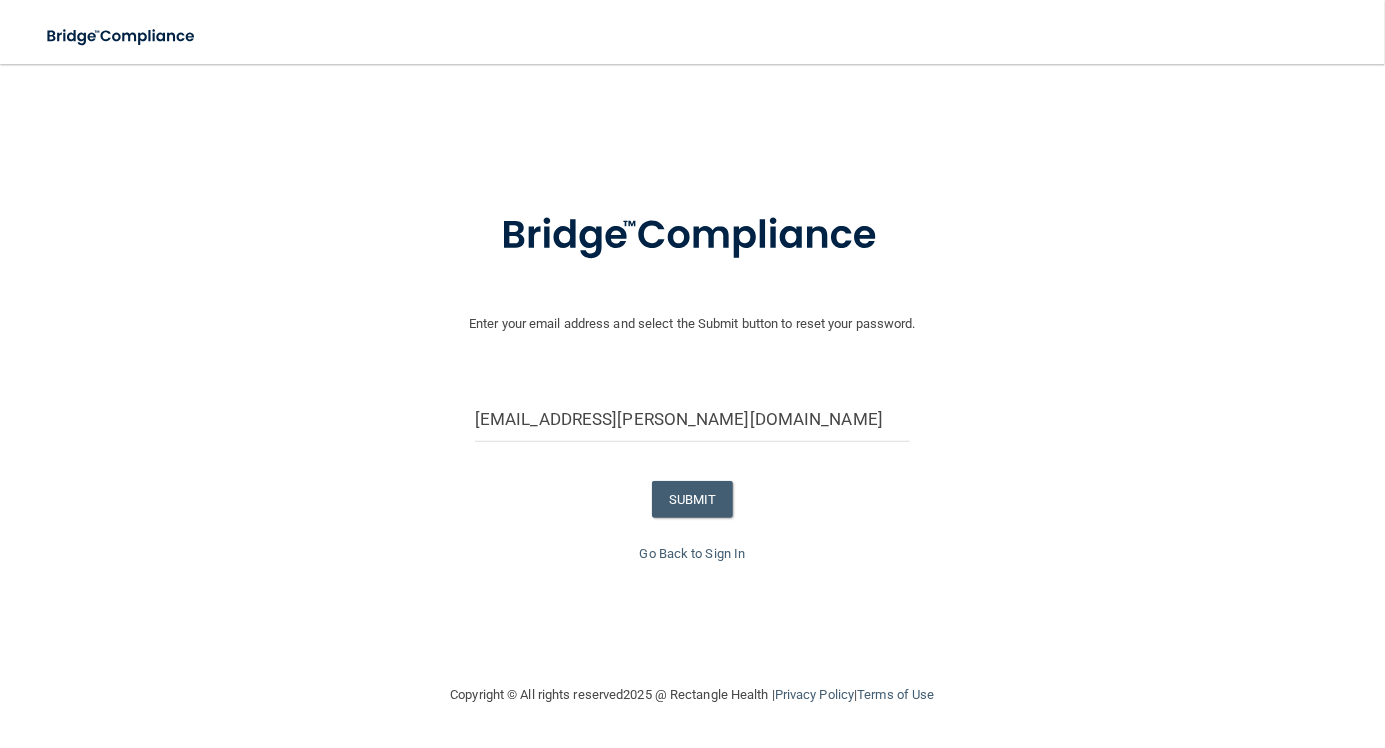 click on "SUBMIT" at bounding box center (692, 499) 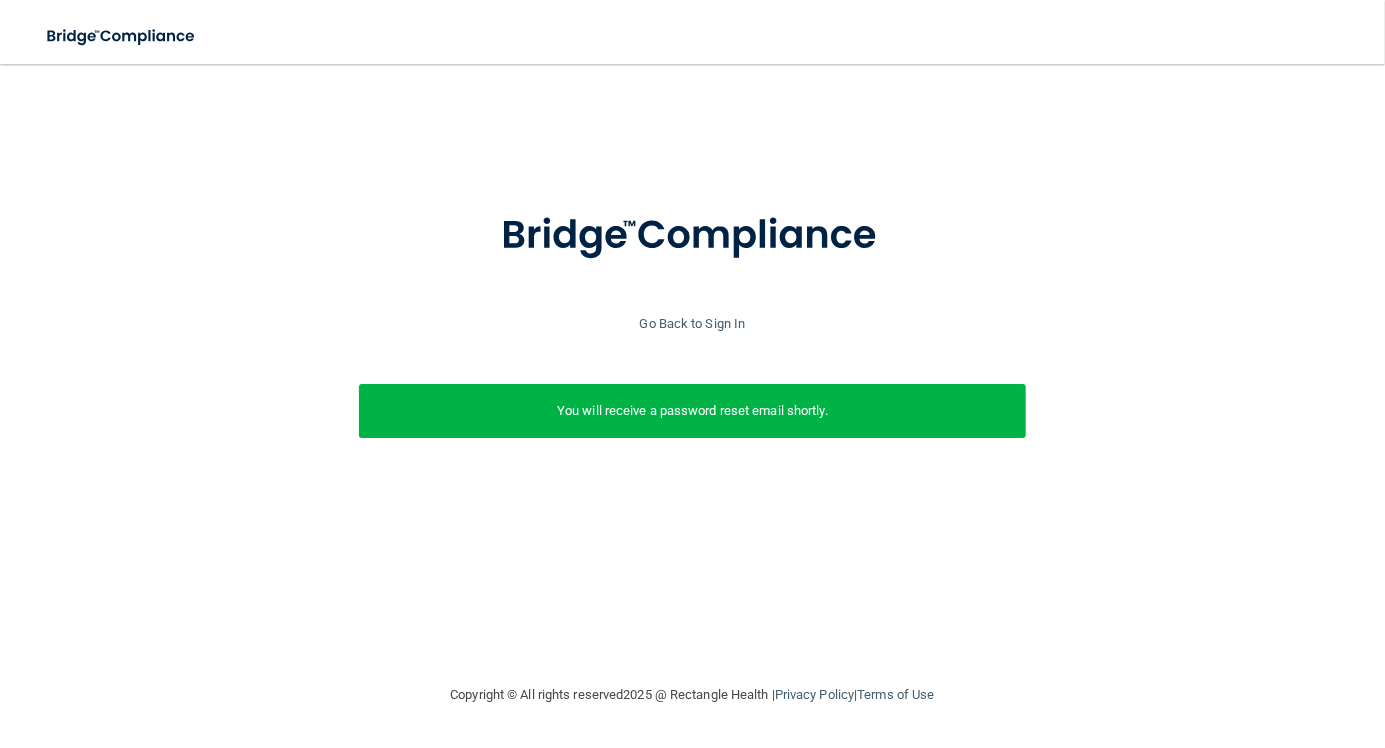 click on "You will receive a password reset email shortly." at bounding box center (693, 411) 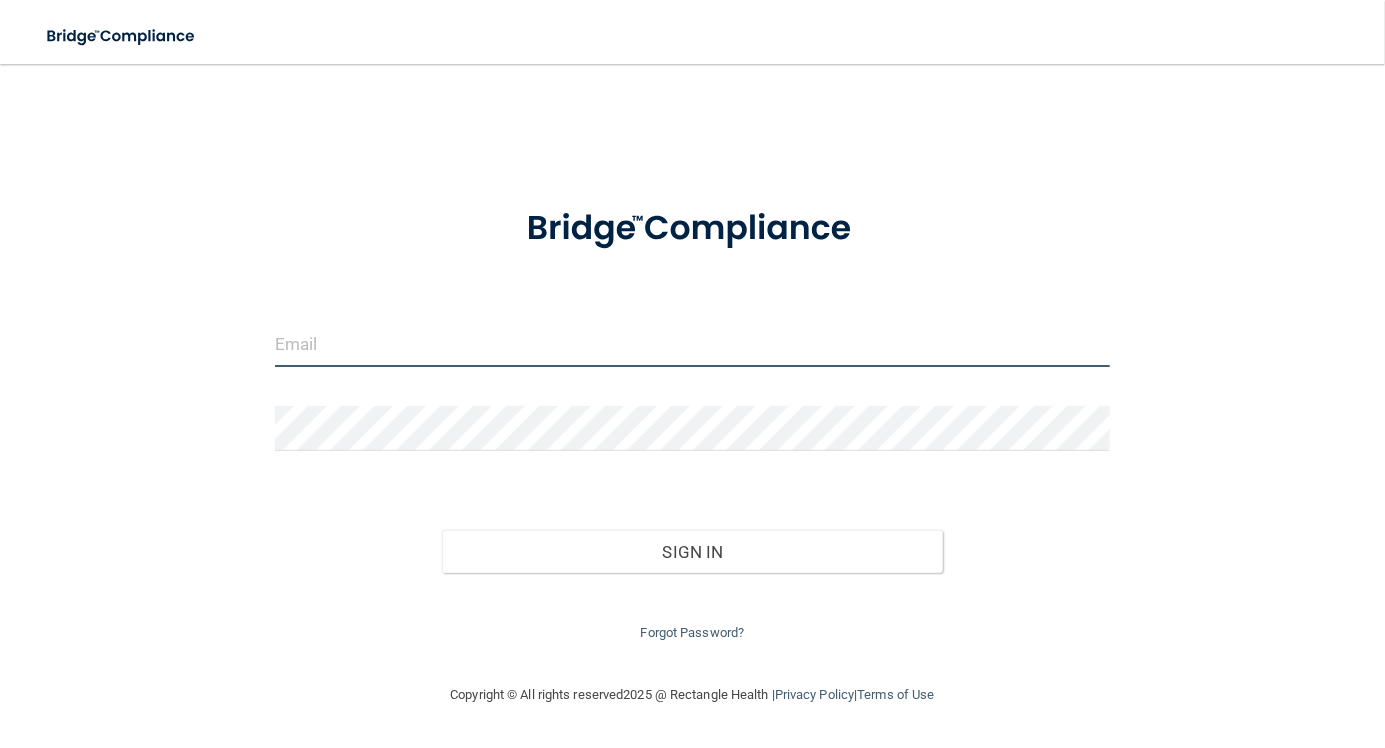 click at bounding box center (692, 344) 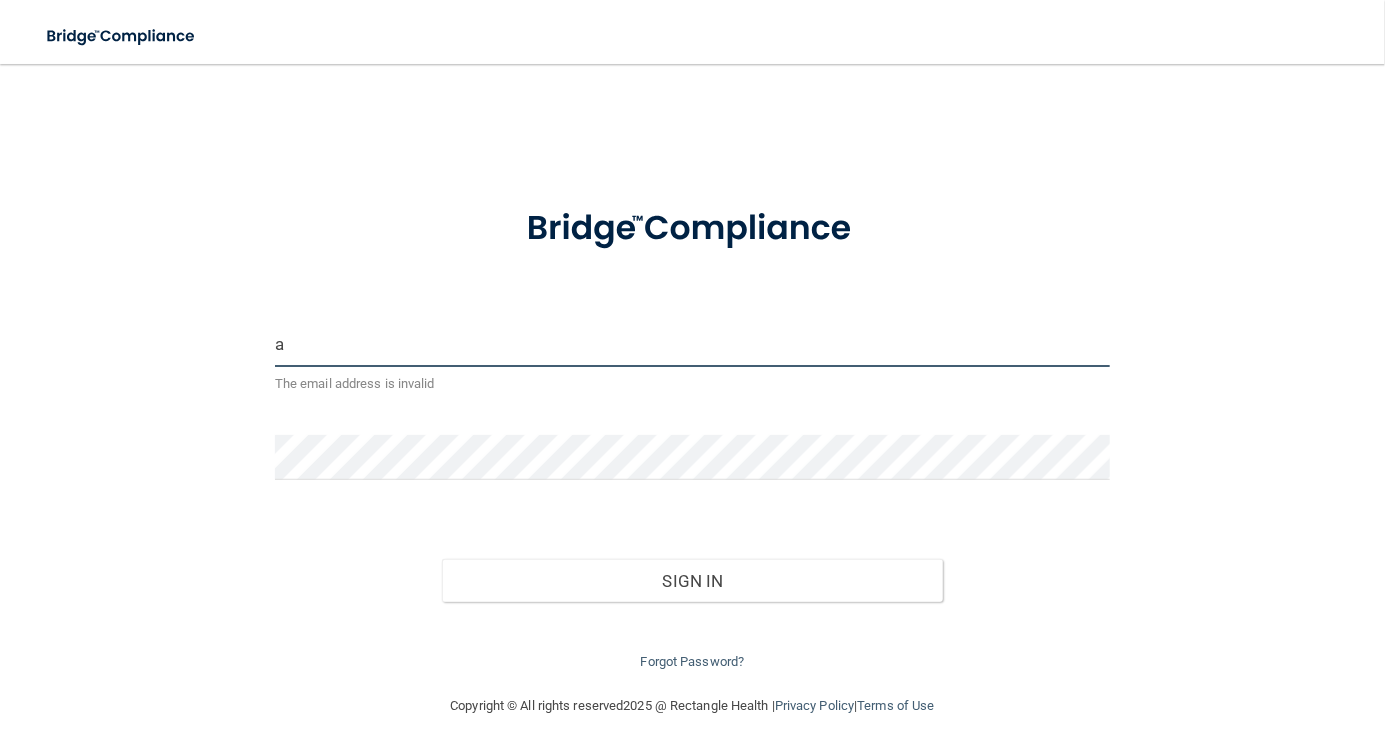 type on "[EMAIL_ADDRESS][PERSON_NAME][DOMAIN_NAME]" 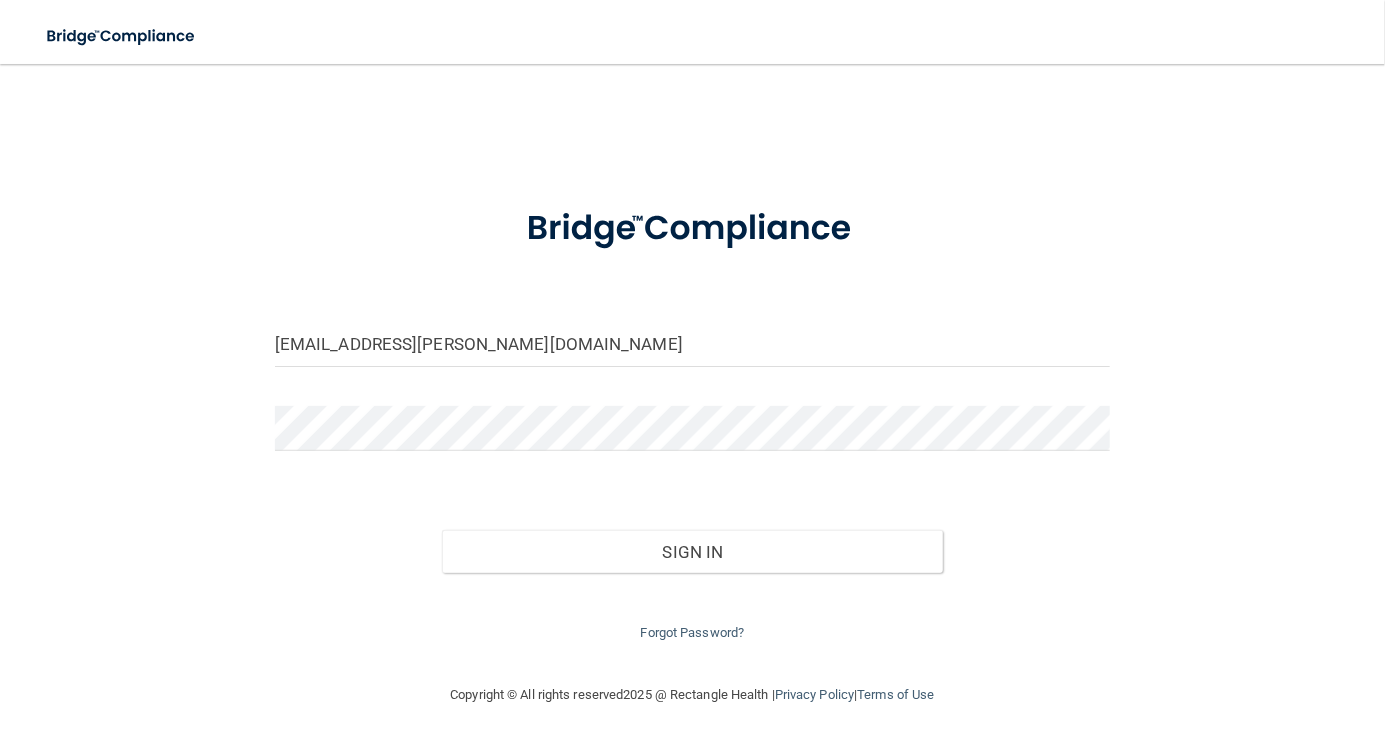 click on "Sign In" at bounding box center [692, 552] 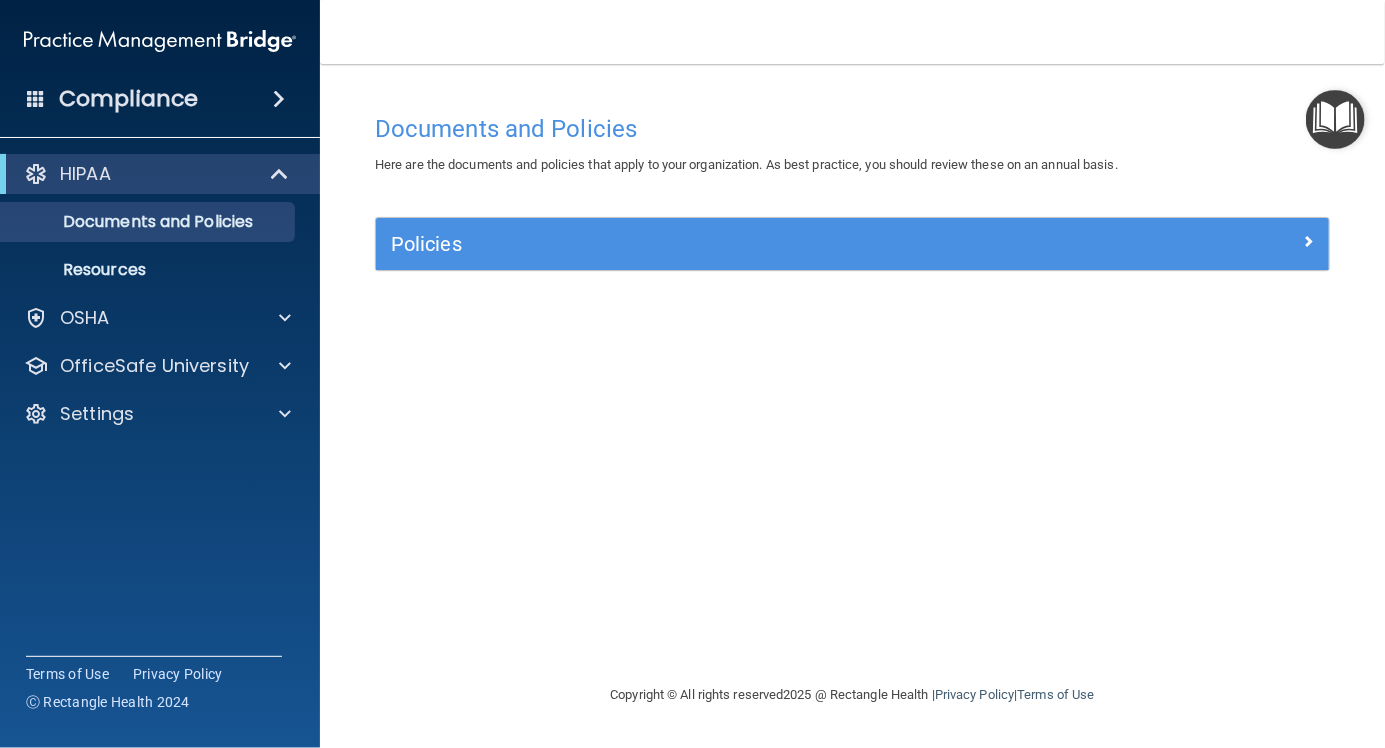 click at bounding box center [279, 99] 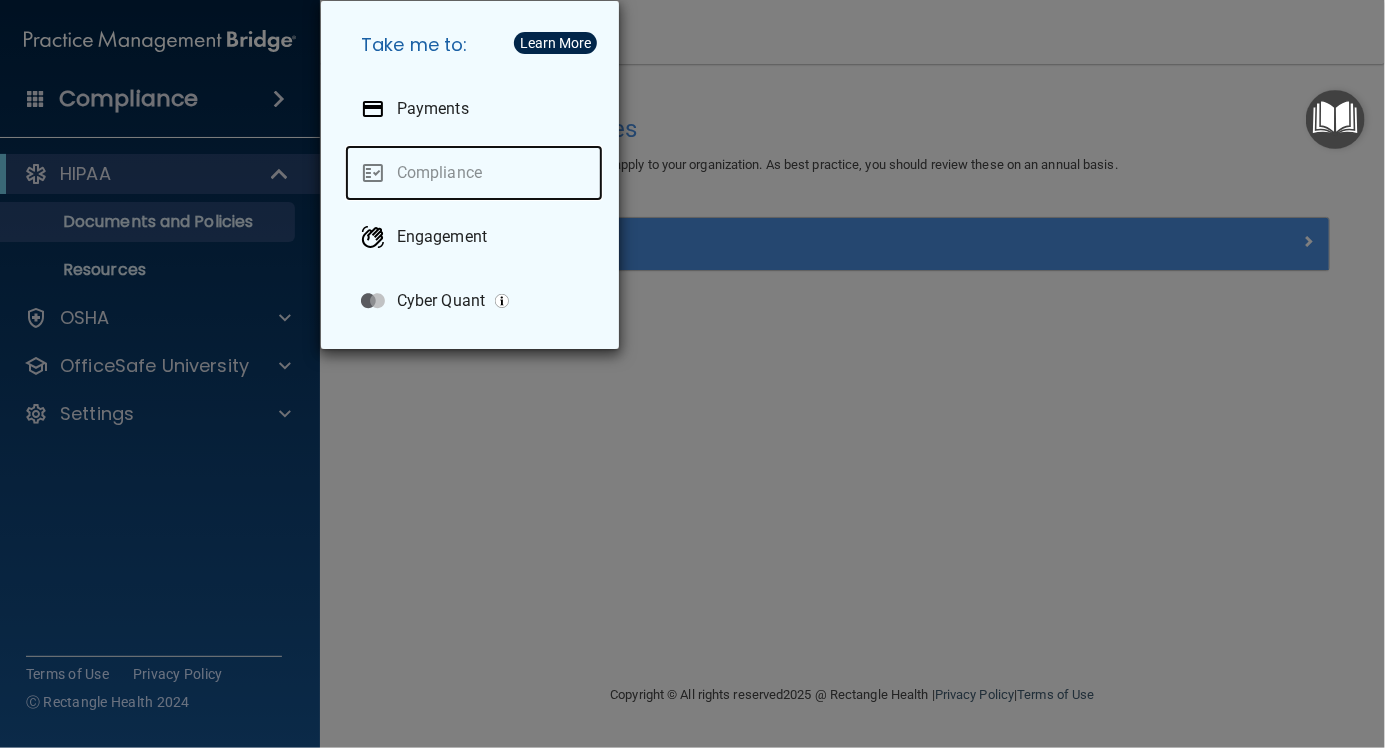 click on "Compliance" at bounding box center (474, 173) 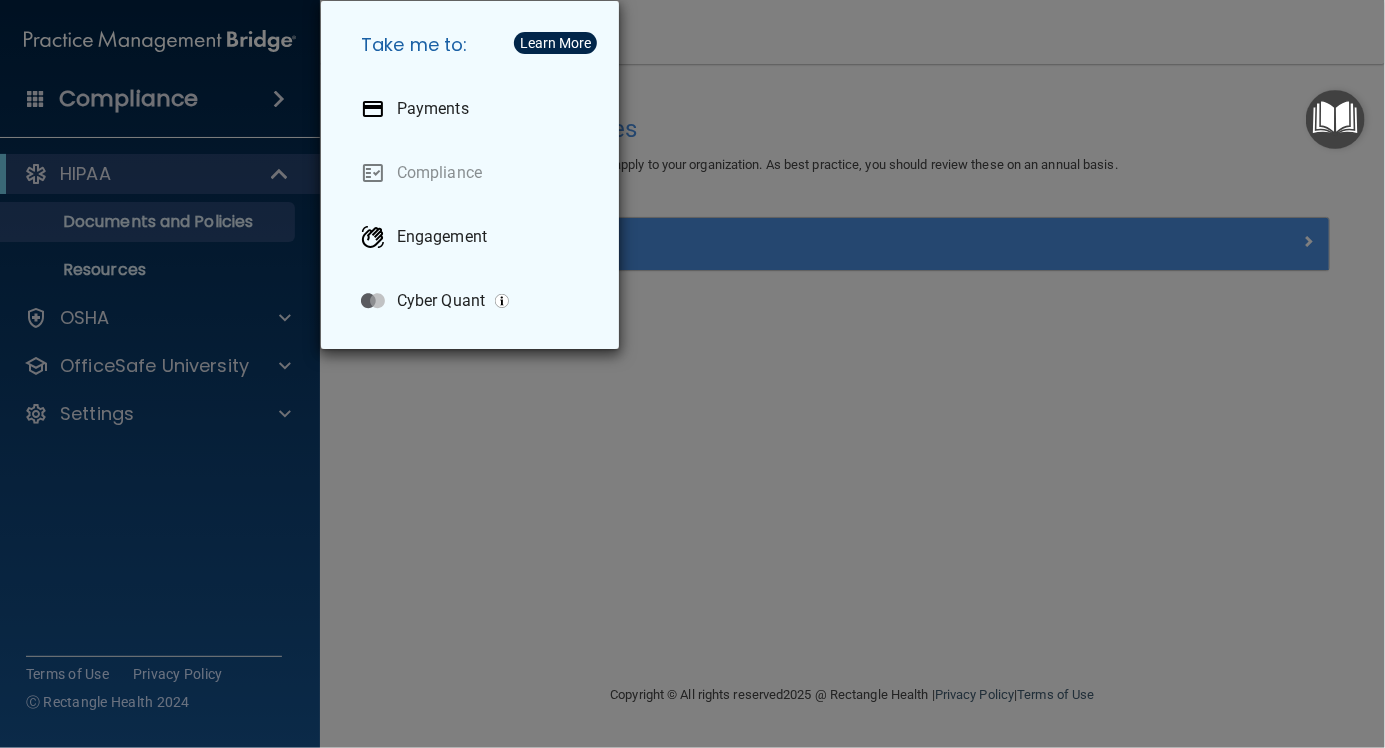 click on "Take me to:             Payments                   Compliance                     Engagement                     Cyber Quant" at bounding box center [692, 374] 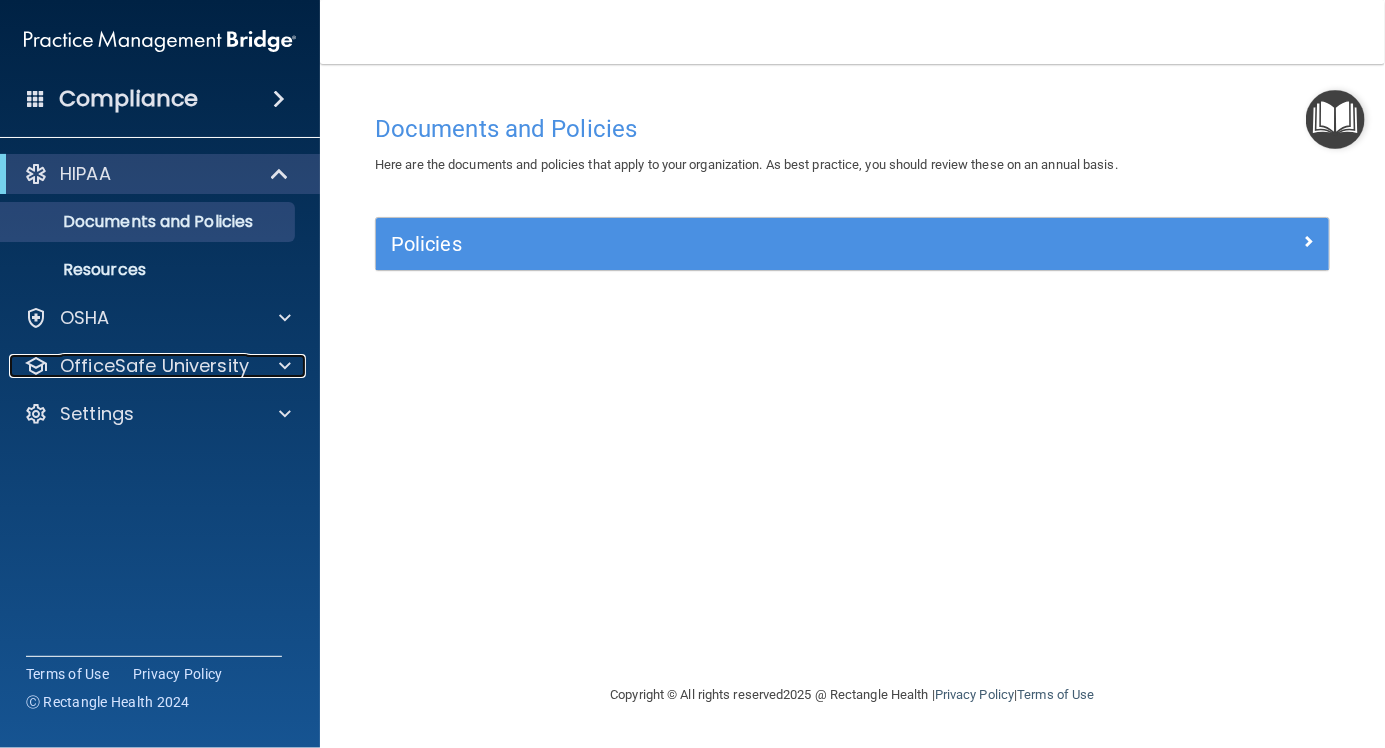 click at bounding box center [285, 366] 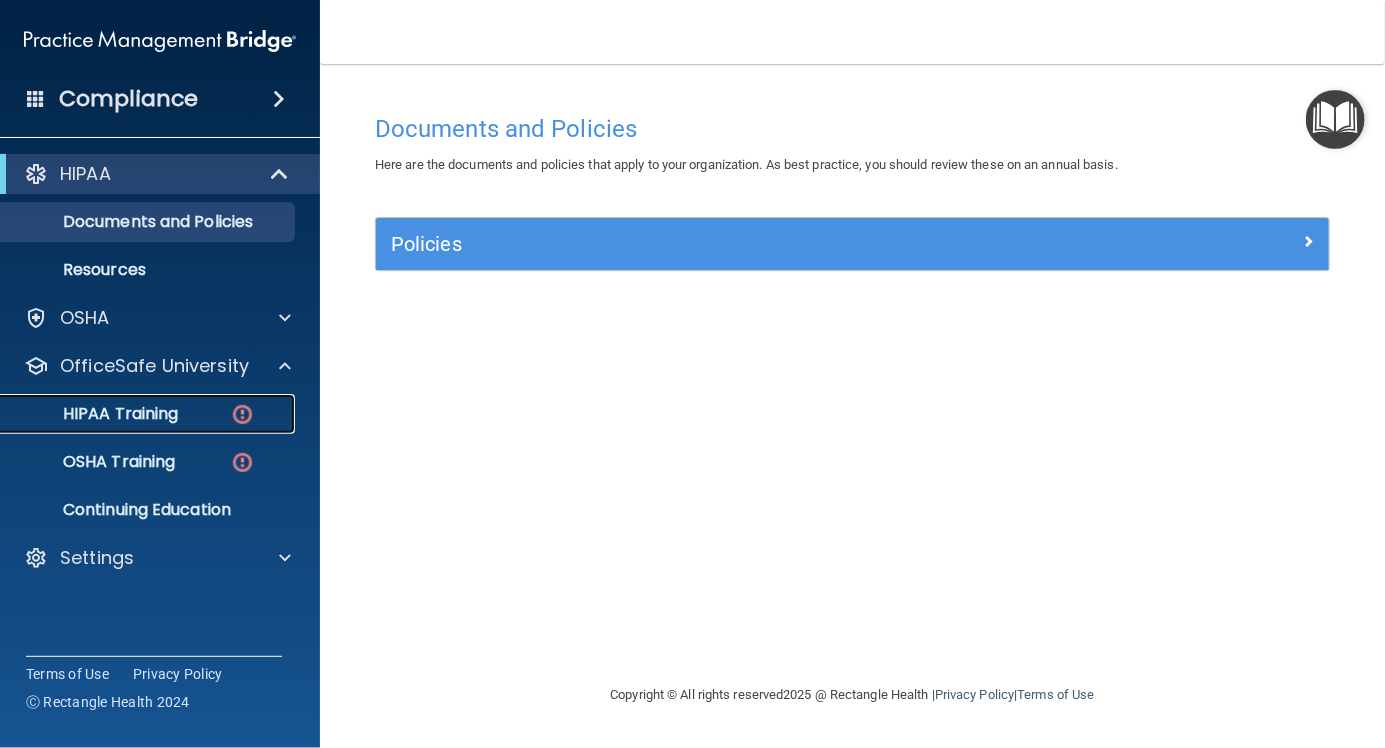 click on "HIPAA Training" at bounding box center [95, 414] 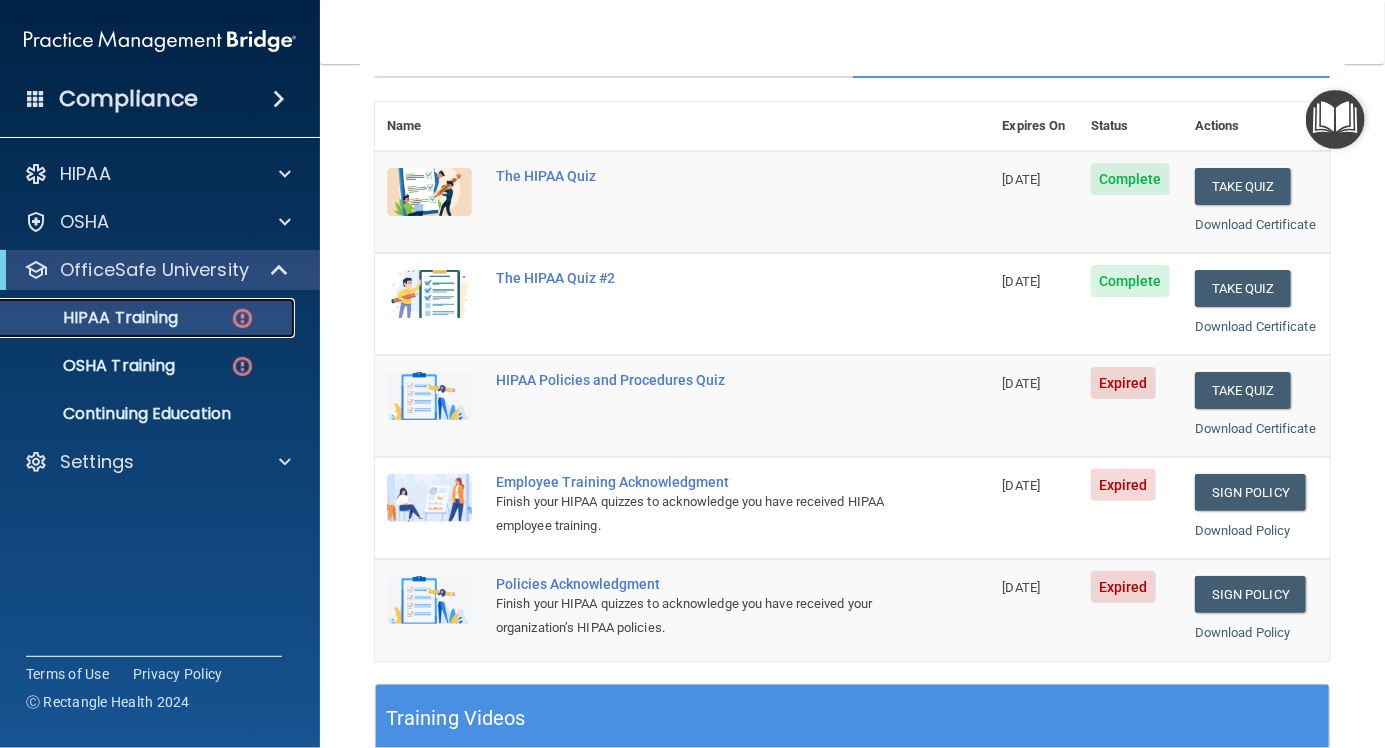 scroll, scrollTop: 199, scrollLeft: 0, axis: vertical 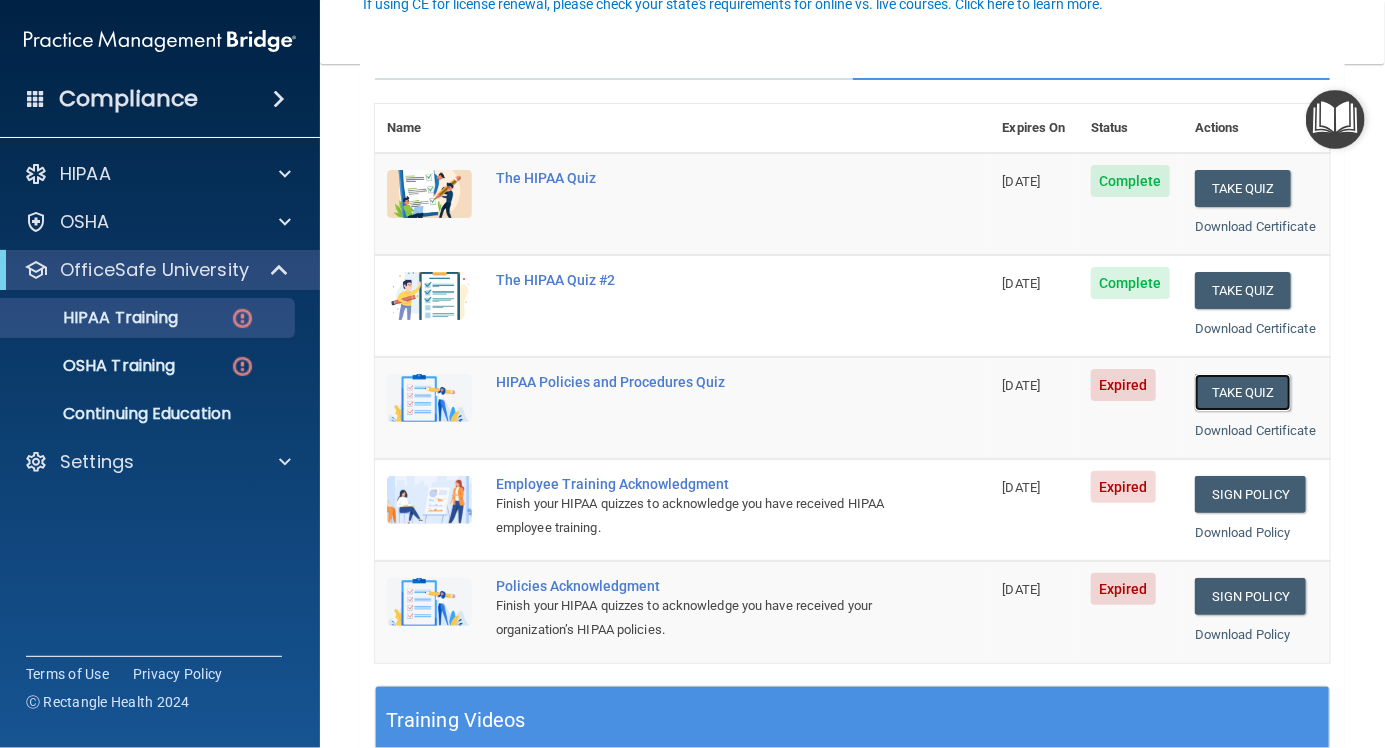 click on "Take Quiz" at bounding box center [1243, 392] 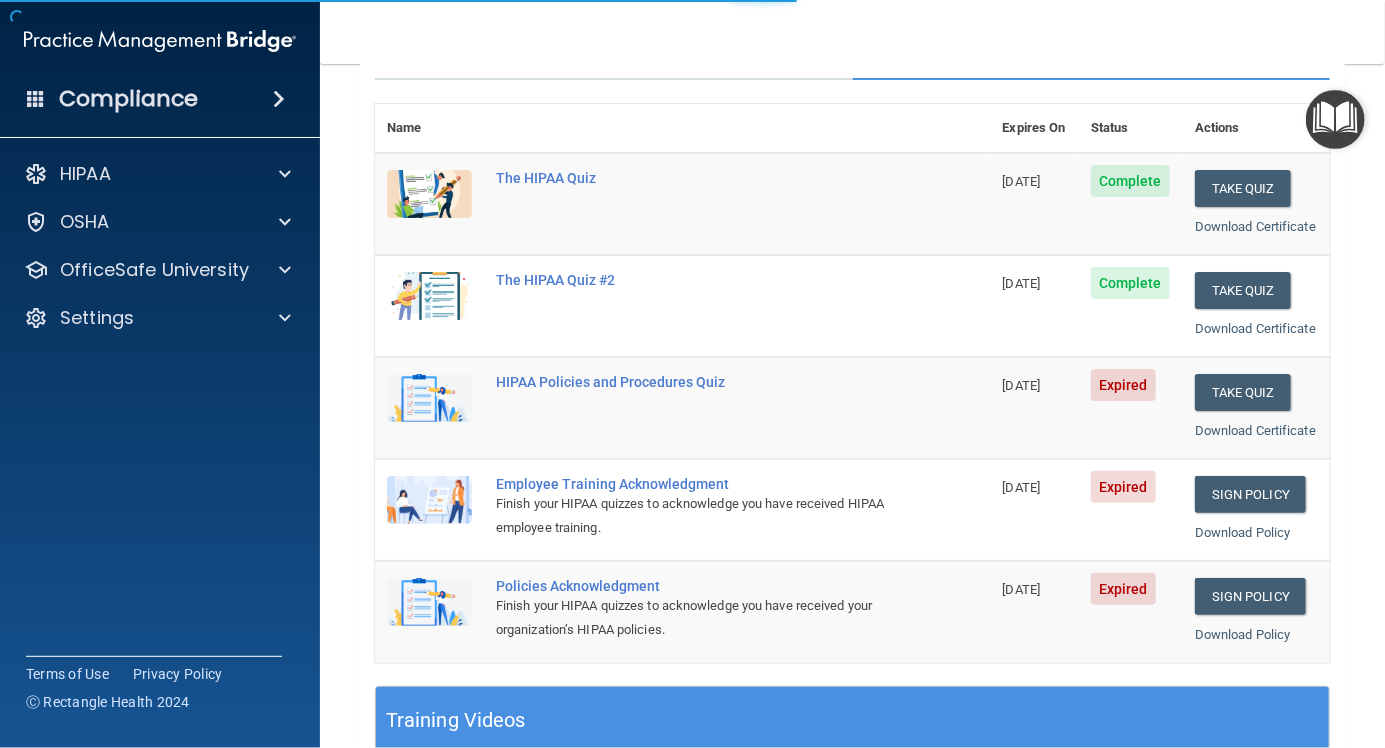 scroll, scrollTop: 0, scrollLeft: 0, axis: both 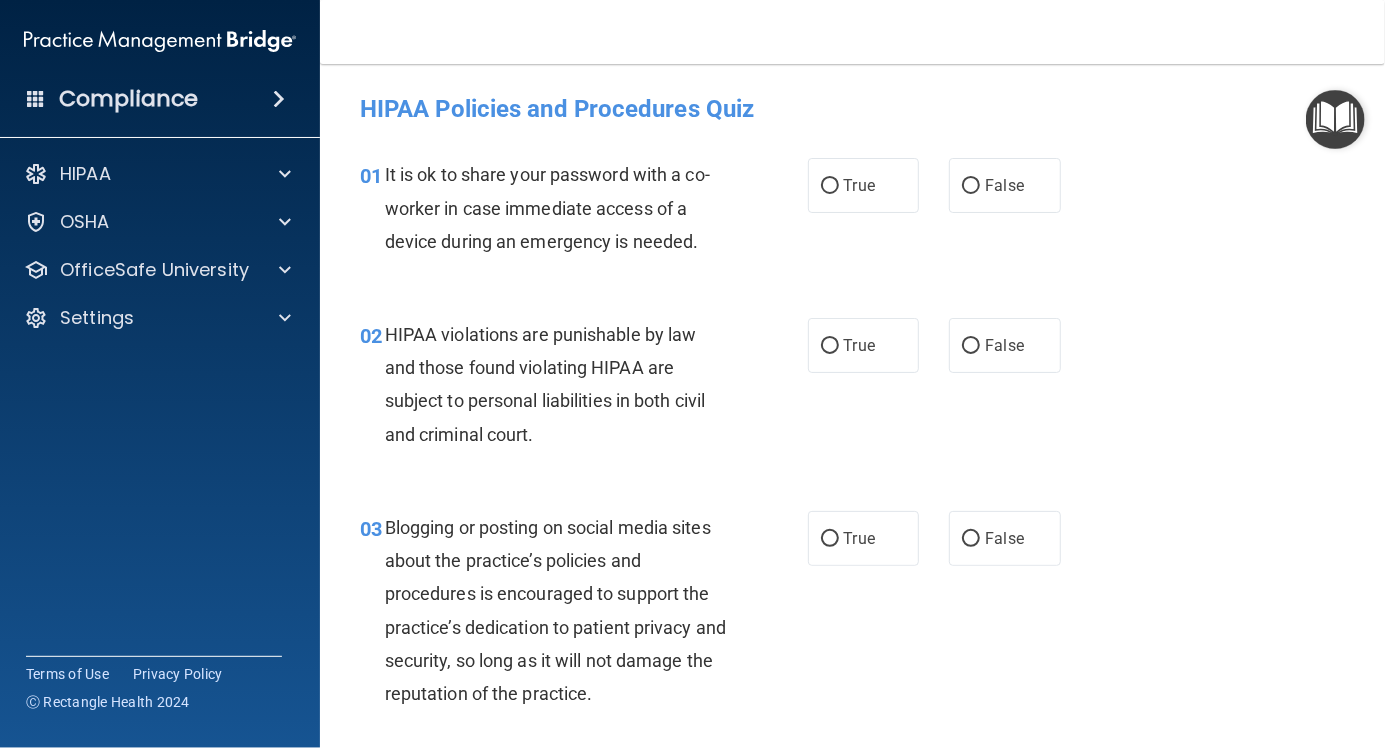click on "False" at bounding box center [971, 186] 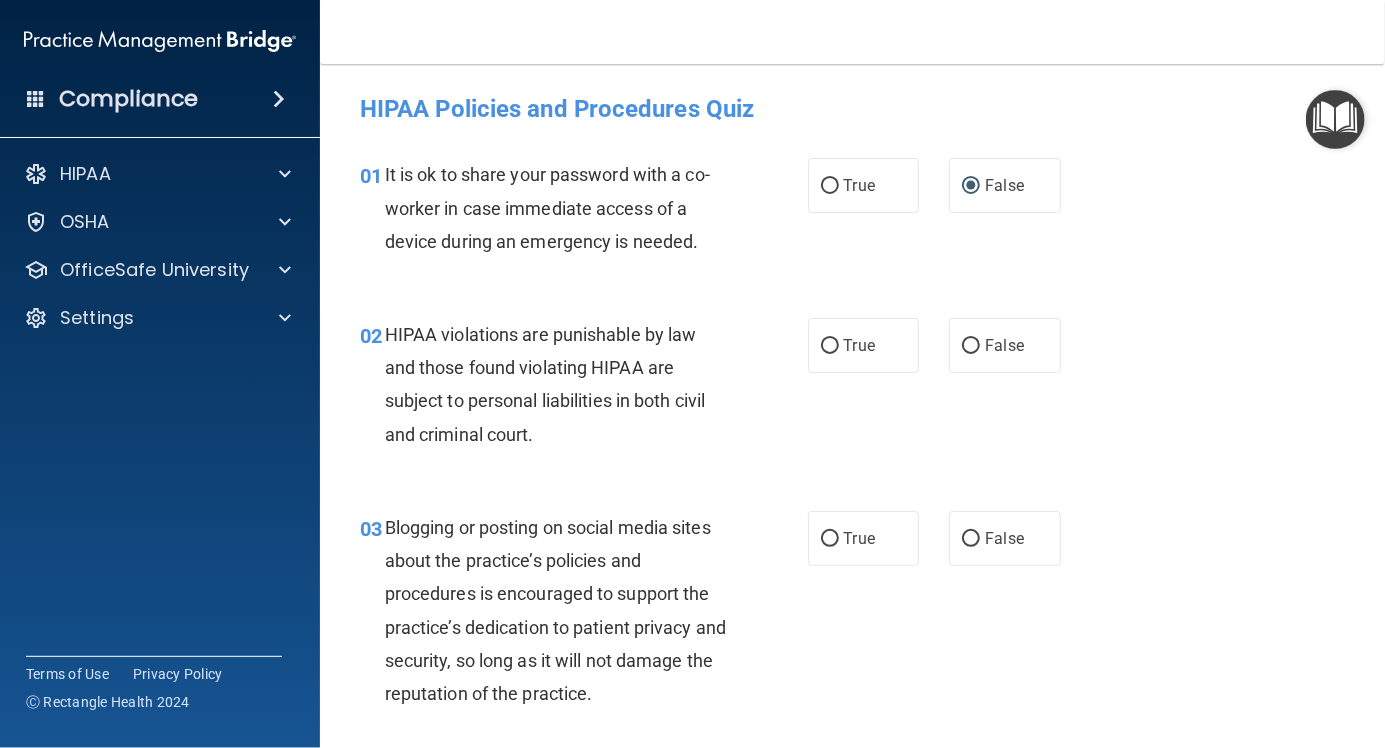click on "True" at bounding box center [830, 346] 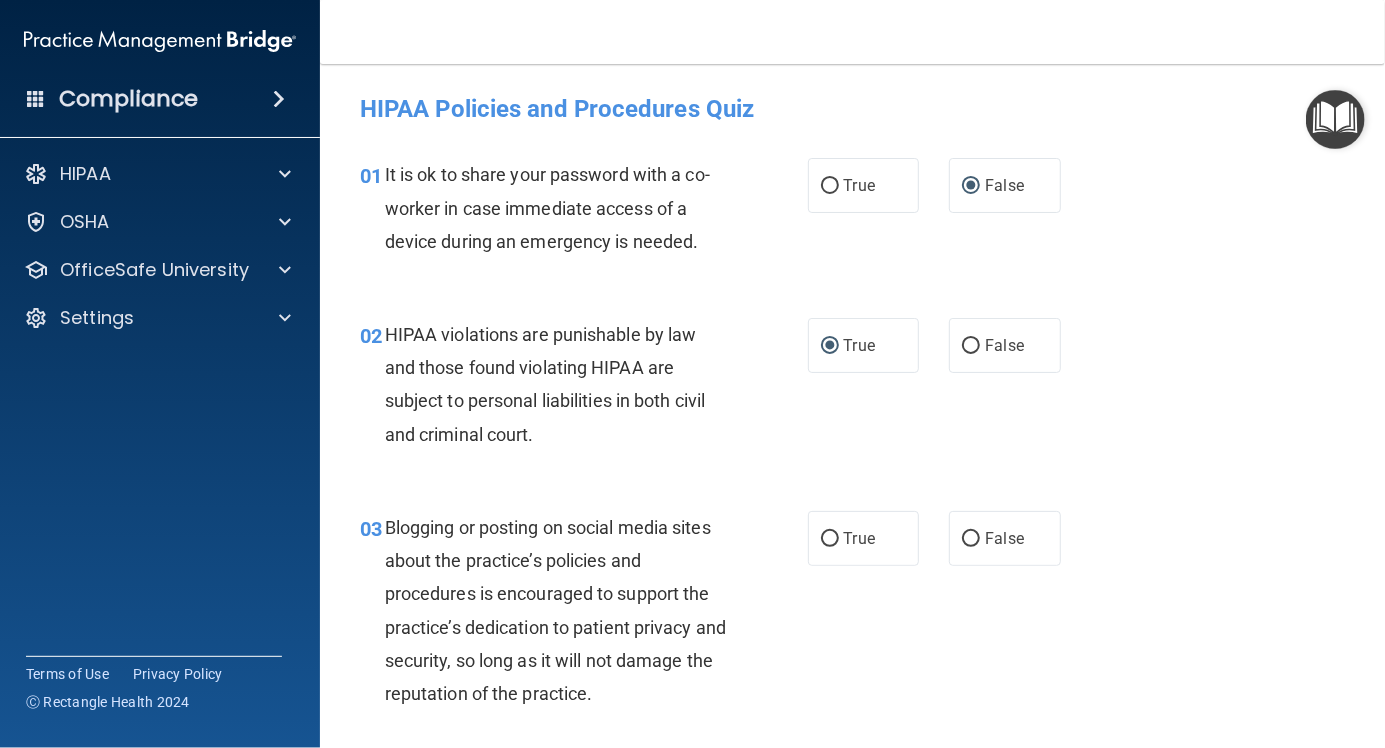 click on "False" at bounding box center (971, 539) 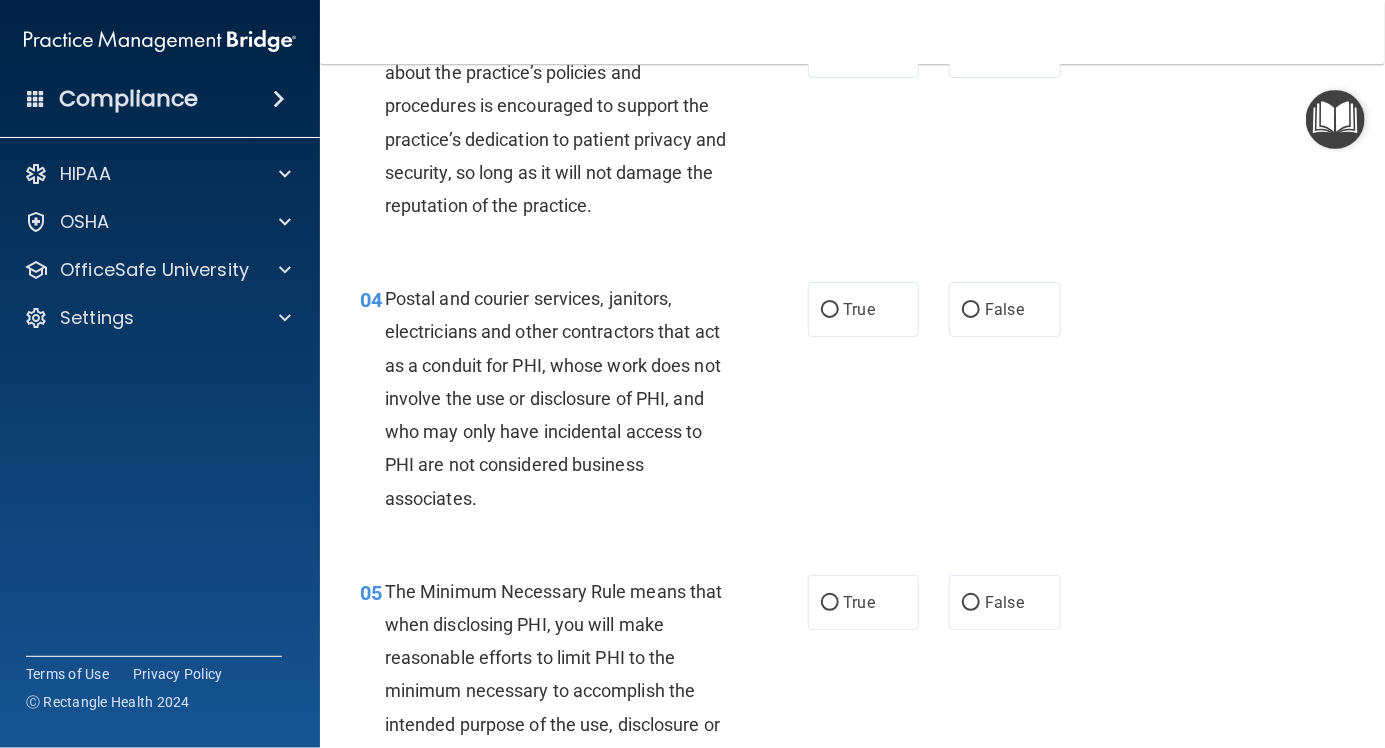 scroll, scrollTop: 493, scrollLeft: 0, axis: vertical 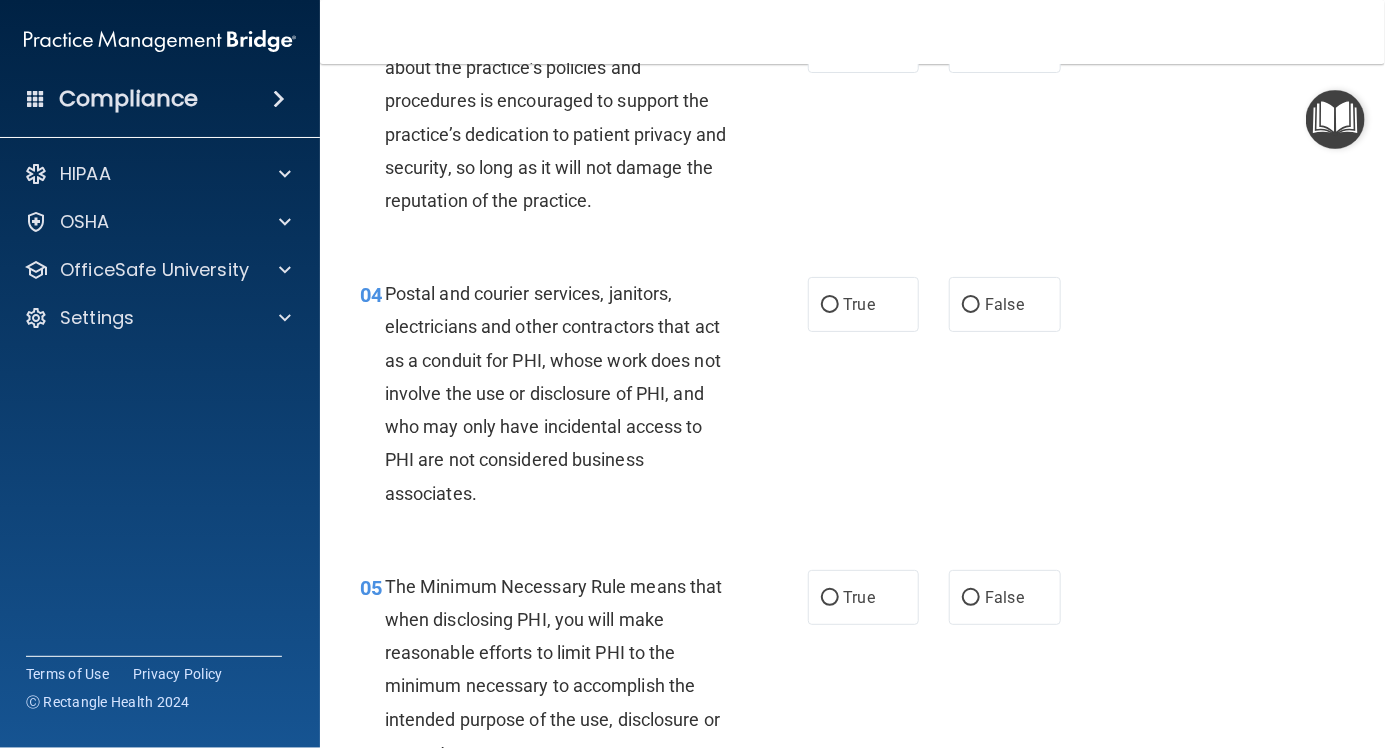 click on "True" at bounding box center (830, 305) 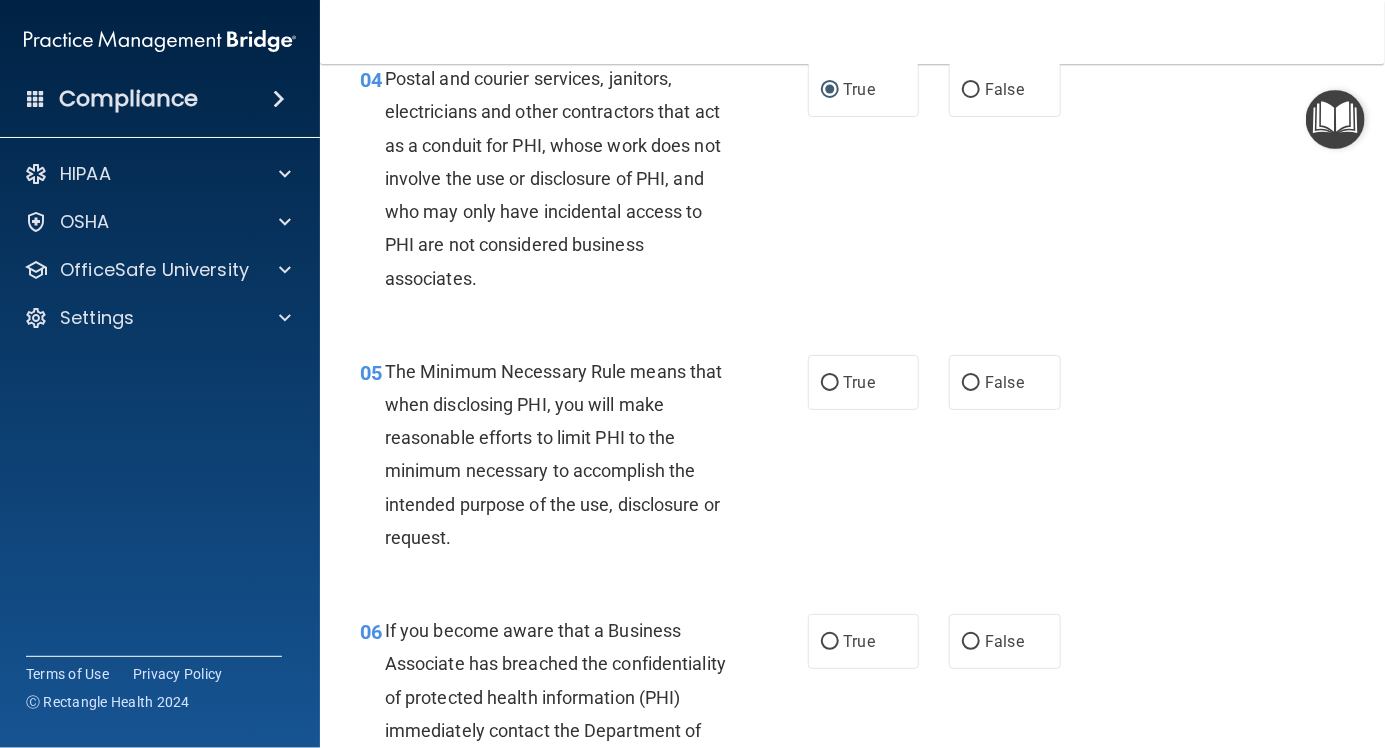 scroll, scrollTop: 717, scrollLeft: 0, axis: vertical 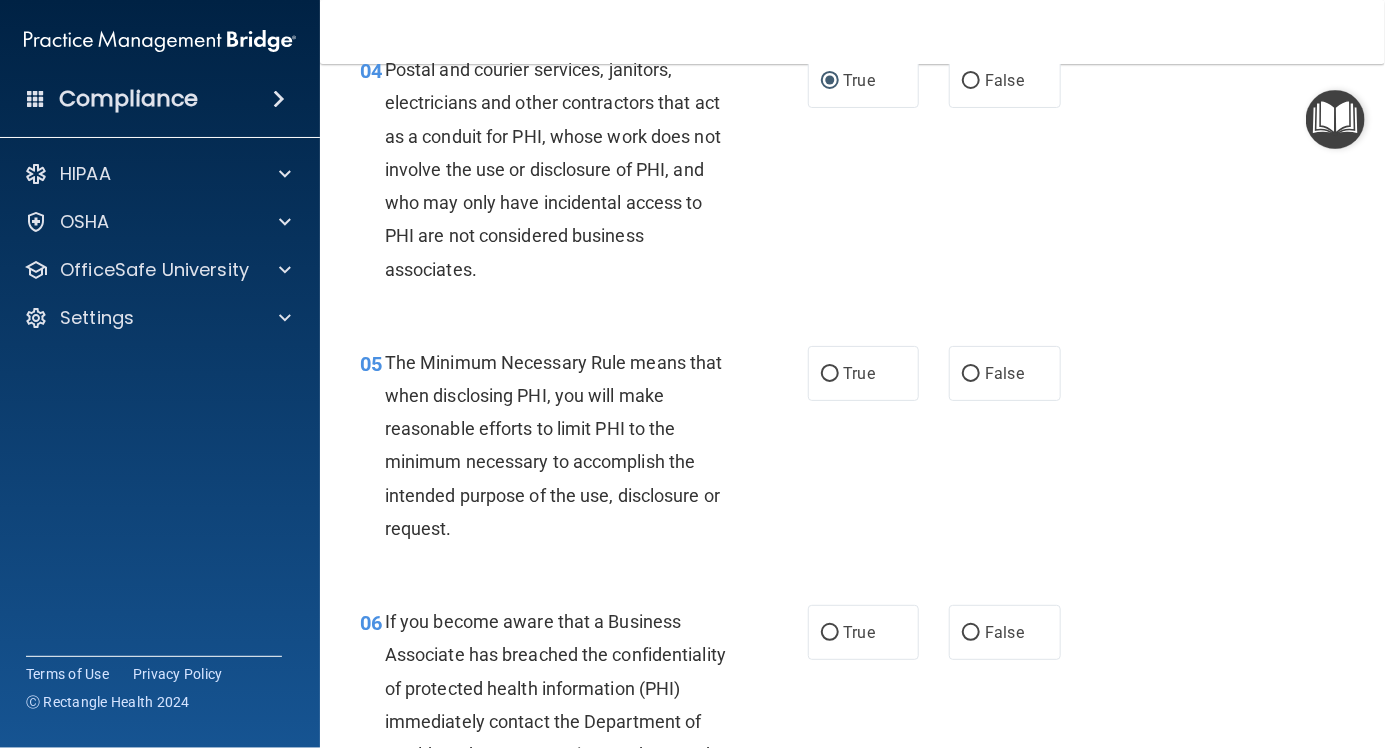 click on "True" at bounding box center (830, 374) 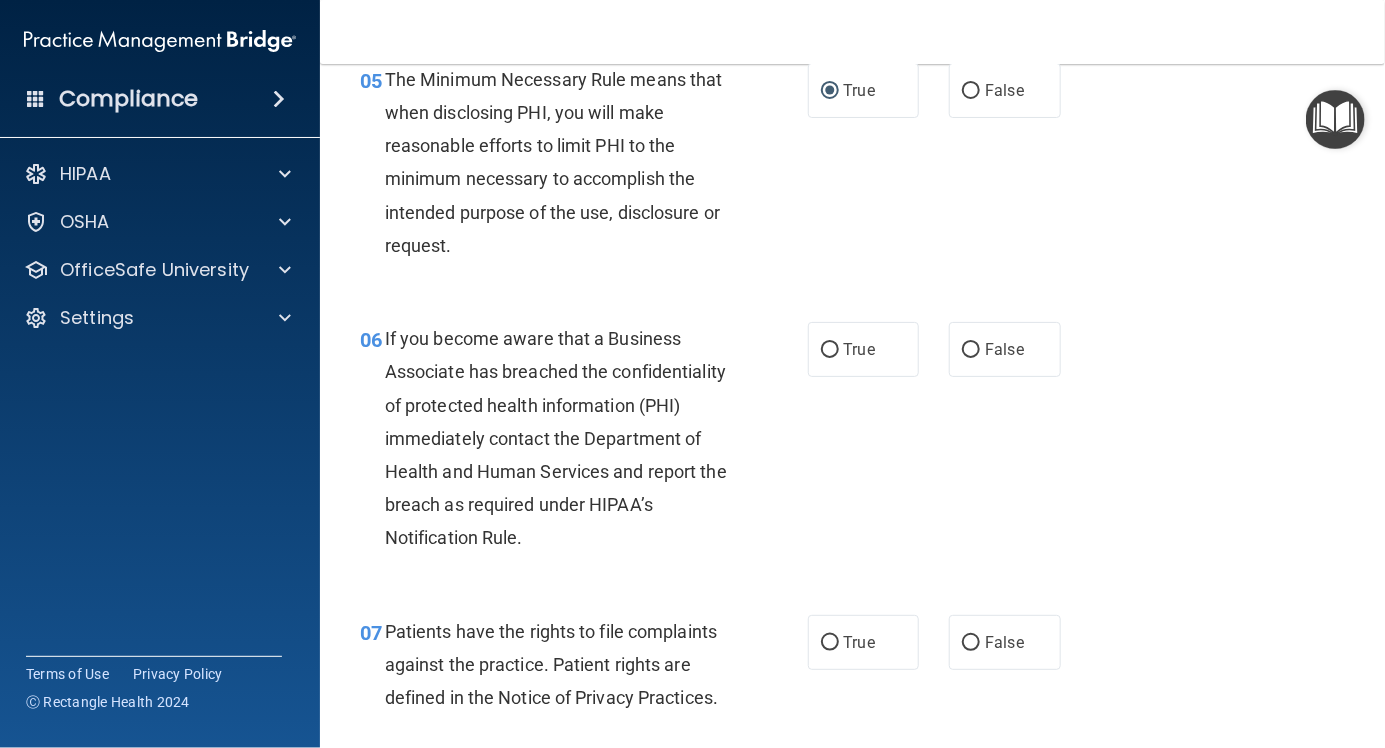 scroll, scrollTop: 1001, scrollLeft: 0, axis: vertical 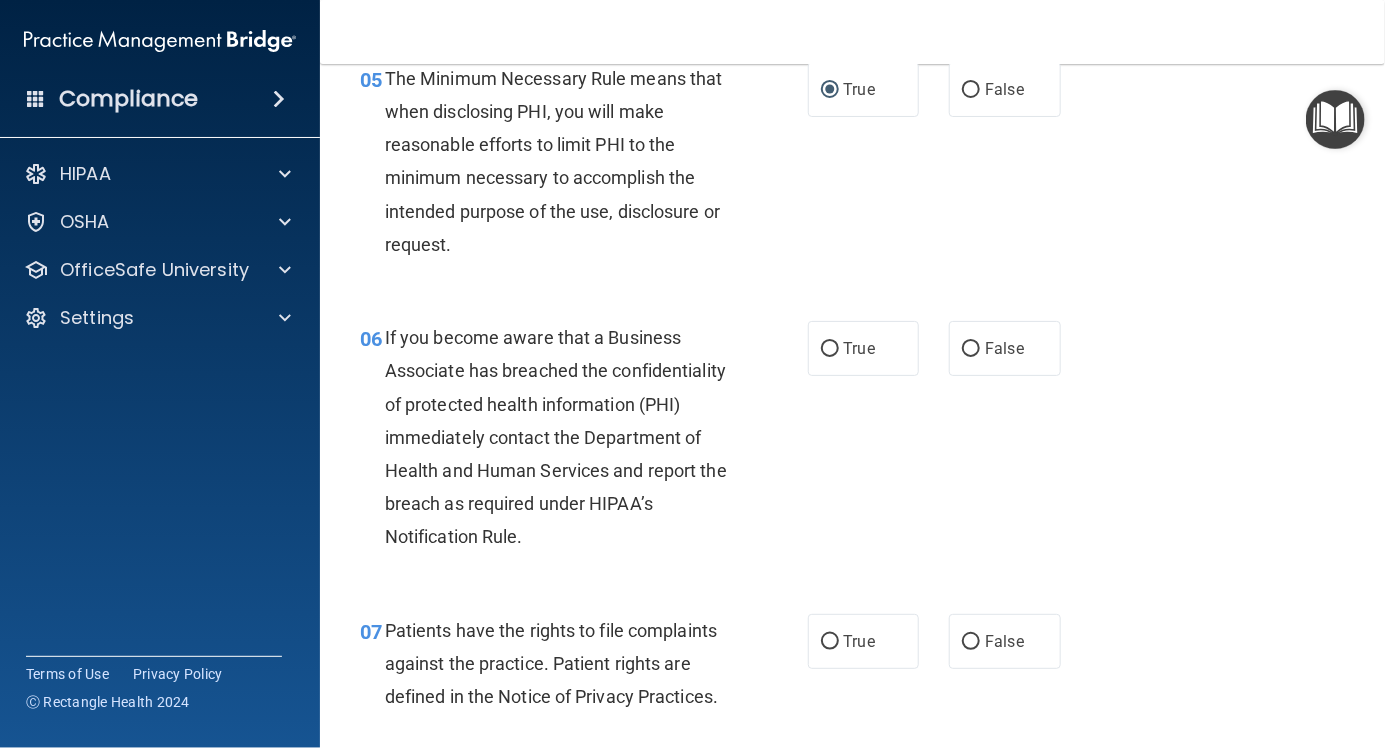click on "True" at bounding box center (830, 349) 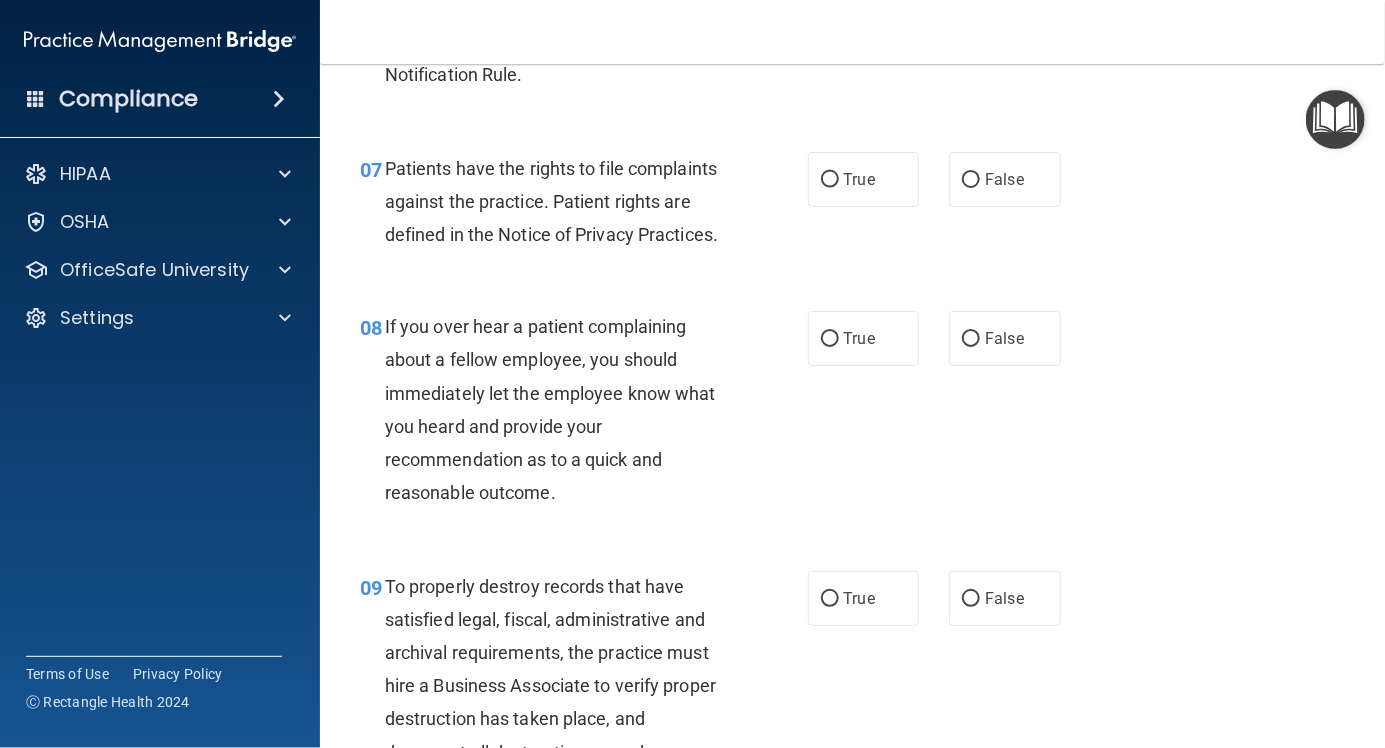 scroll, scrollTop: 1469, scrollLeft: 0, axis: vertical 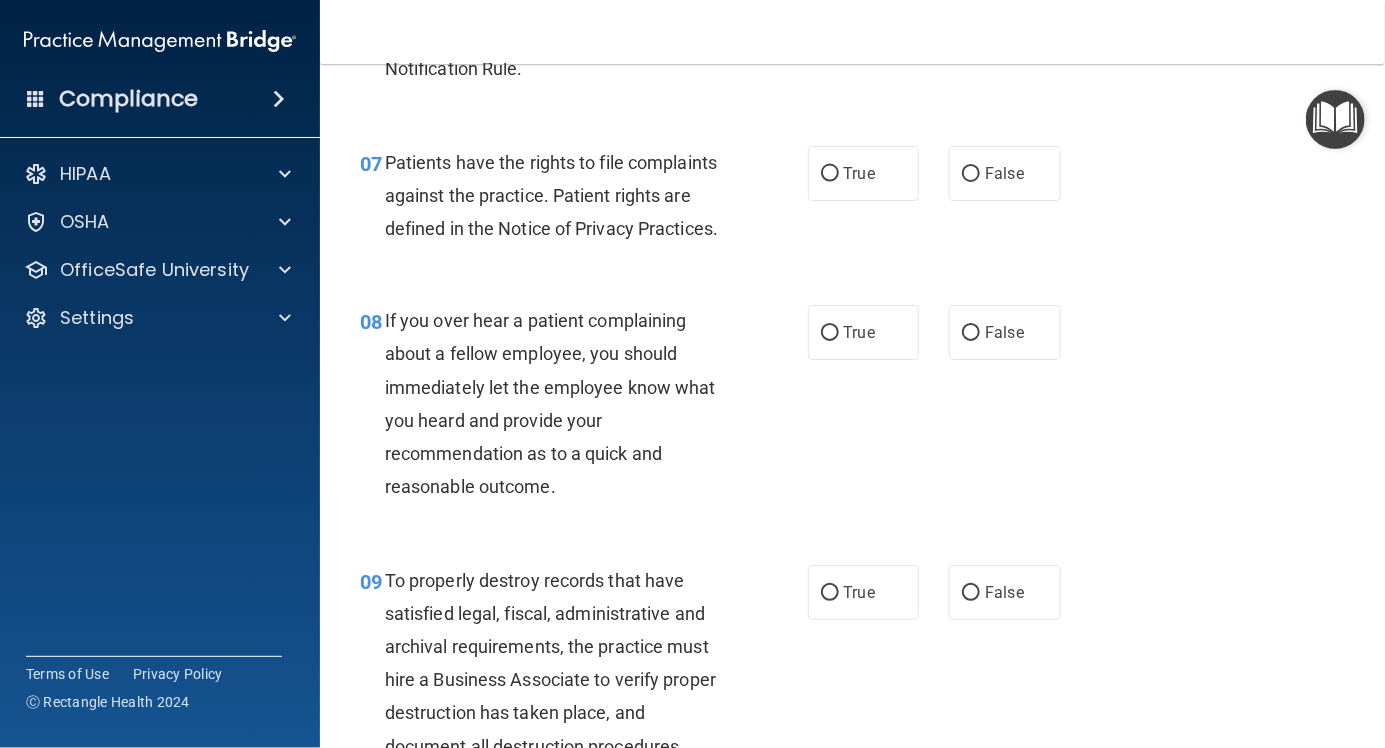 click on "True" at bounding box center [864, 173] 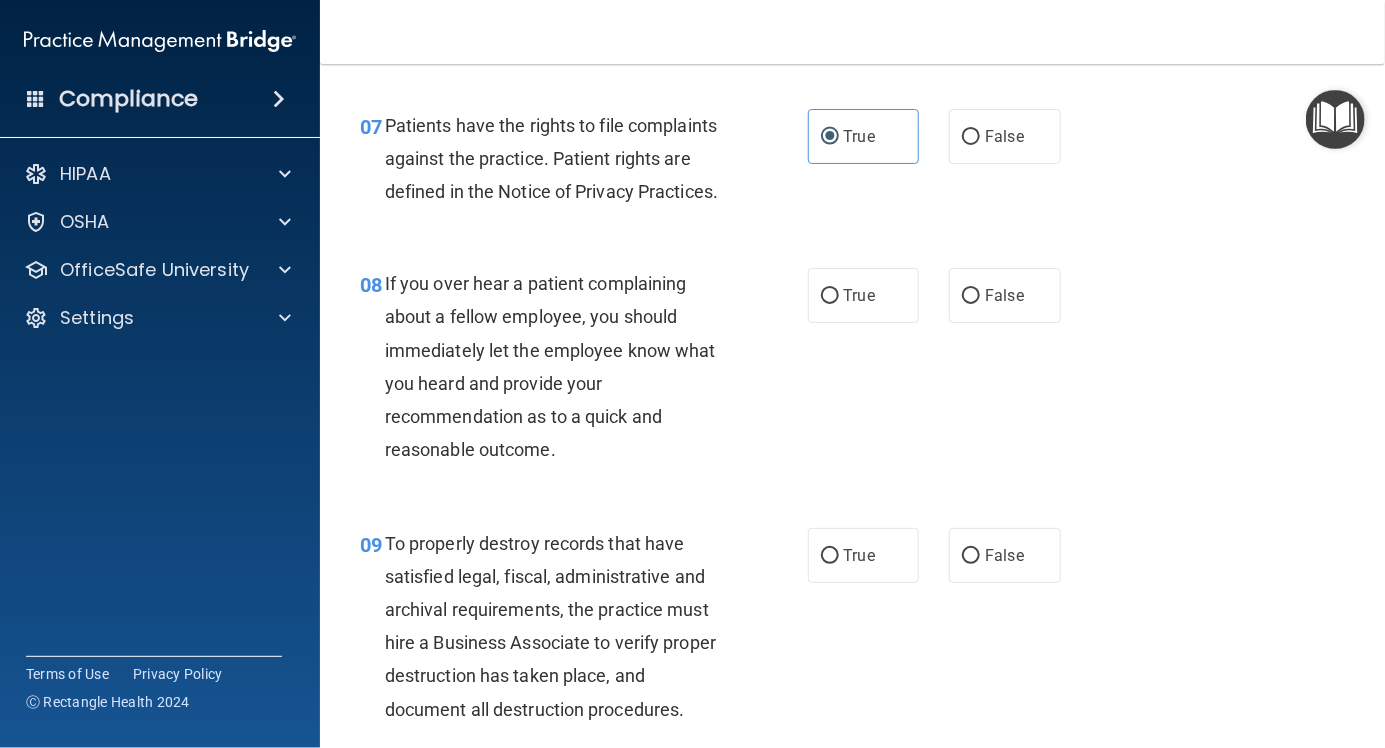 scroll, scrollTop: 1507, scrollLeft: 0, axis: vertical 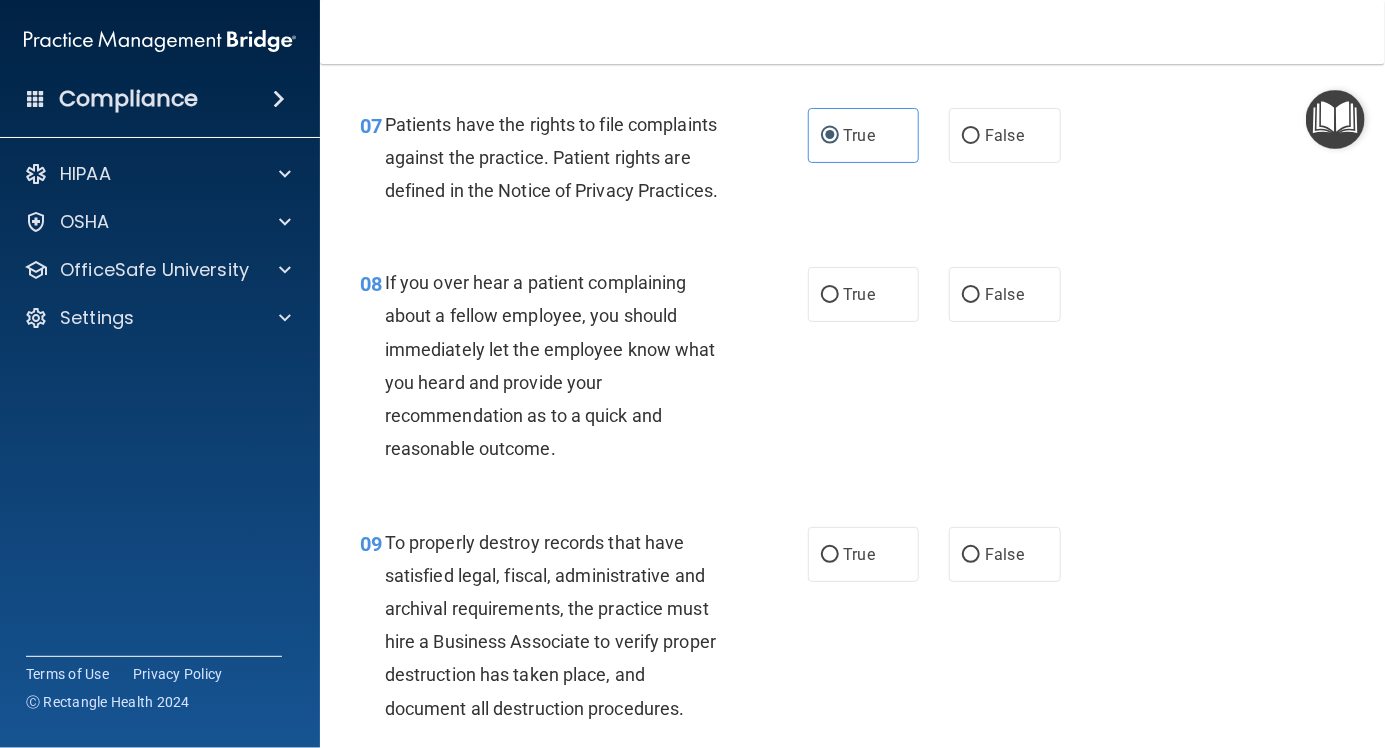 click on "False" at bounding box center (971, 295) 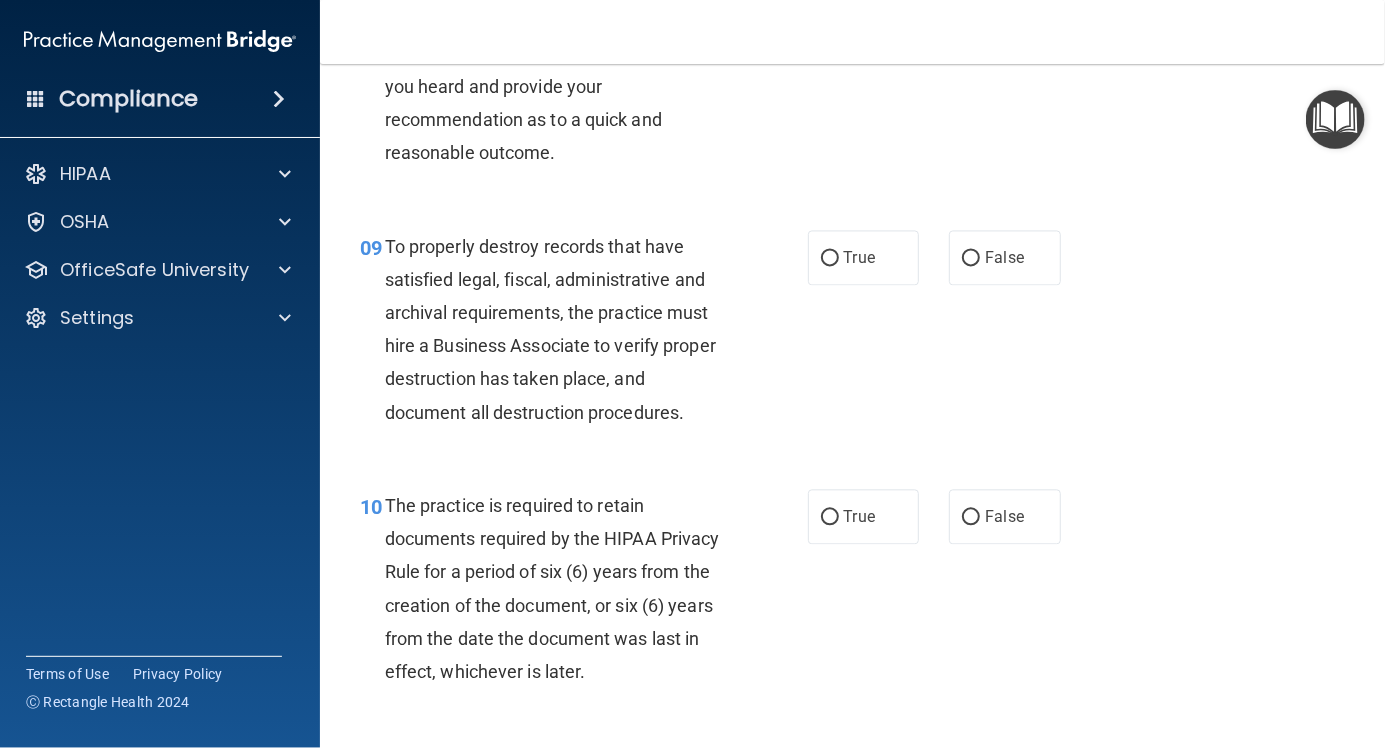 scroll, scrollTop: 1818, scrollLeft: 0, axis: vertical 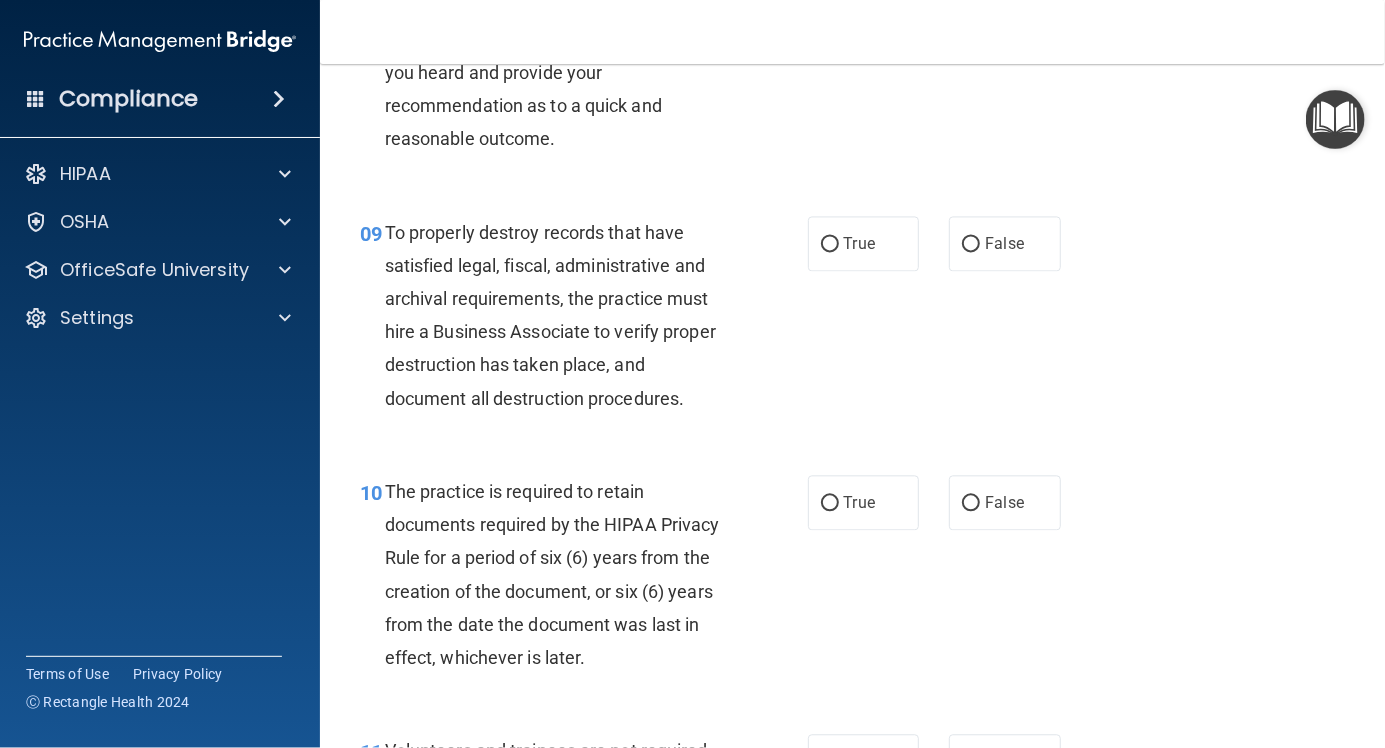 click on "True" at bounding box center [830, 244] 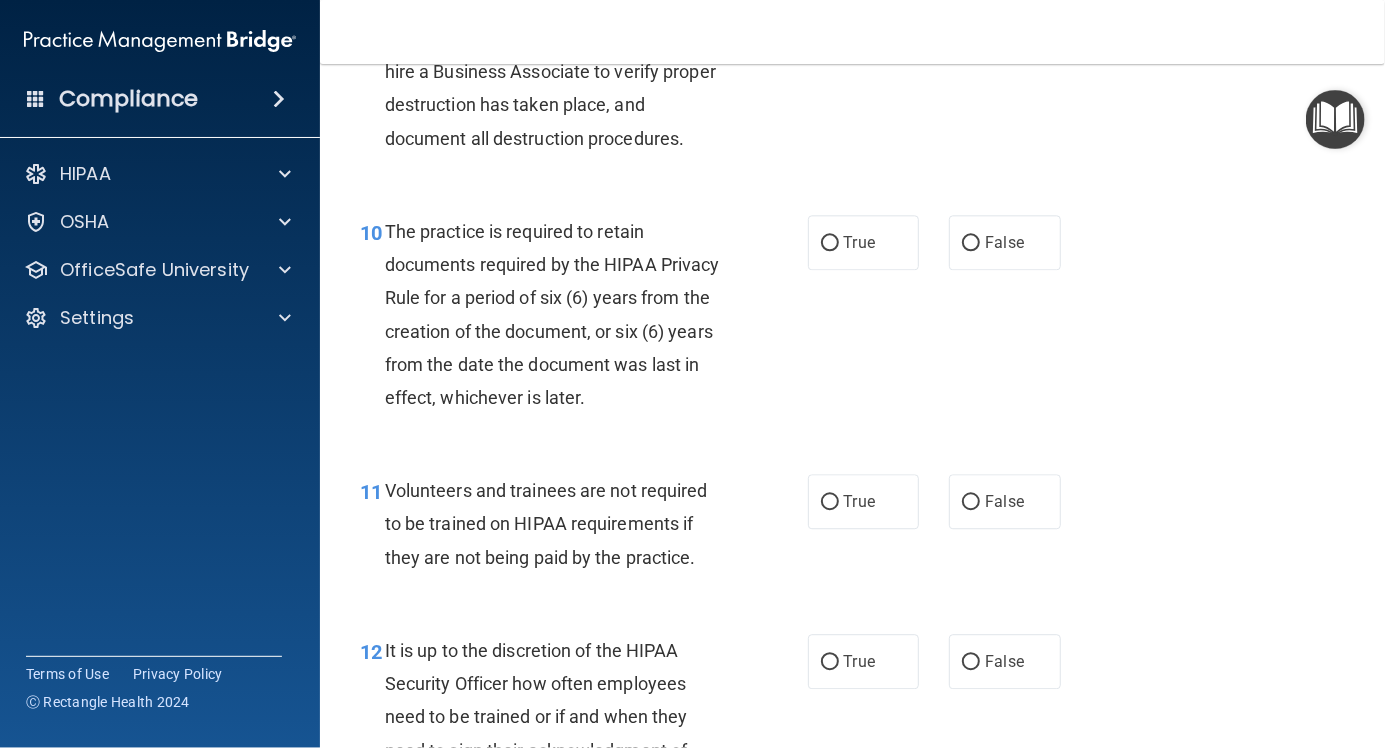scroll, scrollTop: 2083, scrollLeft: 0, axis: vertical 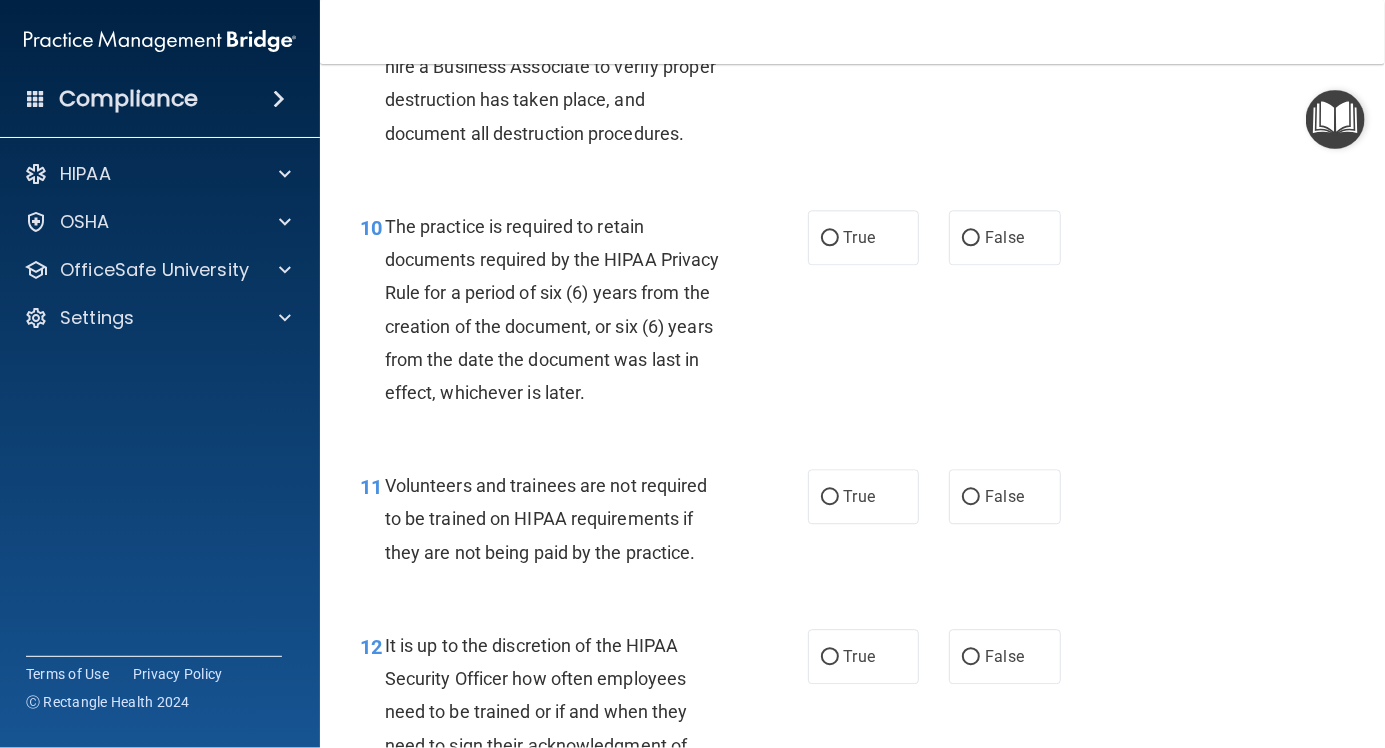 click on "True" at bounding box center (830, 238) 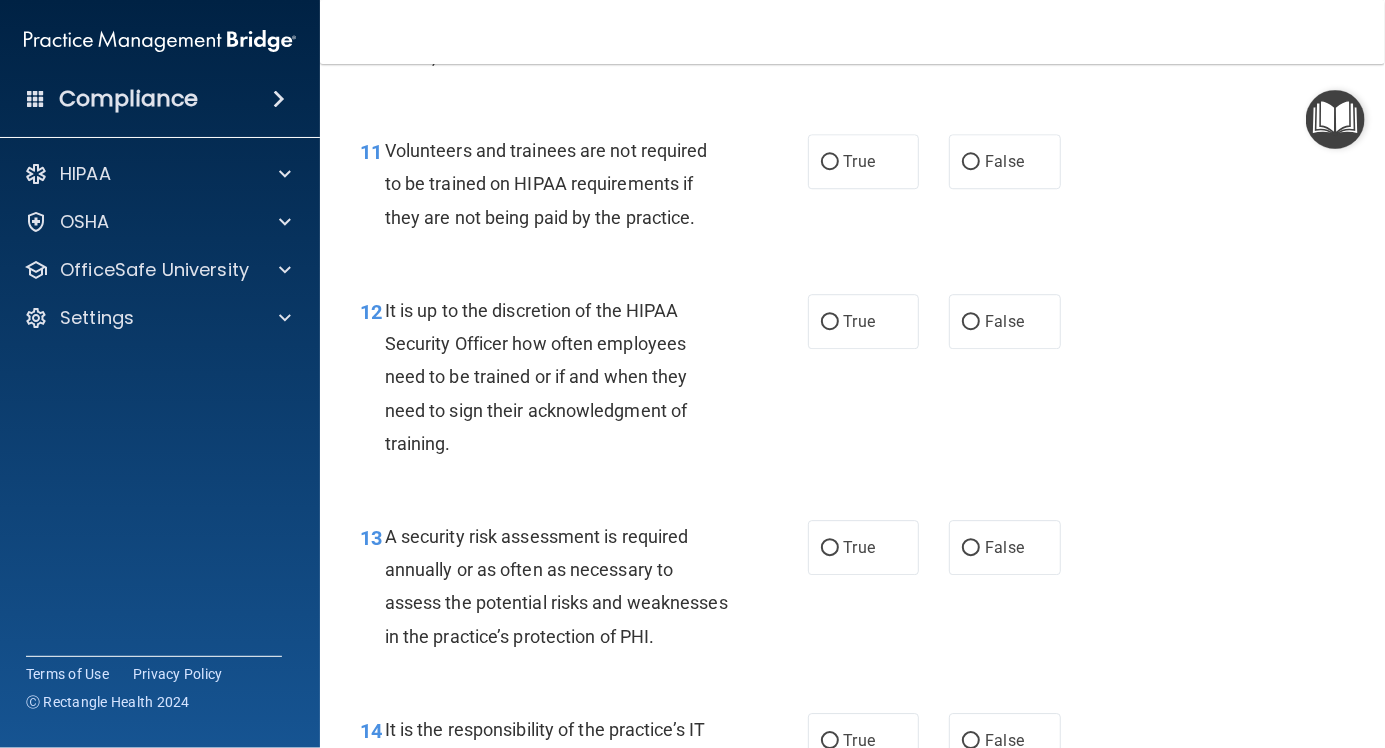 scroll, scrollTop: 2418, scrollLeft: 0, axis: vertical 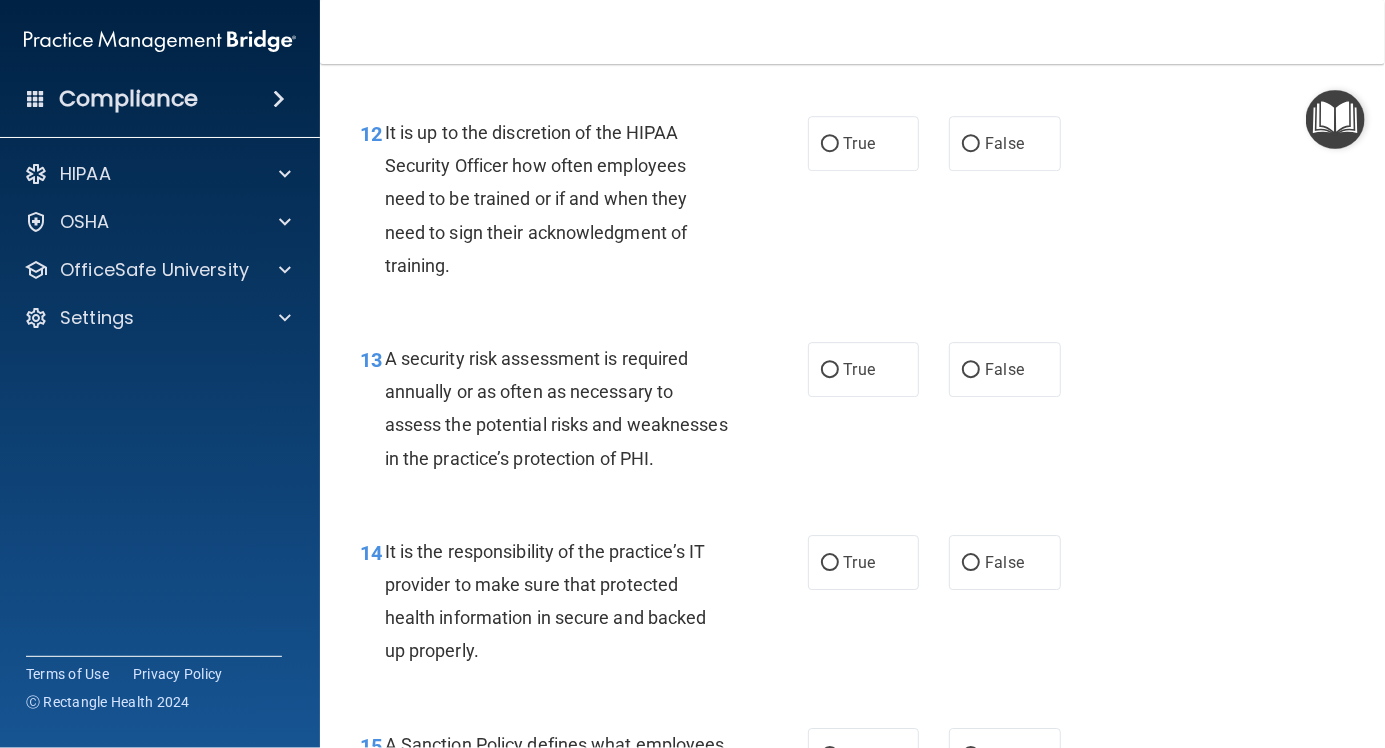 click on "False" at bounding box center (971, 144) 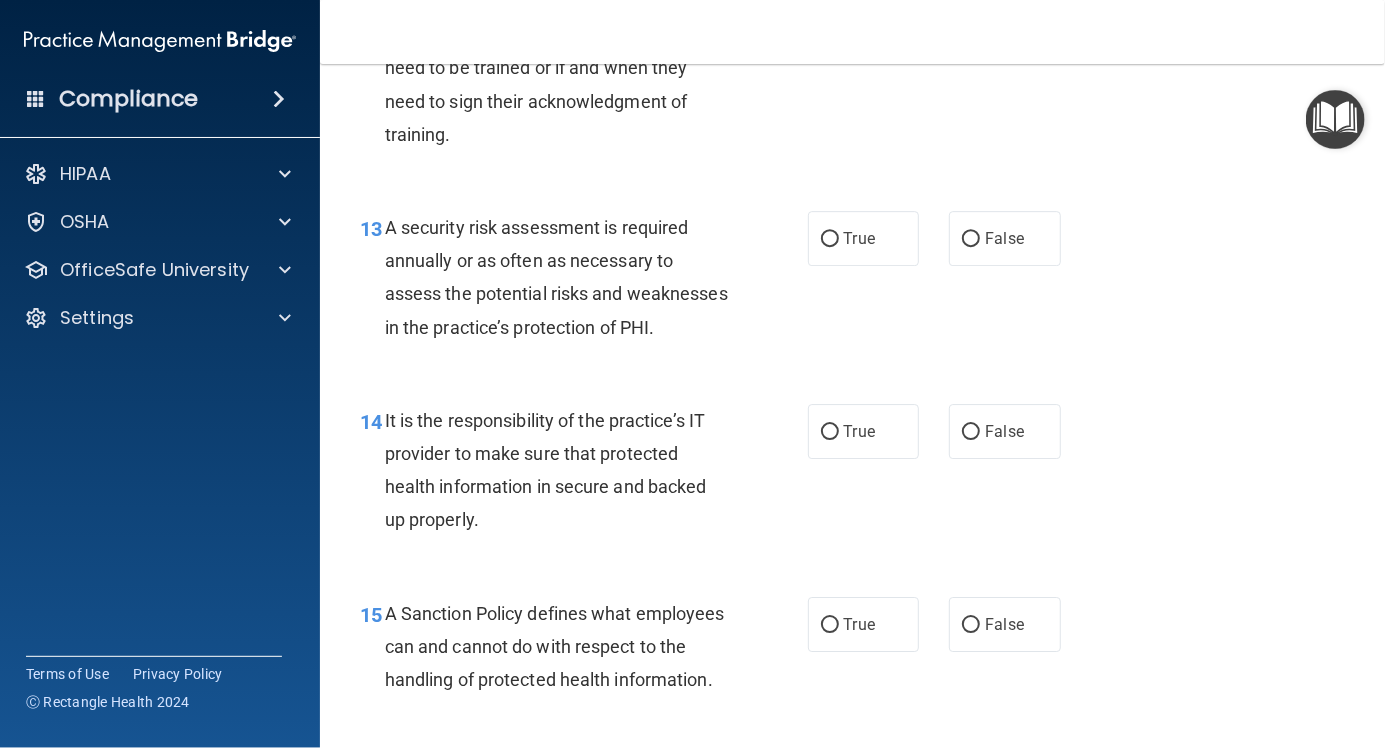 scroll, scrollTop: 2734, scrollLeft: 0, axis: vertical 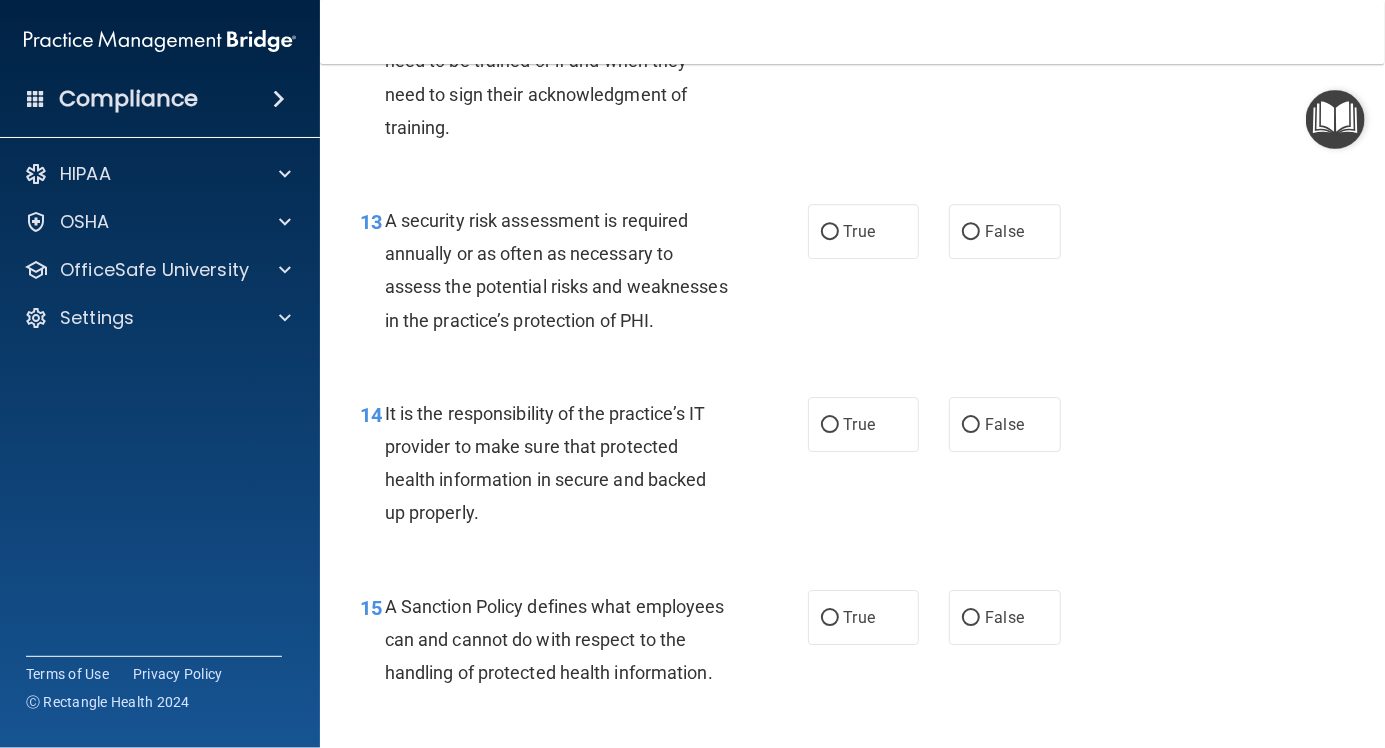 click on "False" at bounding box center [971, 232] 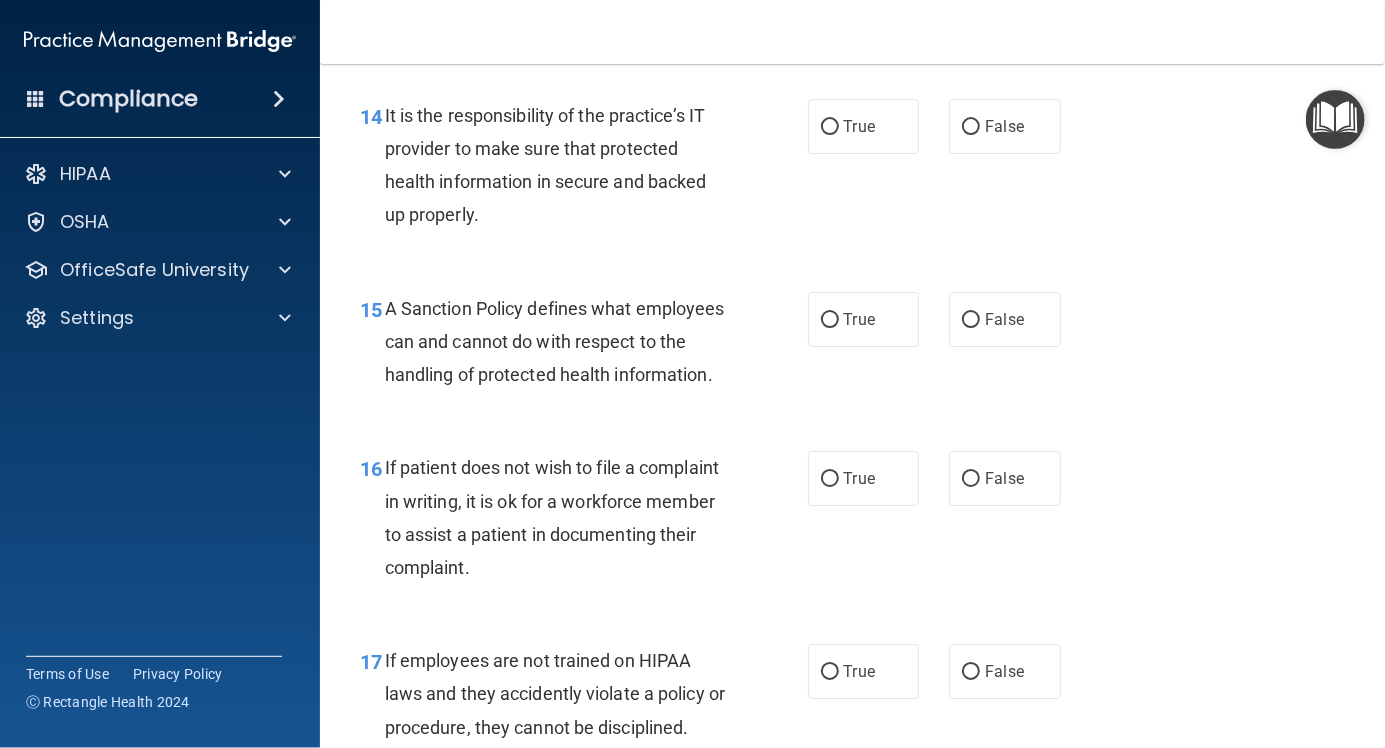 scroll, scrollTop: 3033, scrollLeft: 0, axis: vertical 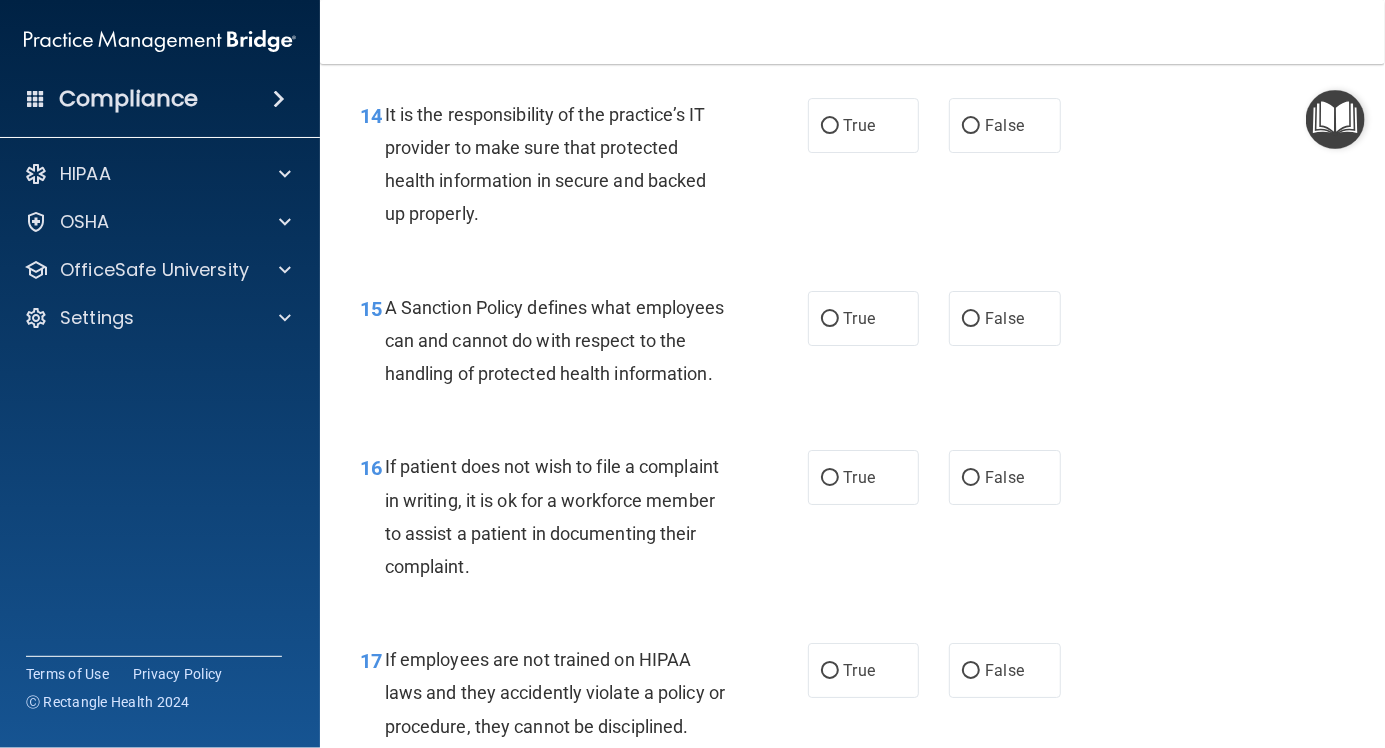 click on "True" at bounding box center (830, 126) 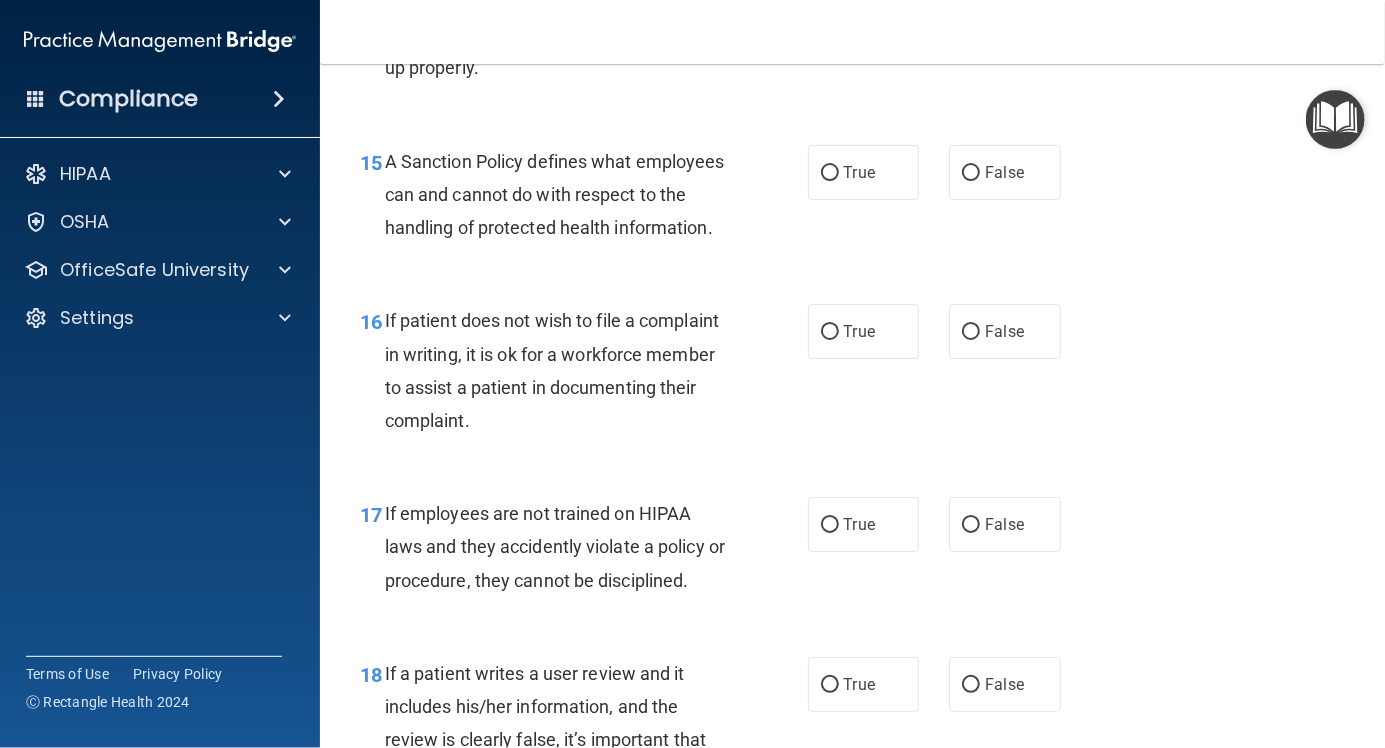 scroll, scrollTop: 3182, scrollLeft: 0, axis: vertical 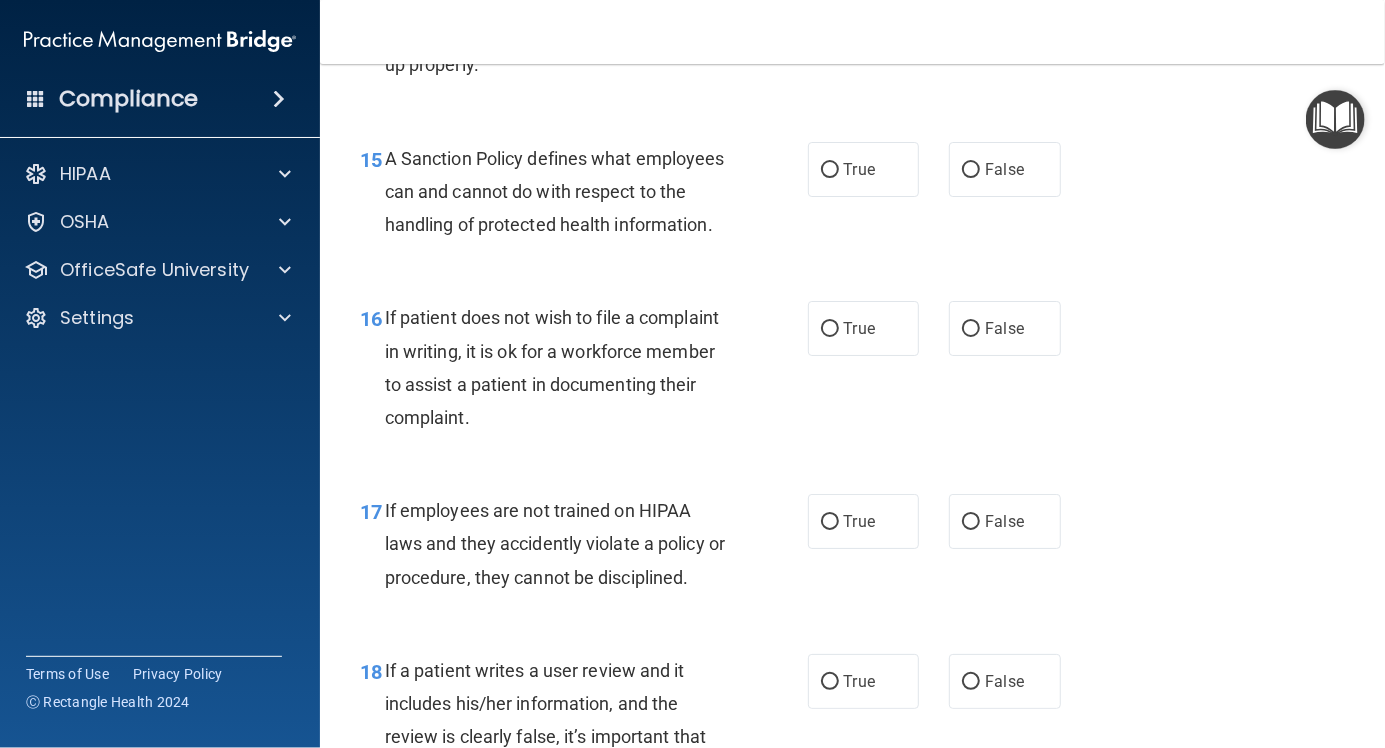 click on "True" at bounding box center [830, 170] 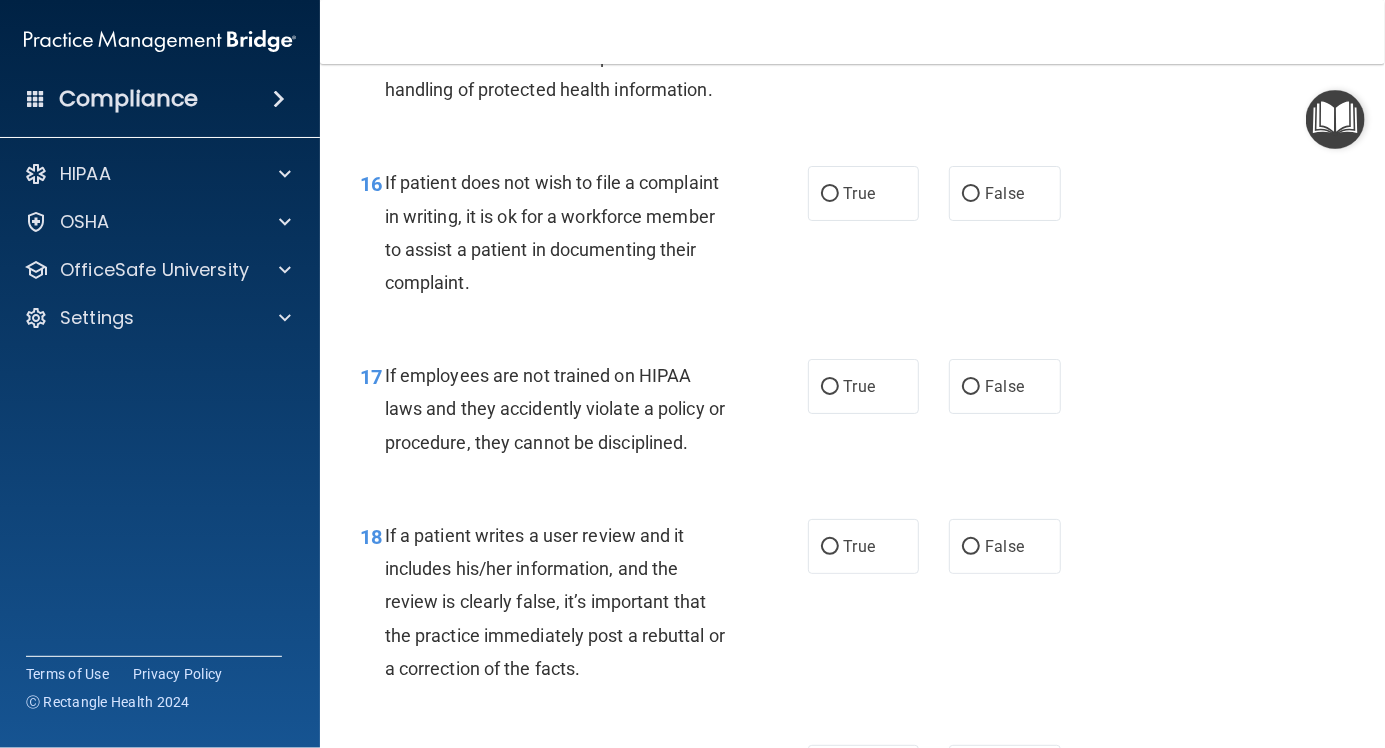 scroll, scrollTop: 3328, scrollLeft: 0, axis: vertical 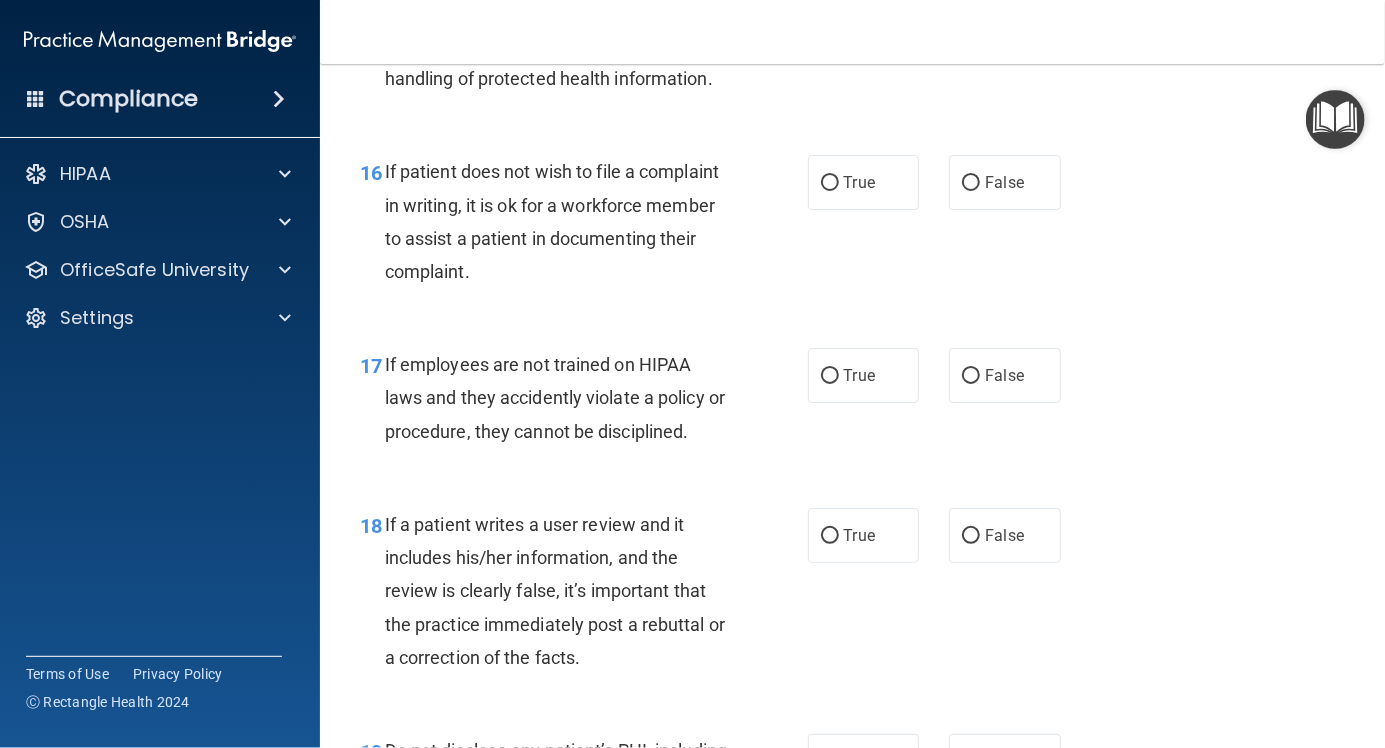 click on "False" at bounding box center [971, 183] 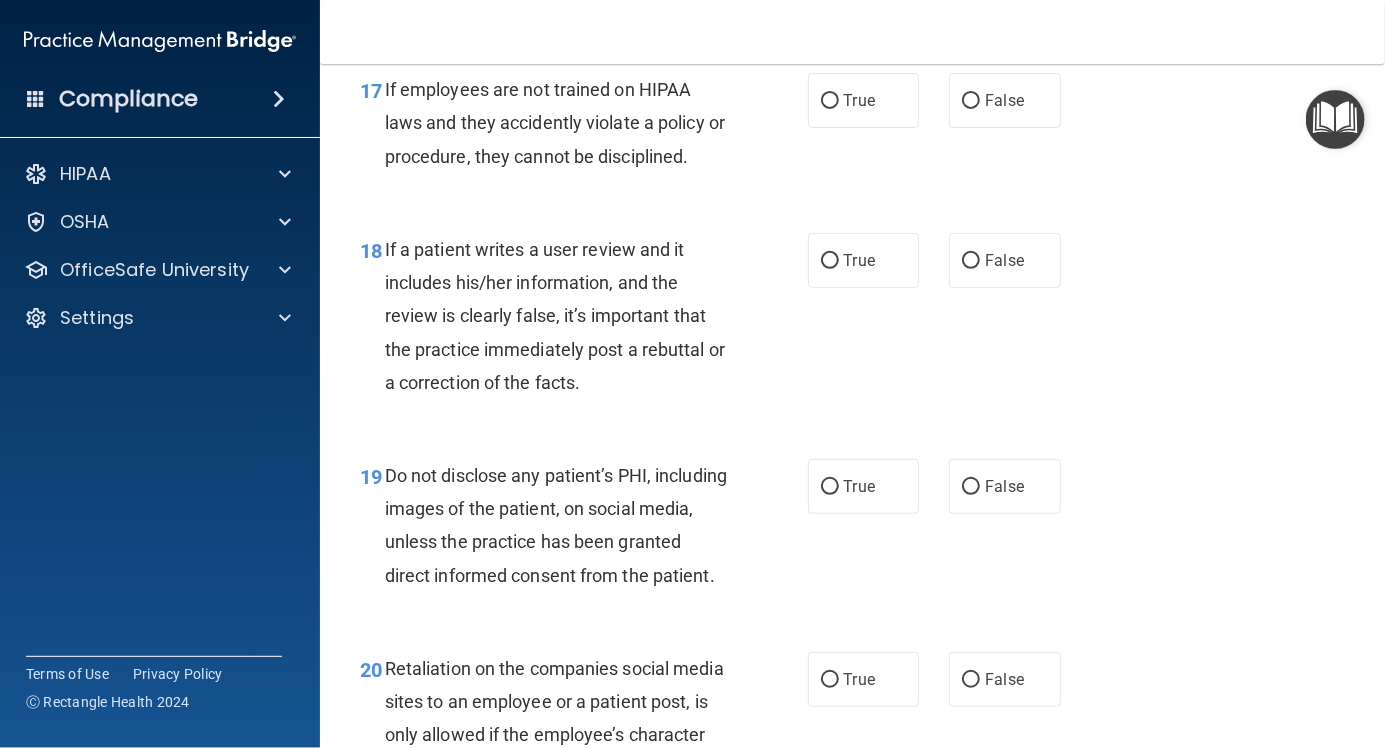 scroll, scrollTop: 3606, scrollLeft: 0, axis: vertical 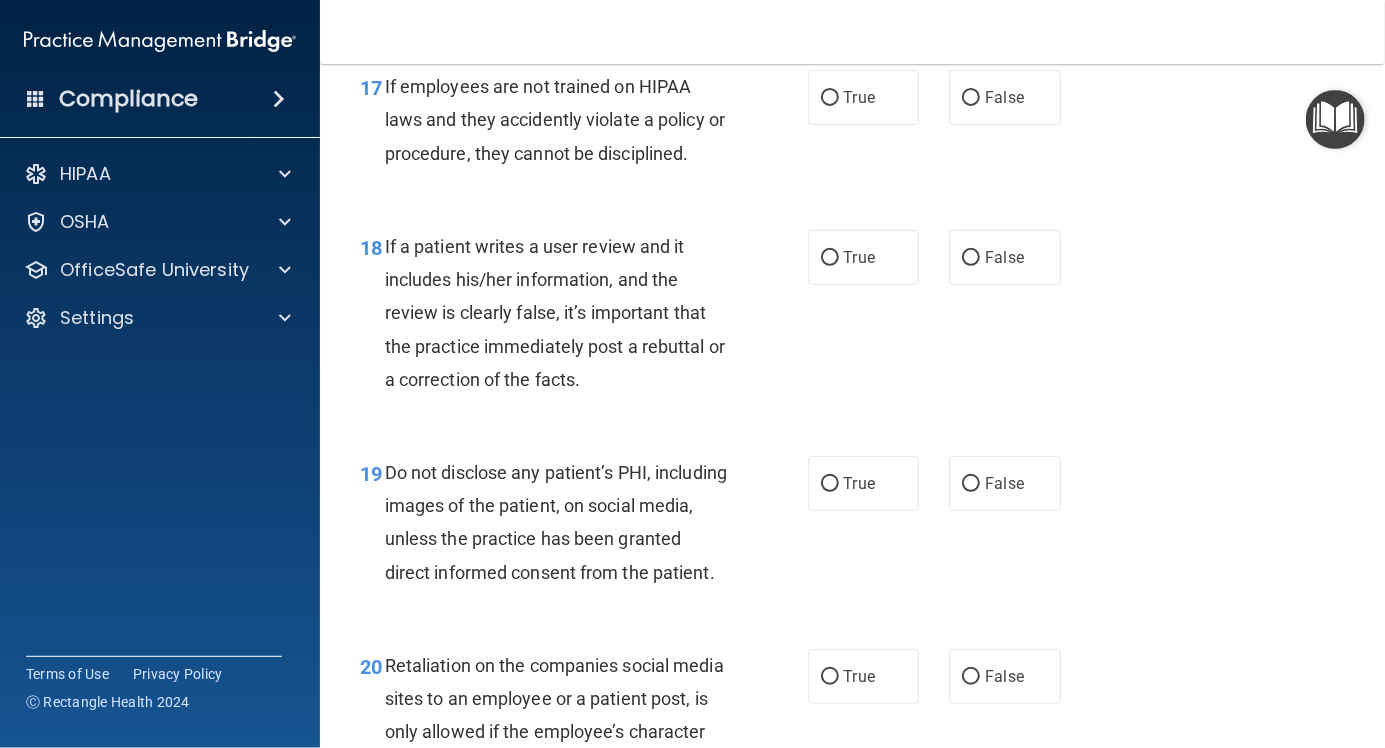 click on "False" at bounding box center (971, 98) 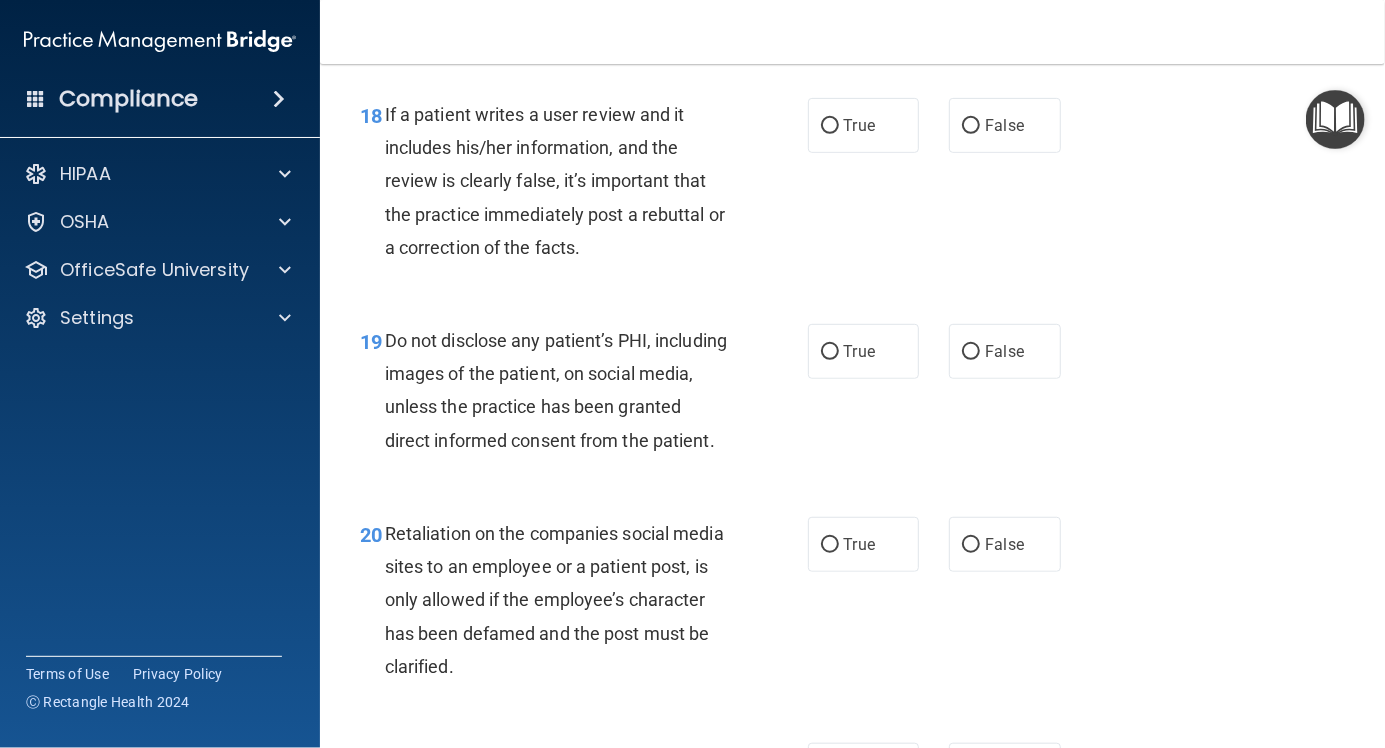 scroll, scrollTop: 3743, scrollLeft: 0, axis: vertical 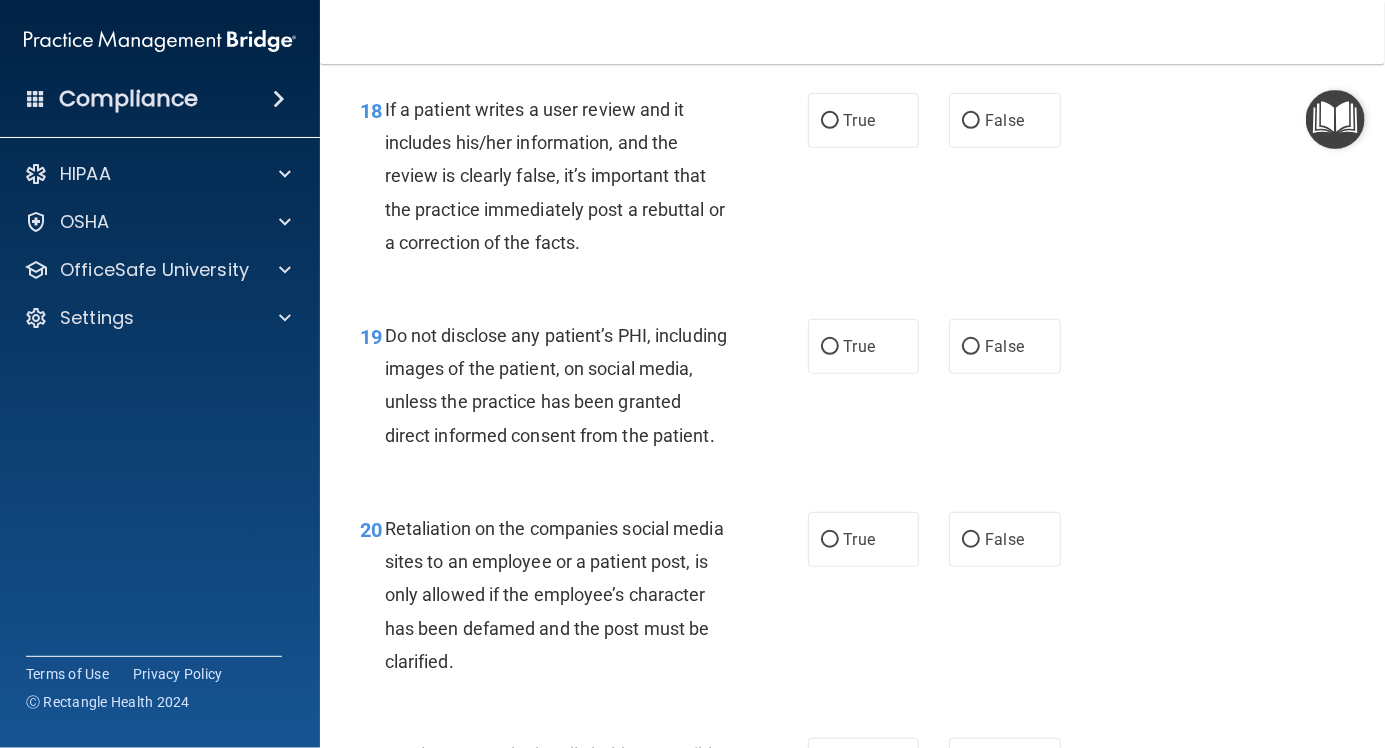 click on "False" at bounding box center (971, 121) 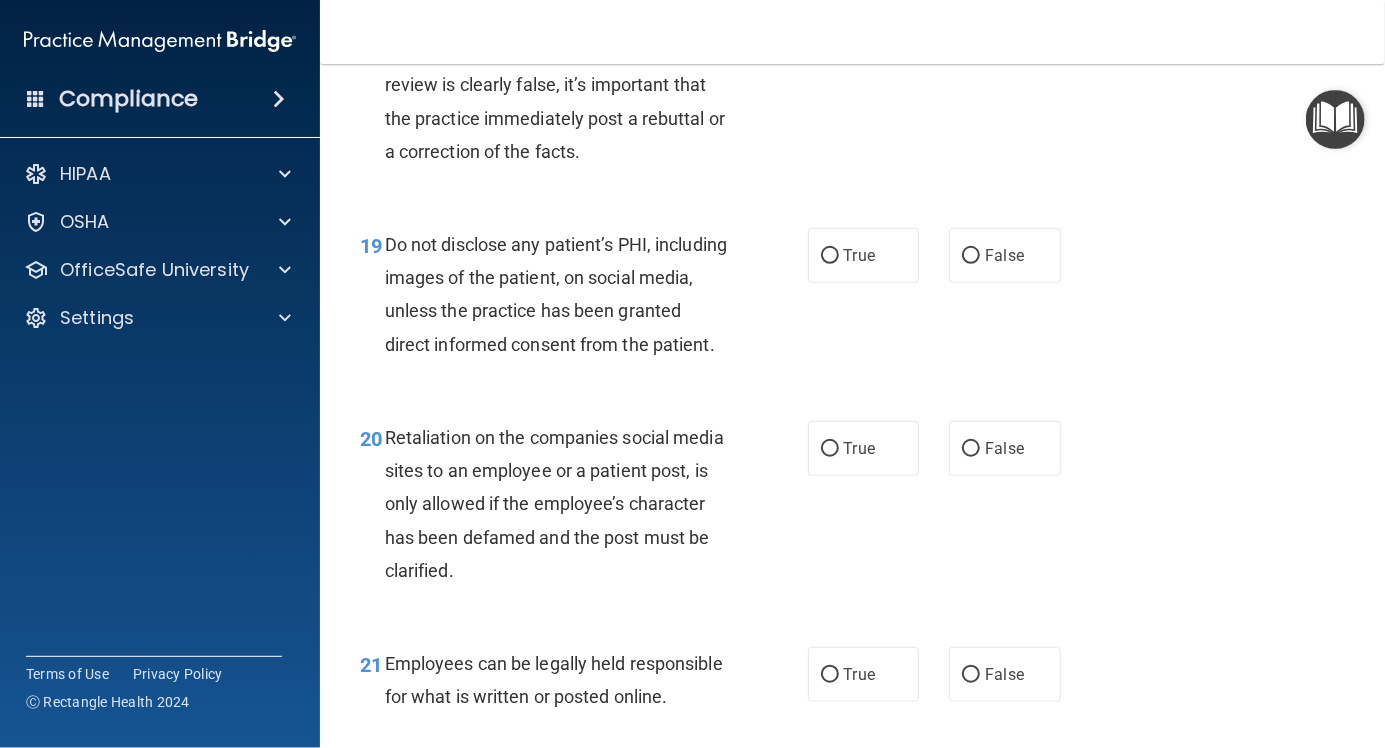 scroll, scrollTop: 3835, scrollLeft: 0, axis: vertical 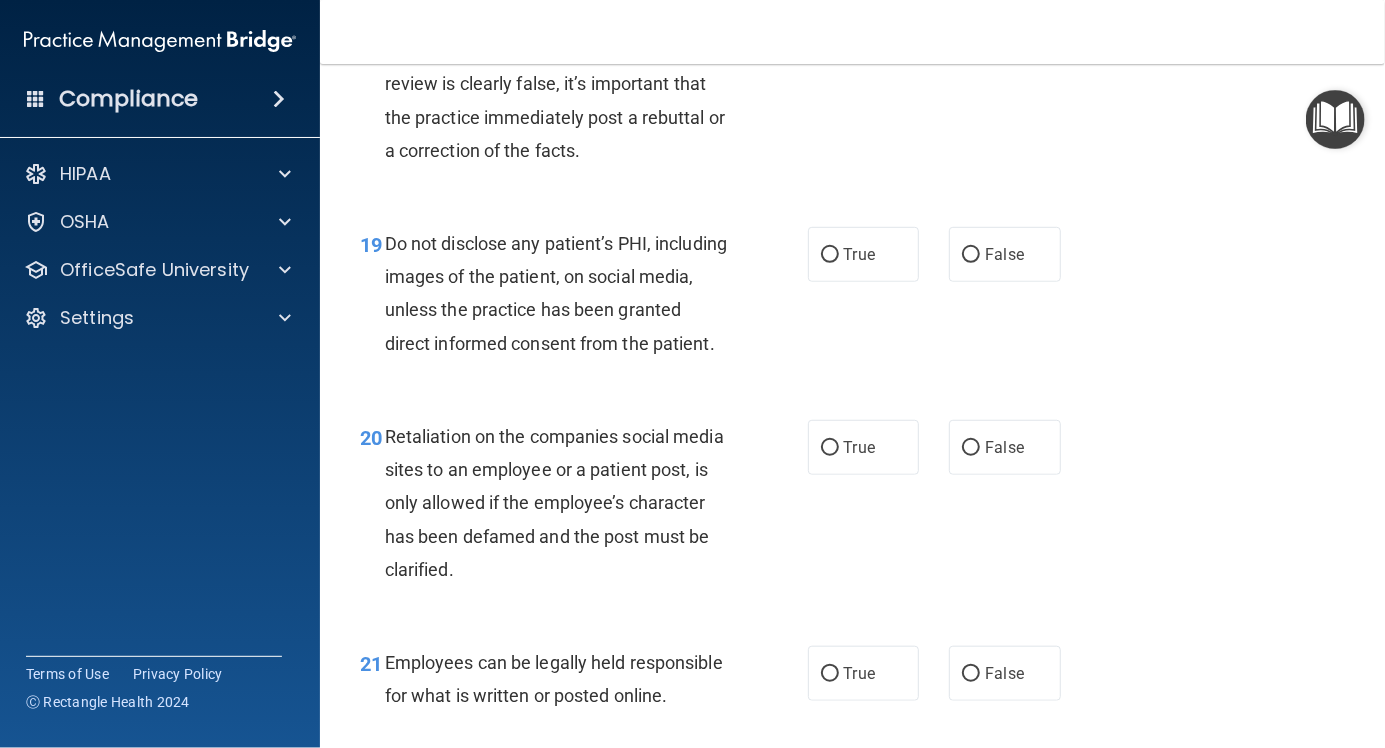 click on "True" at bounding box center (830, 255) 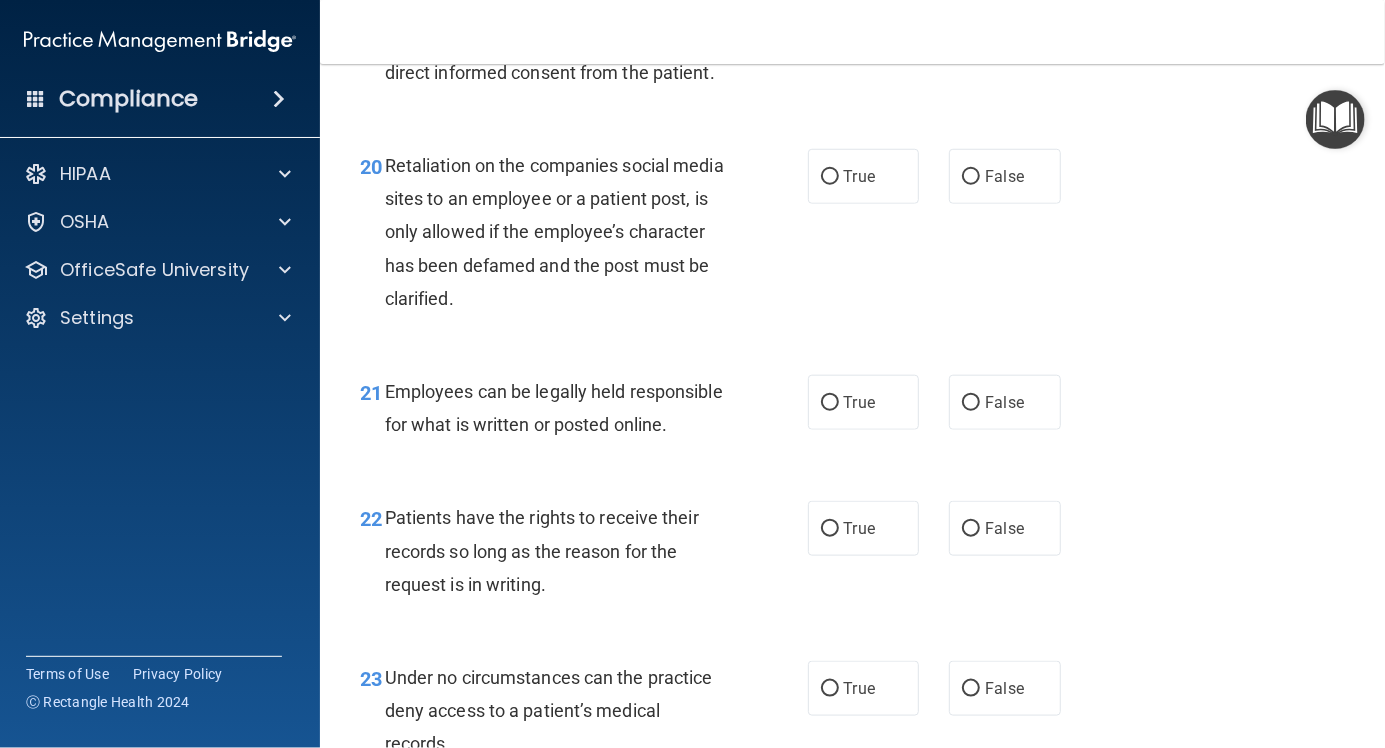 scroll, scrollTop: 4123, scrollLeft: 0, axis: vertical 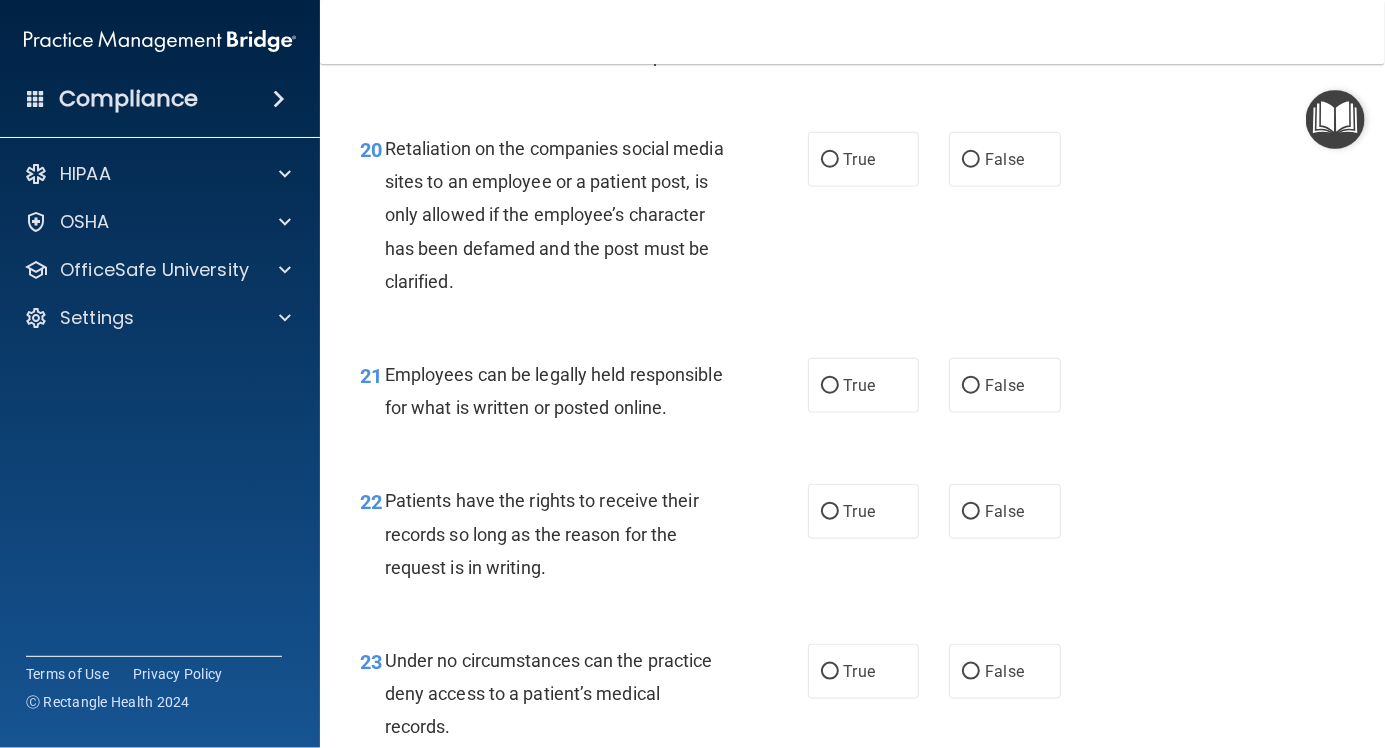click on "False" at bounding box center (971, 160) 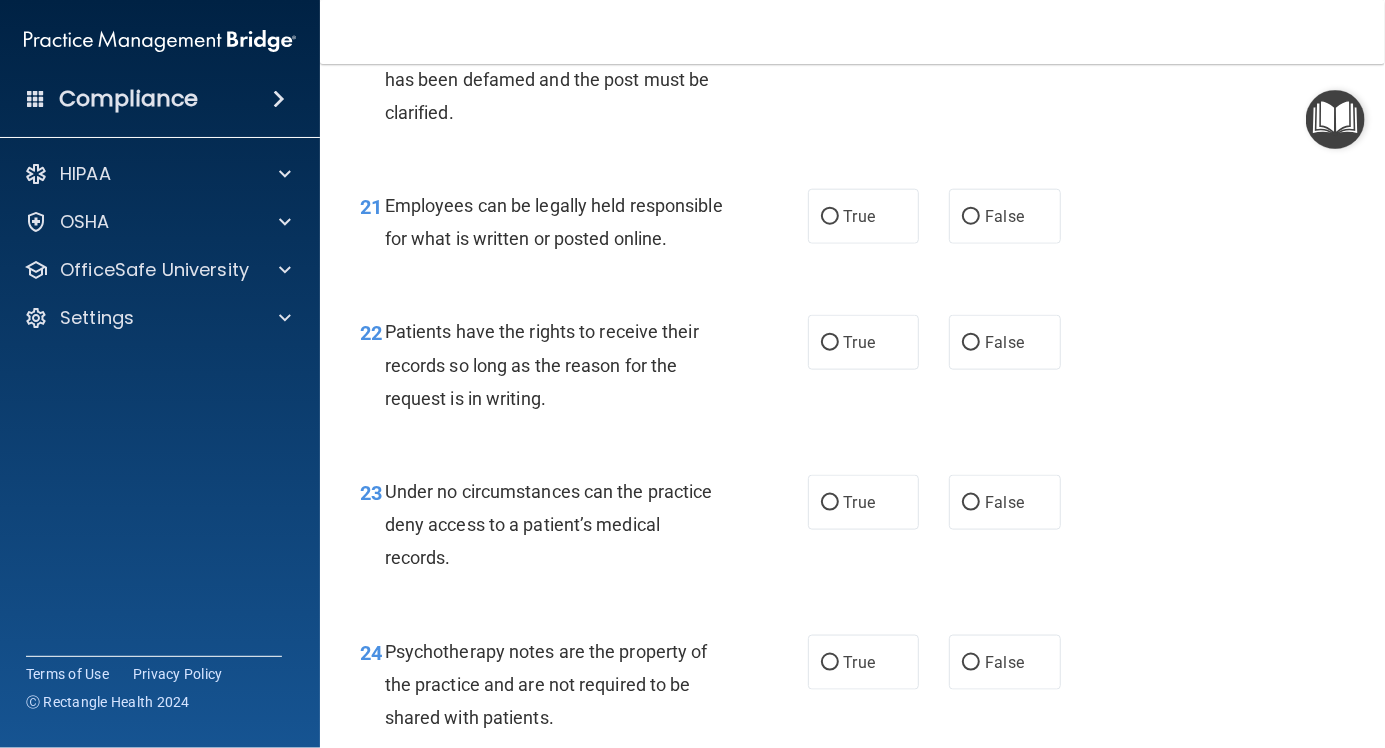 scroll, scrollTop: 4292, scrollLeft: 0, axis: vertical 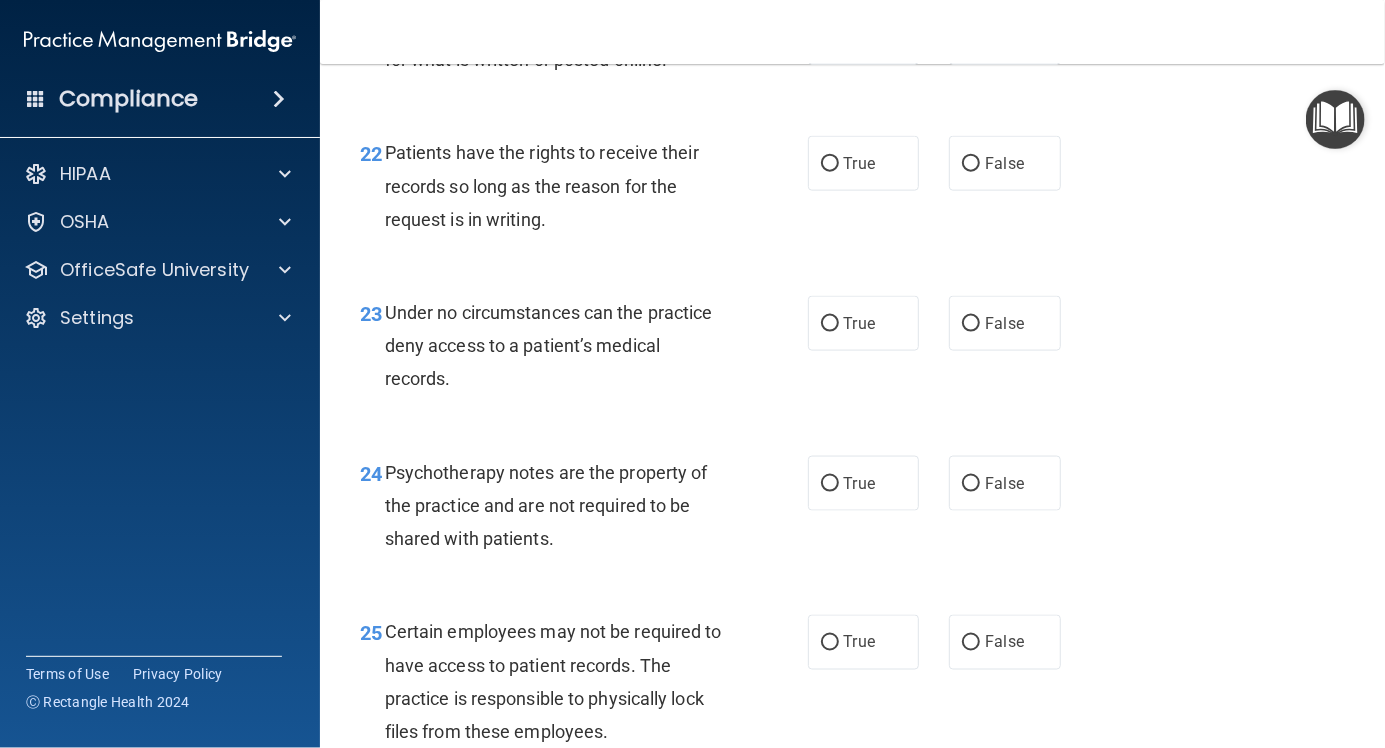 click on "True" at bounding box center [830, 164] 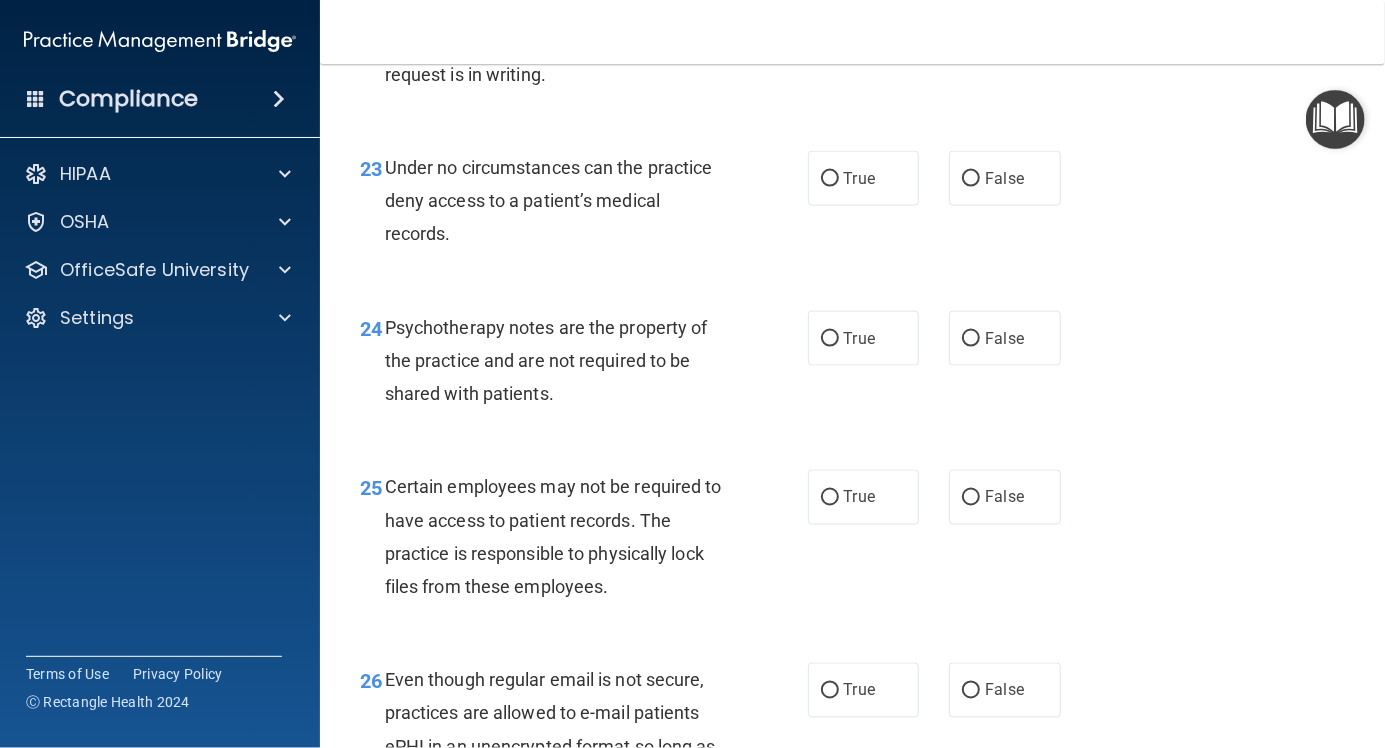 scroll, scrollTop: 4638, scrollLeft: 0, axis: vertical 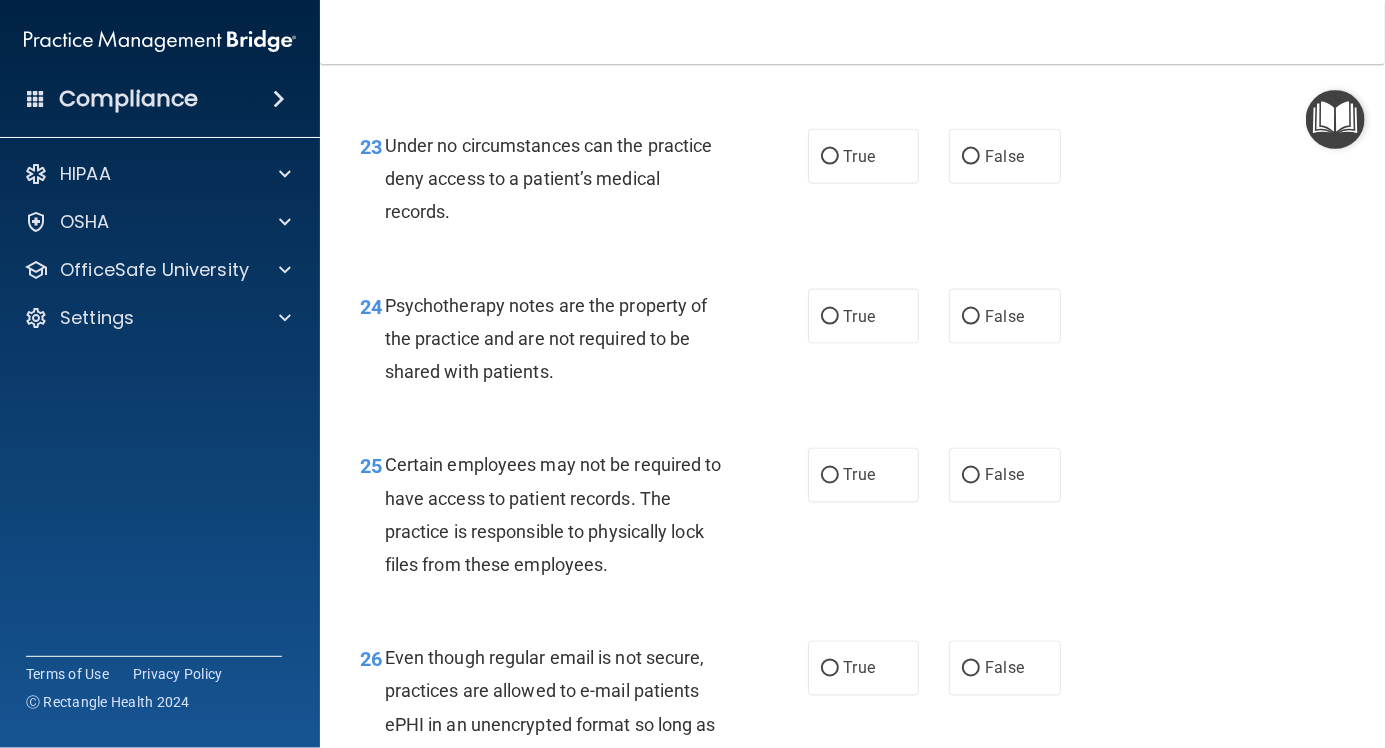 click on "True" at bounding box center [830, 157] 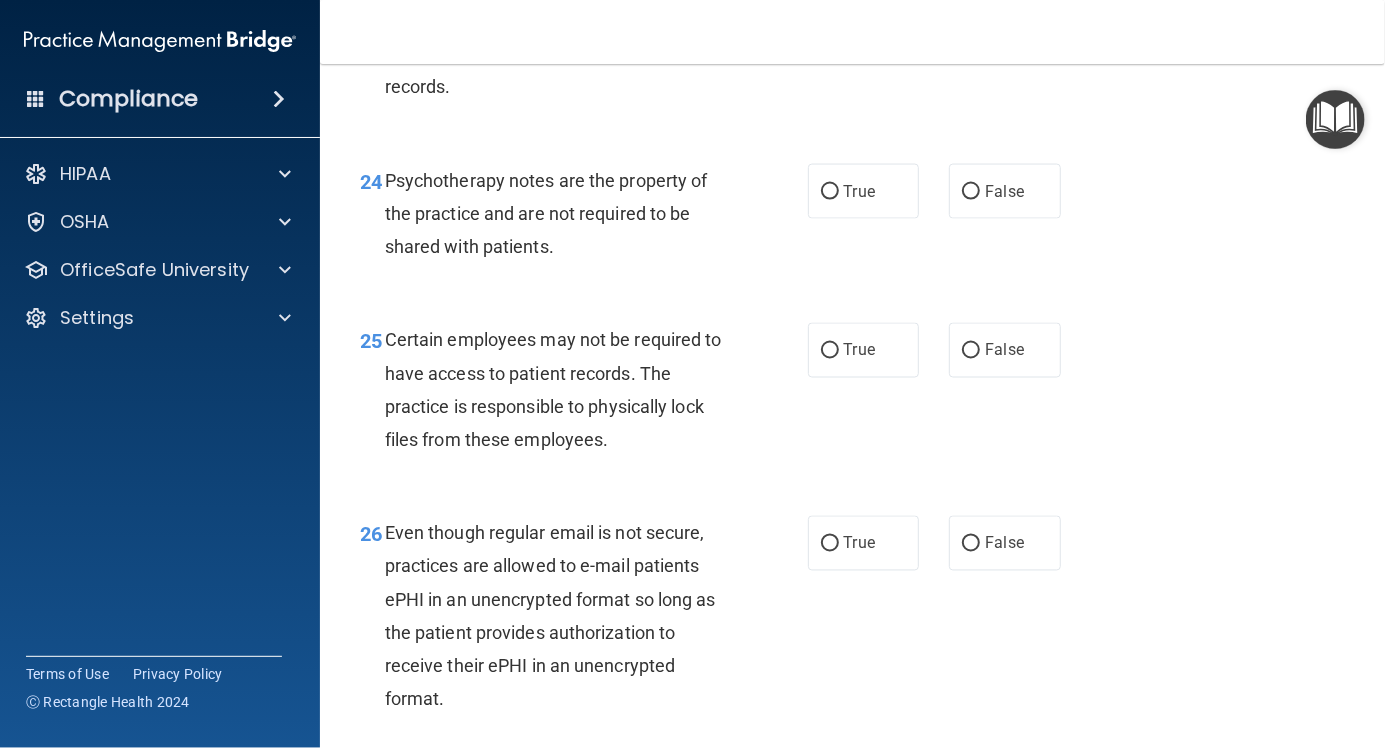 scroll, scrollTop: 4764, scrollLeft: 0, axis: vertical 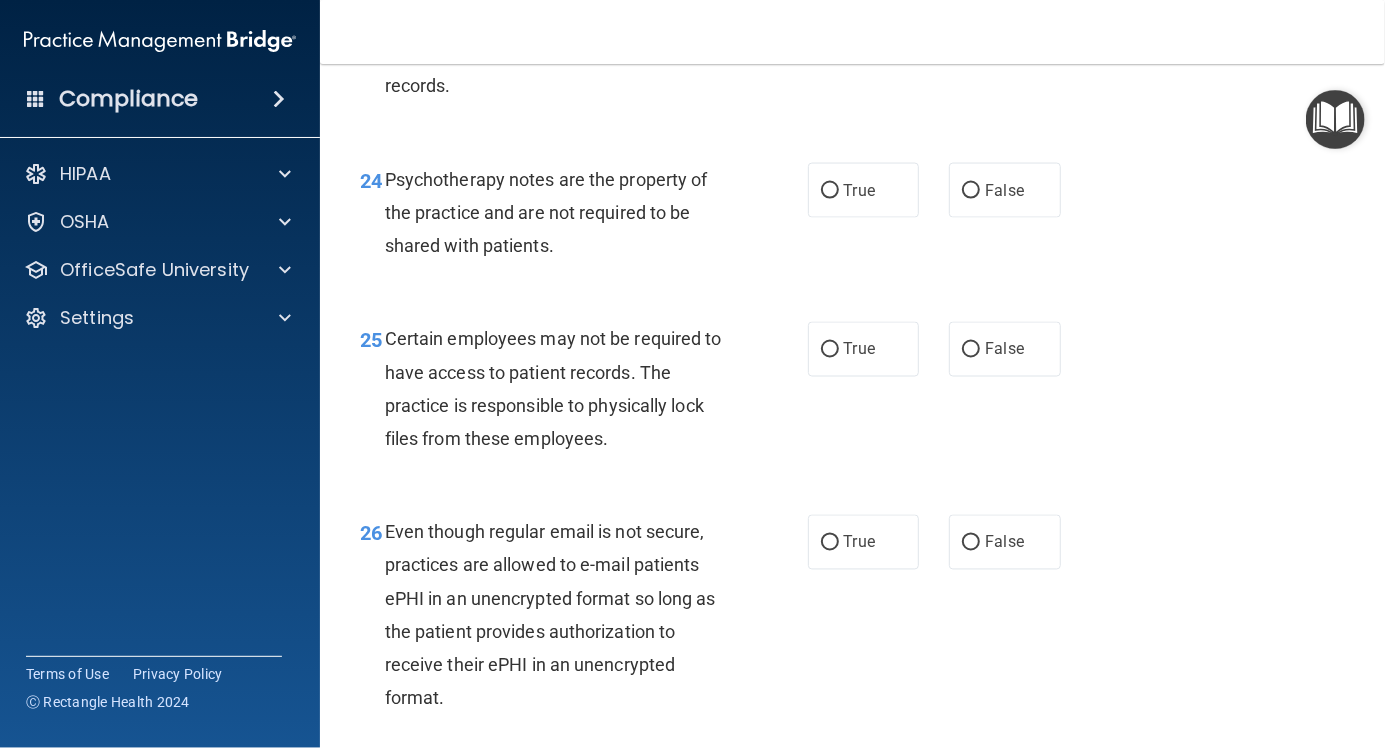 click on "False" at bounding box center (971, 191) 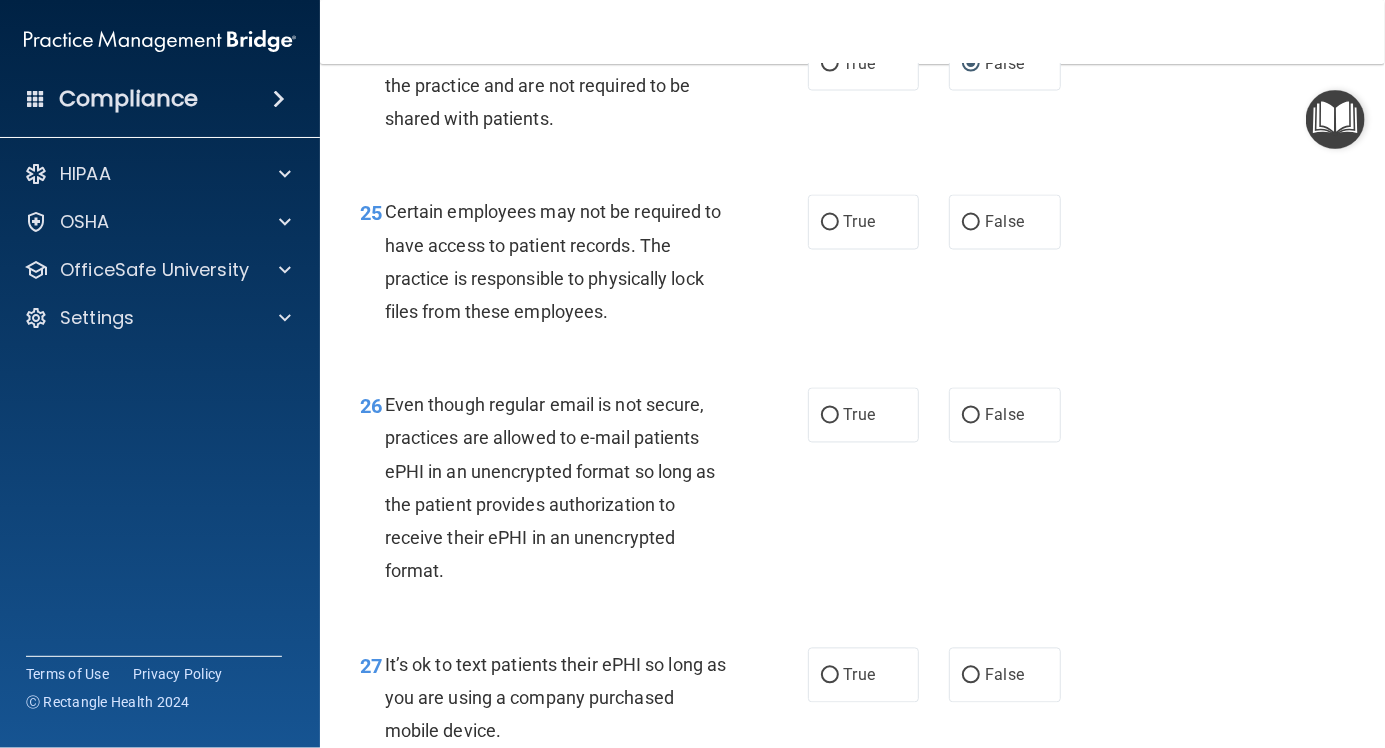 scroll, scrollTop: 4892, scrollLeft: 0, axis: vertical 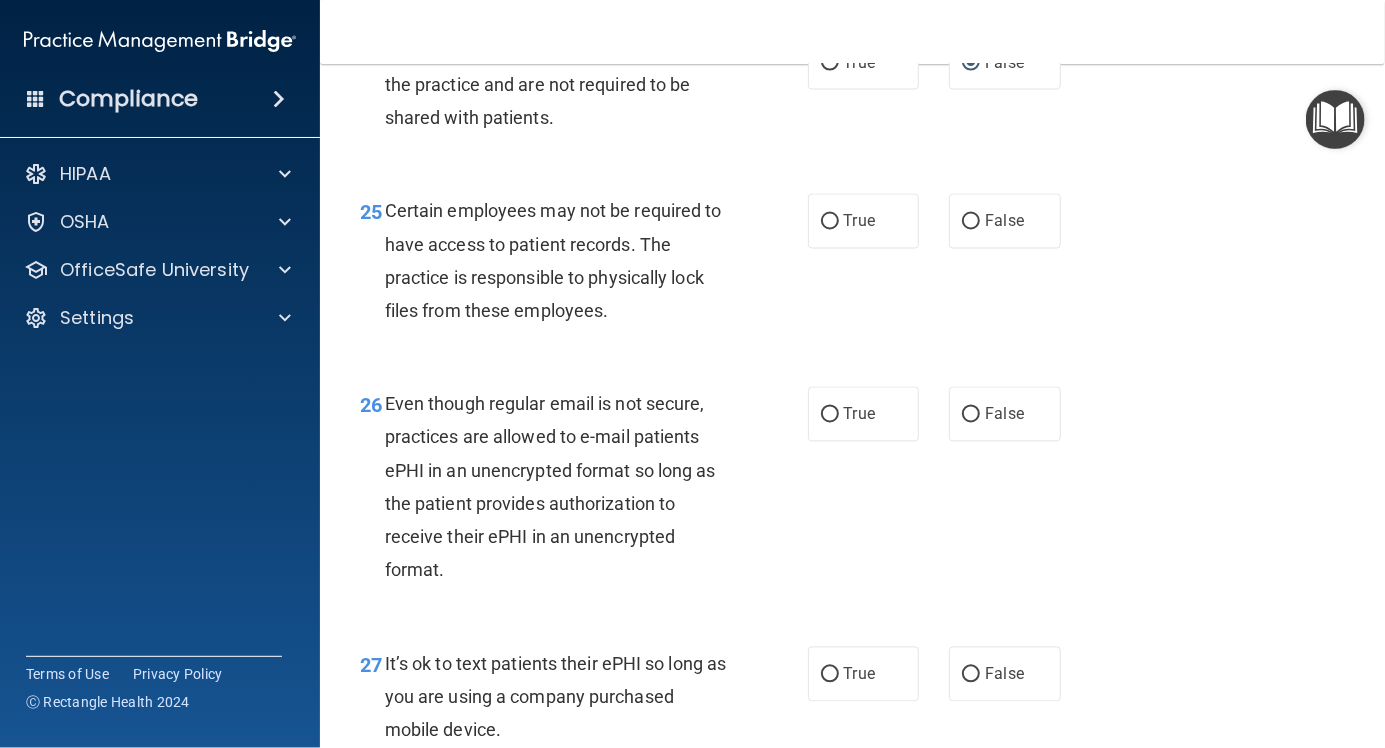click on "False" at bounding box center (971, 222) 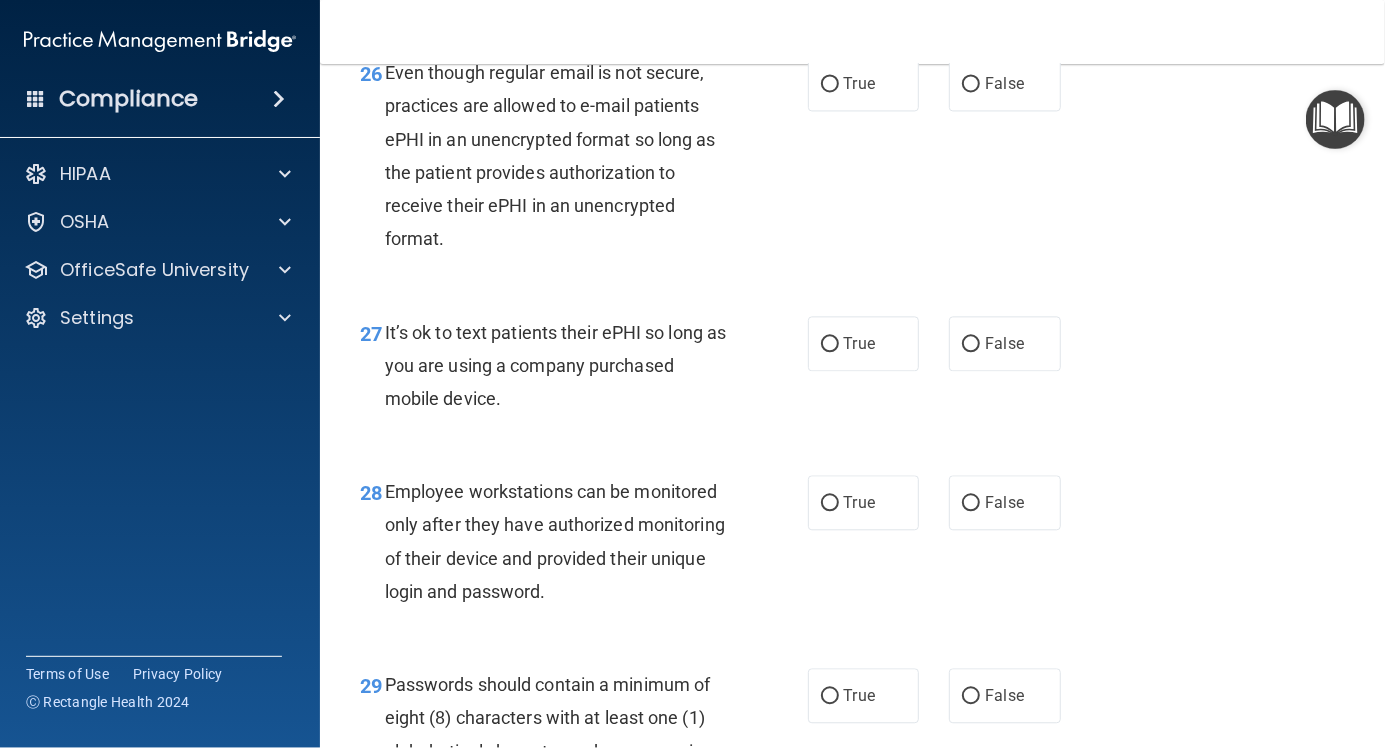 scroll, scrollTop: 5227, scrollLeft: 0, axis: vertical 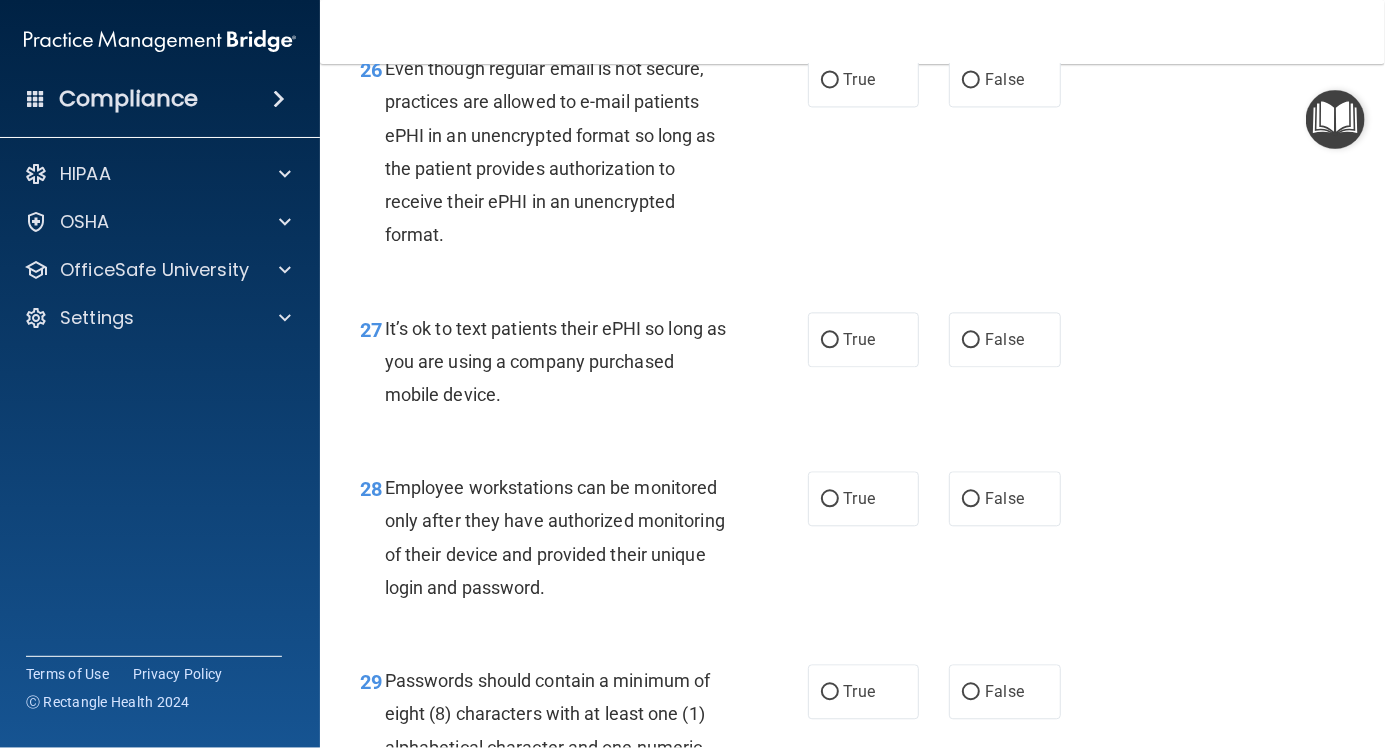 click on "True" at bounding box center [830, 80] 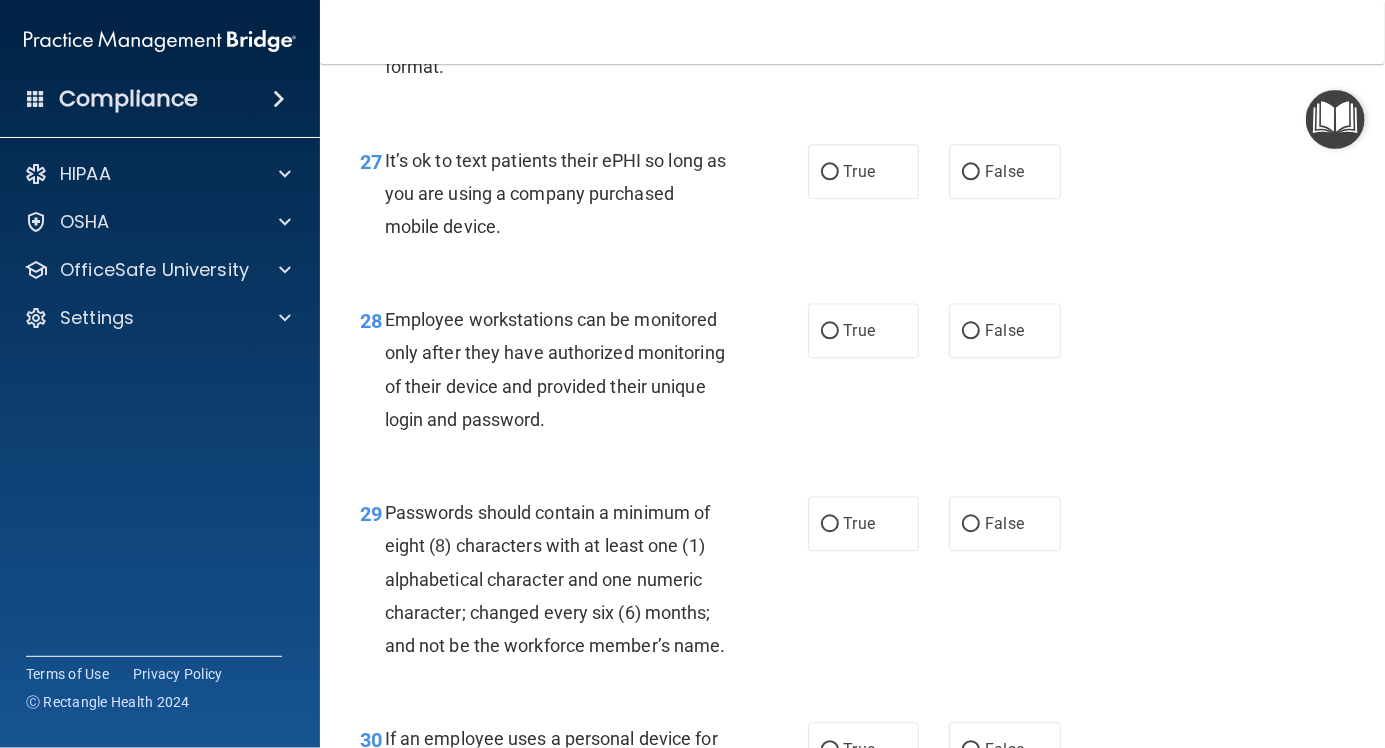 scroll, scrollTop: 5409, scrollLeft: 0, axis: vertical 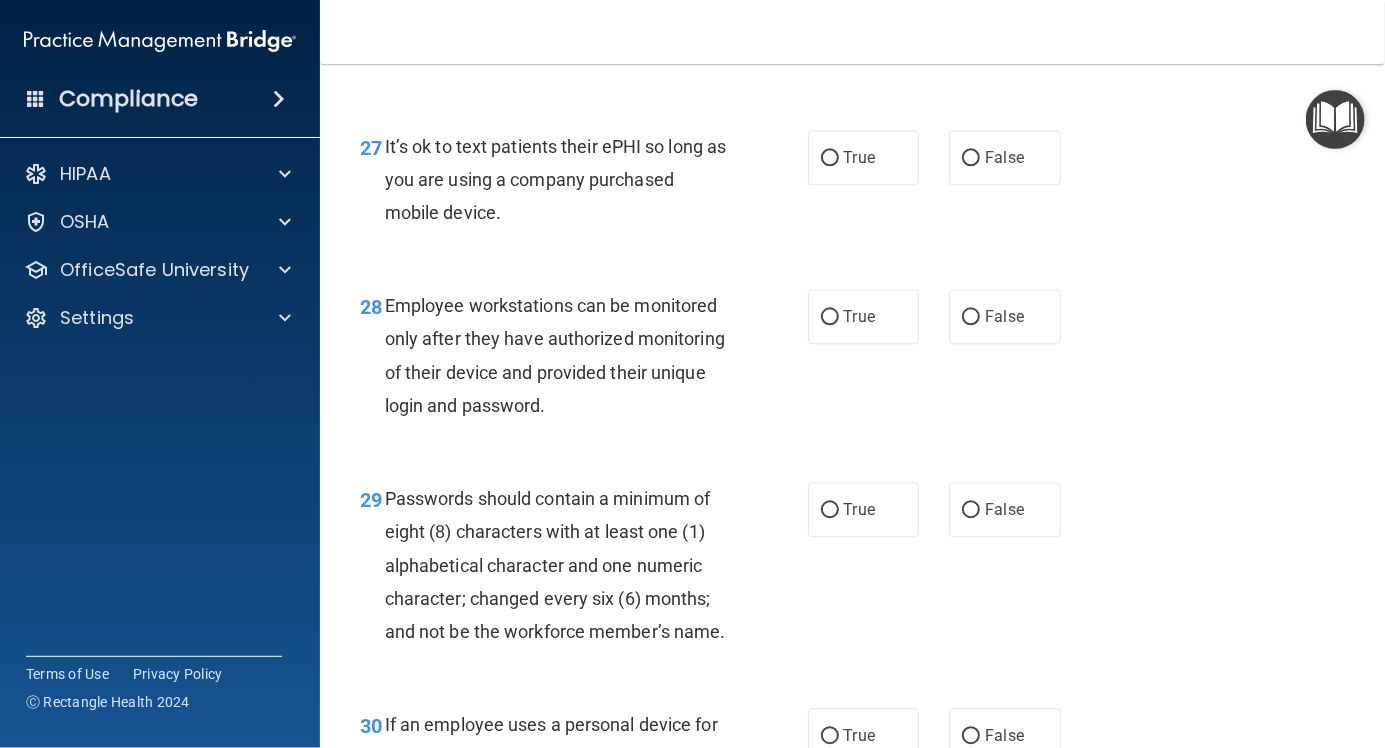 click on "False" at bounding box center (1005, 157) 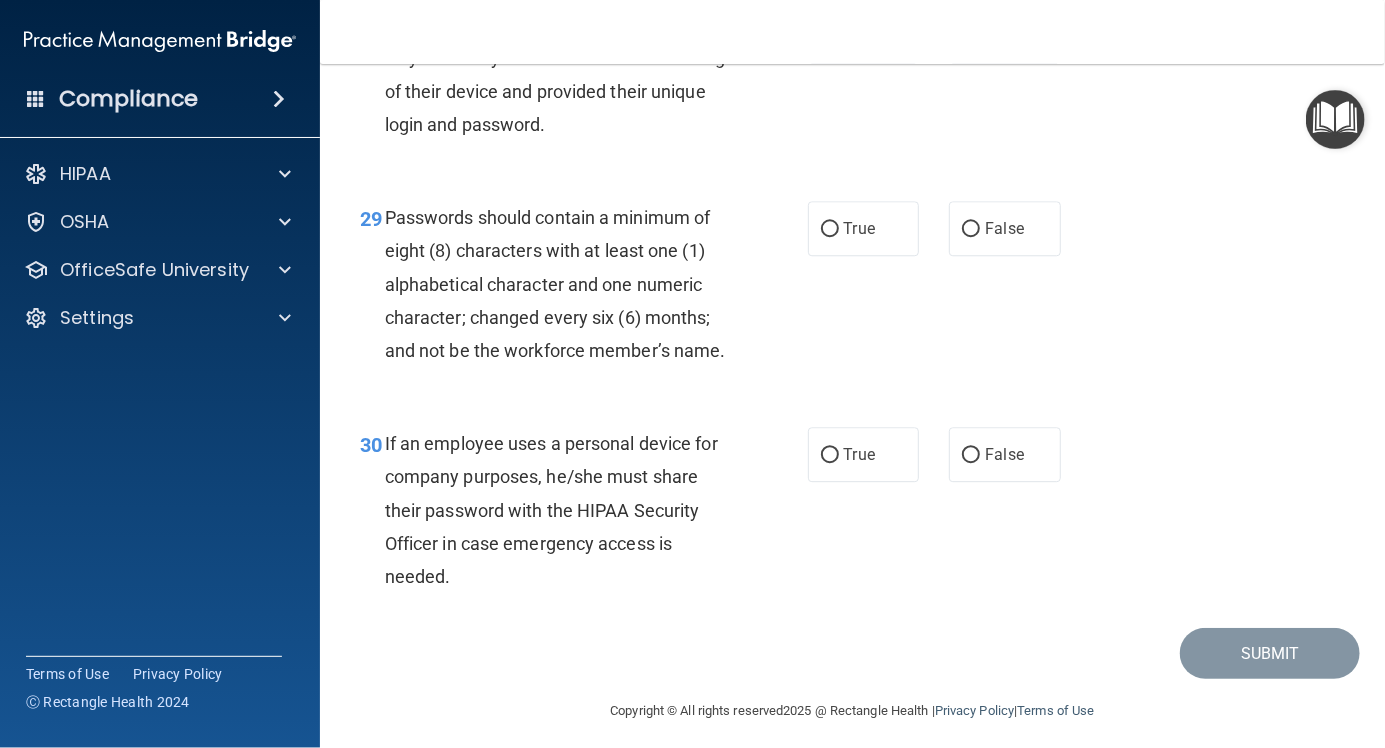 scroll, scrollTop: 5692, scrollLeft: 0, axis: vertical 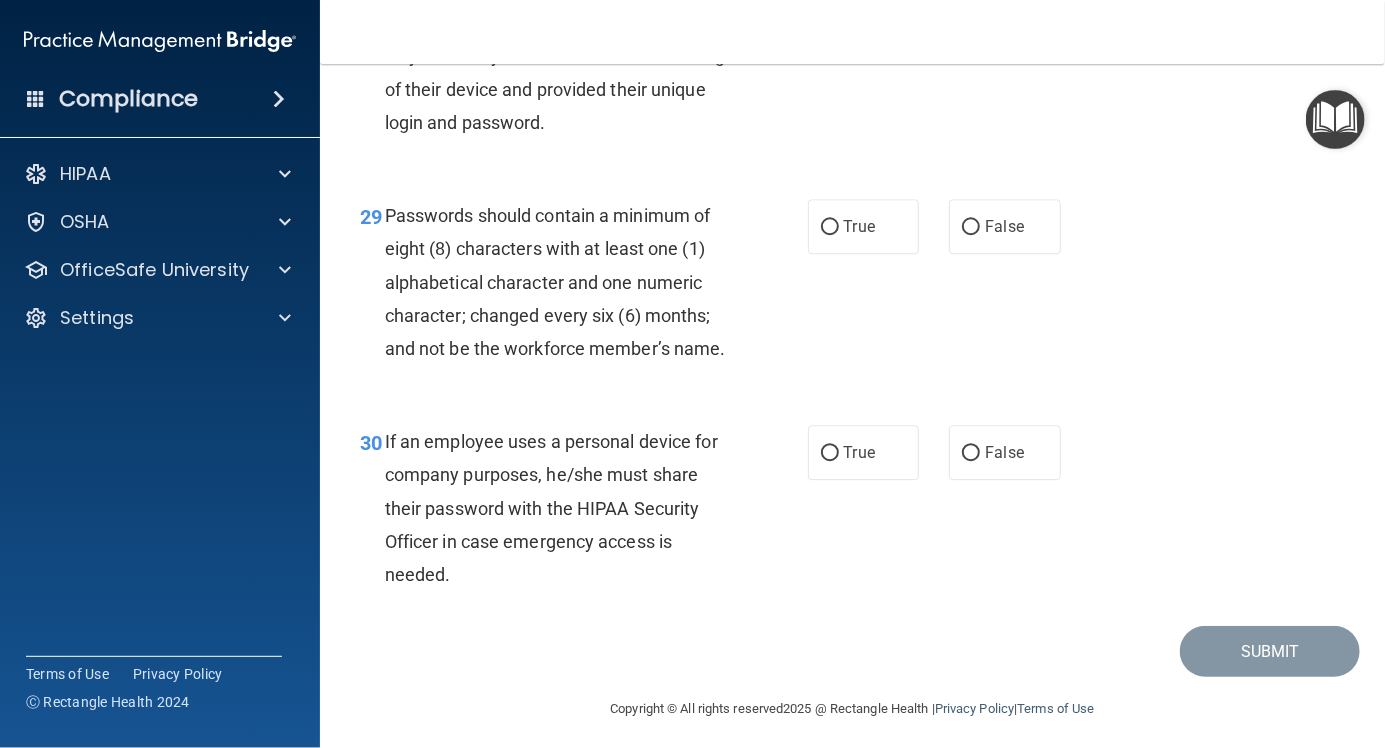 click on "False" at bounding box center (971, 34) 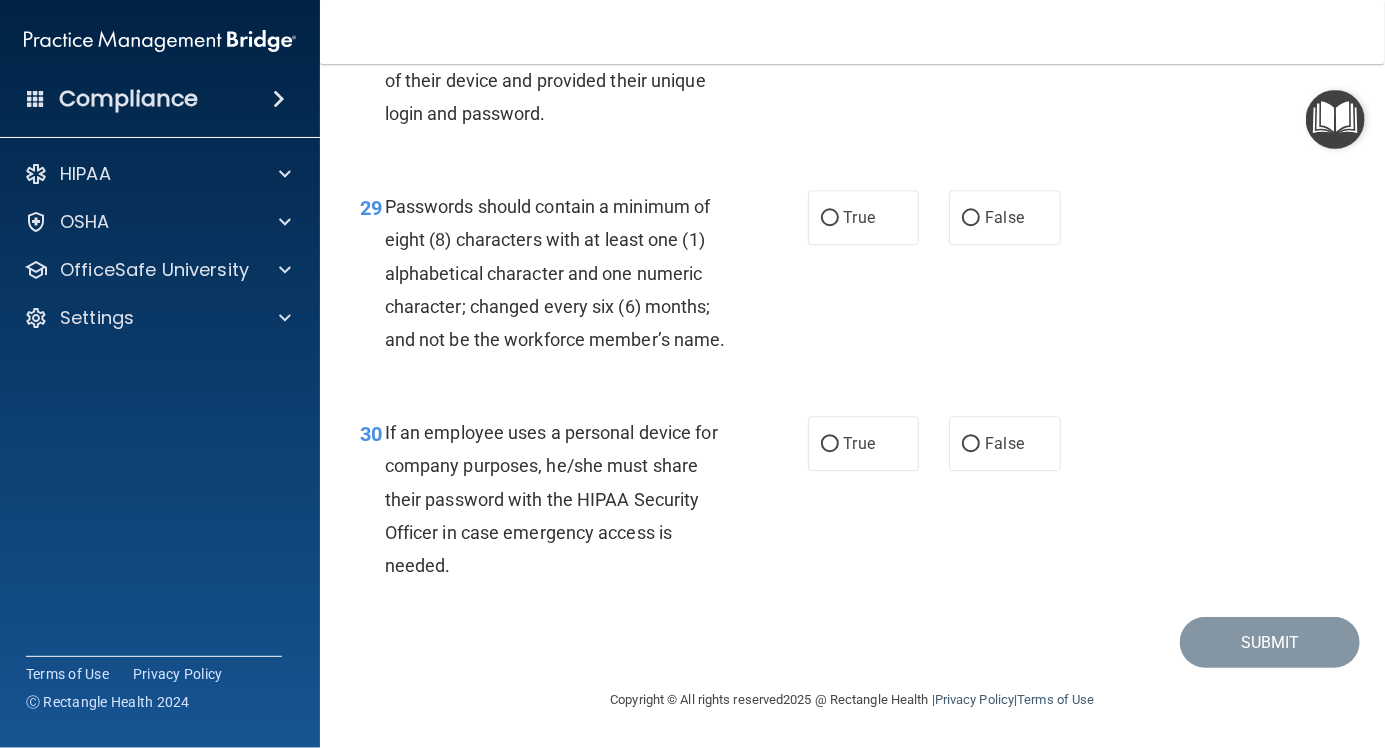scroll, scrollTop: 5768, scrollLeft: 0, axis: vertical 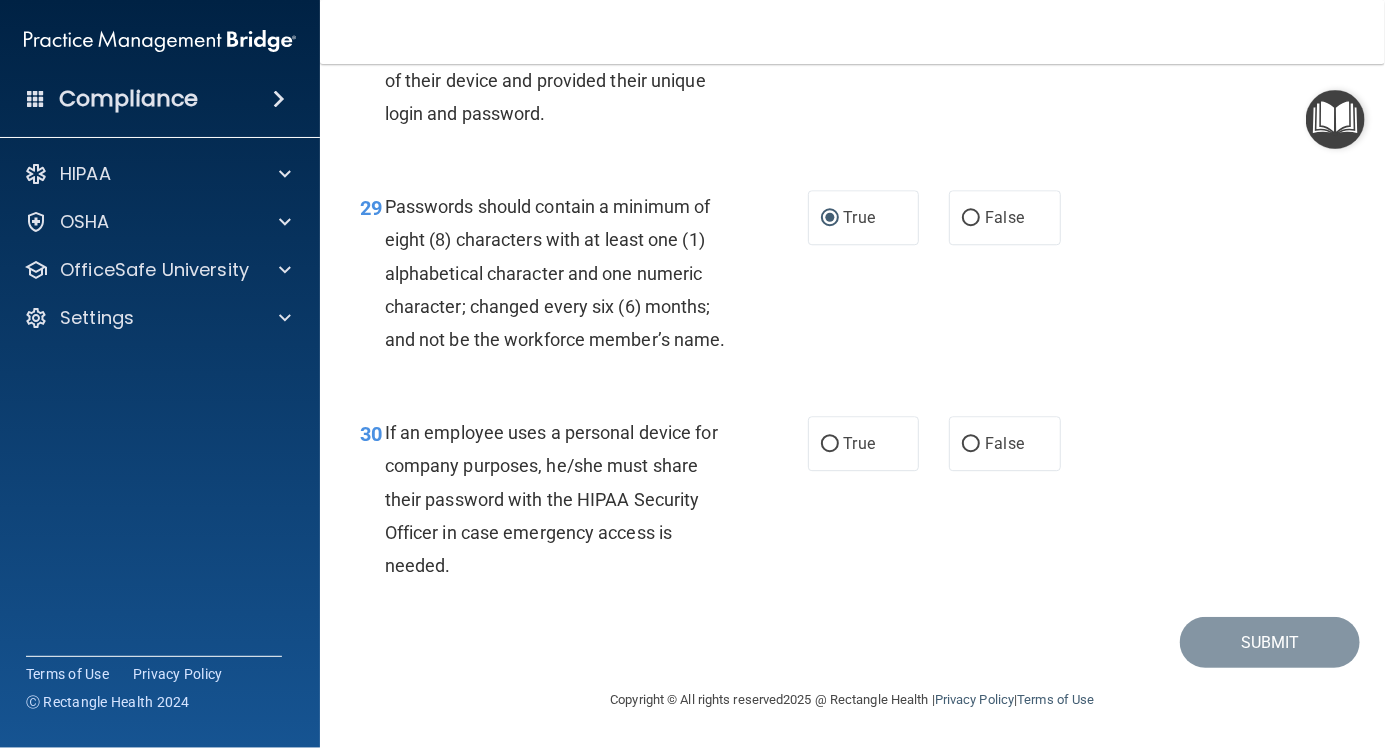 click on "True" at bounding box center [830, 444] 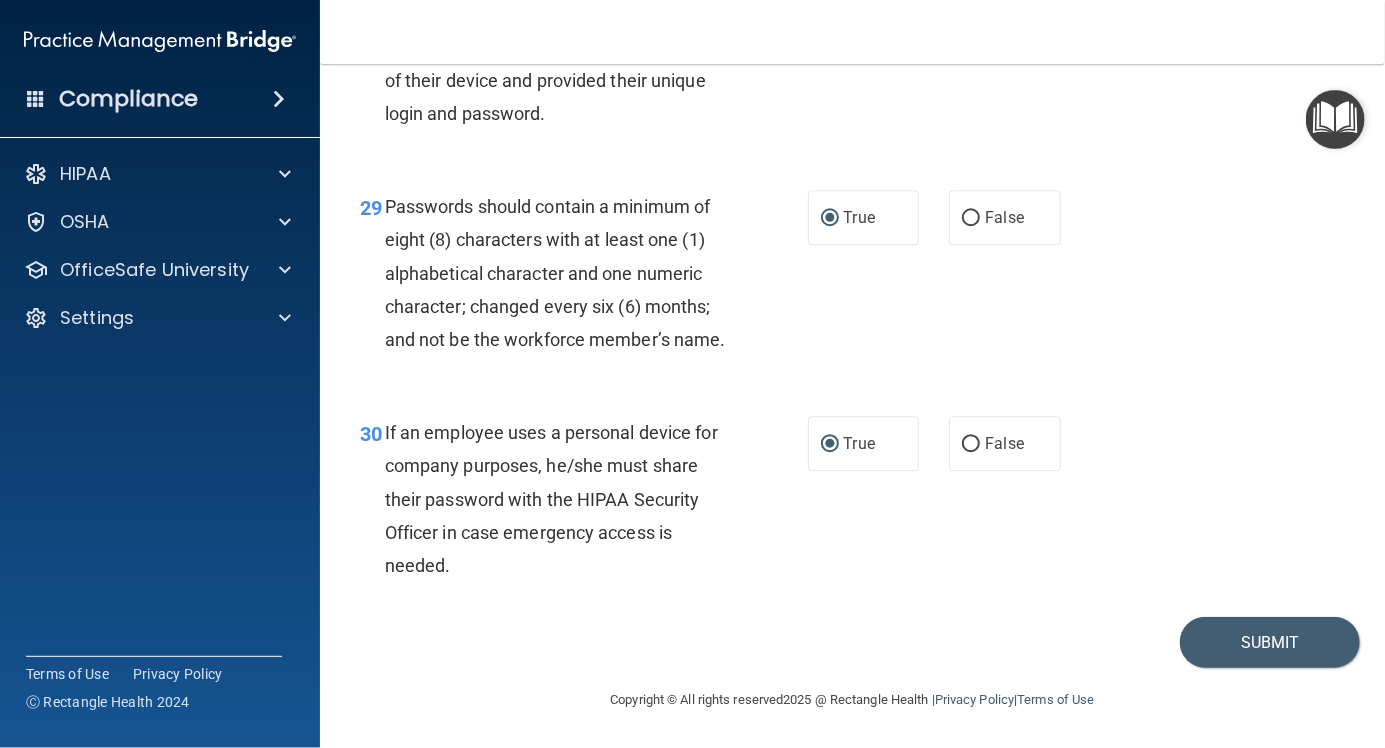 click on "False" at bounding box center [971, 444] 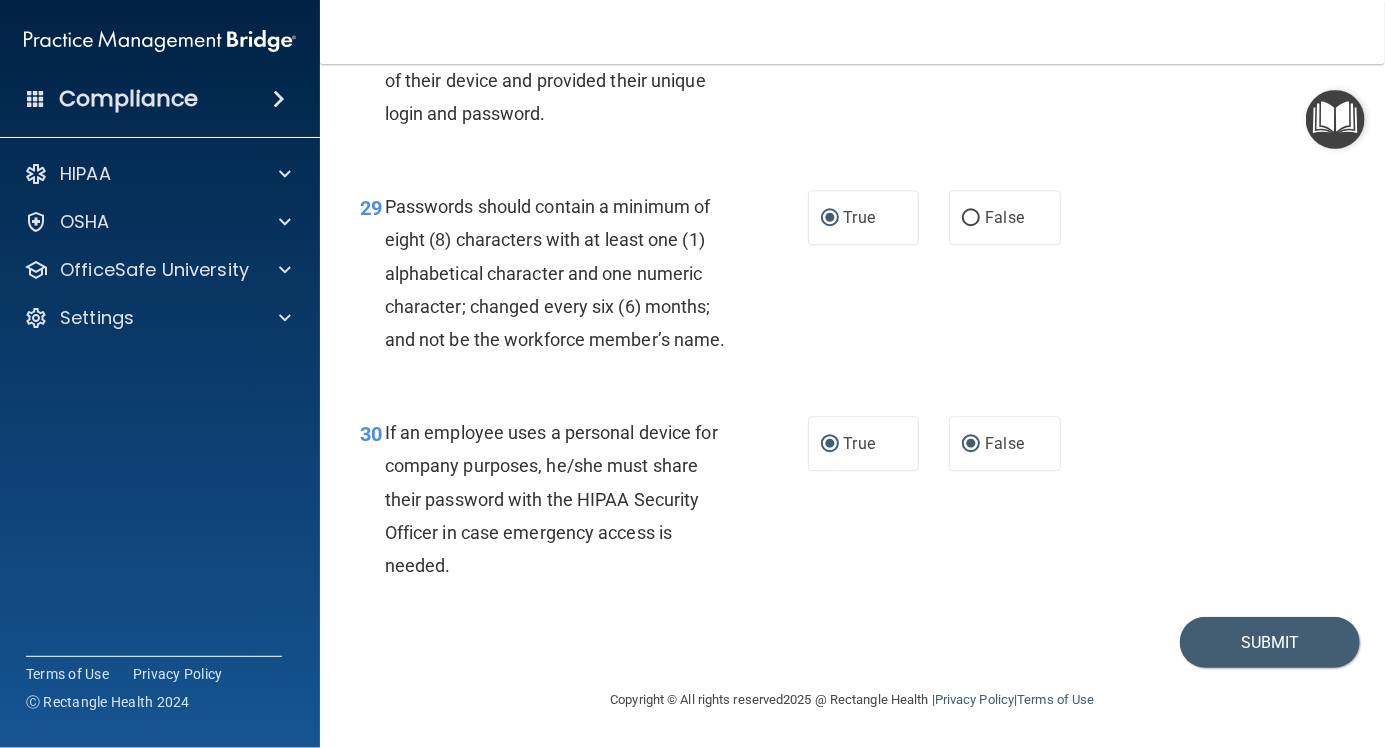radio on "false" 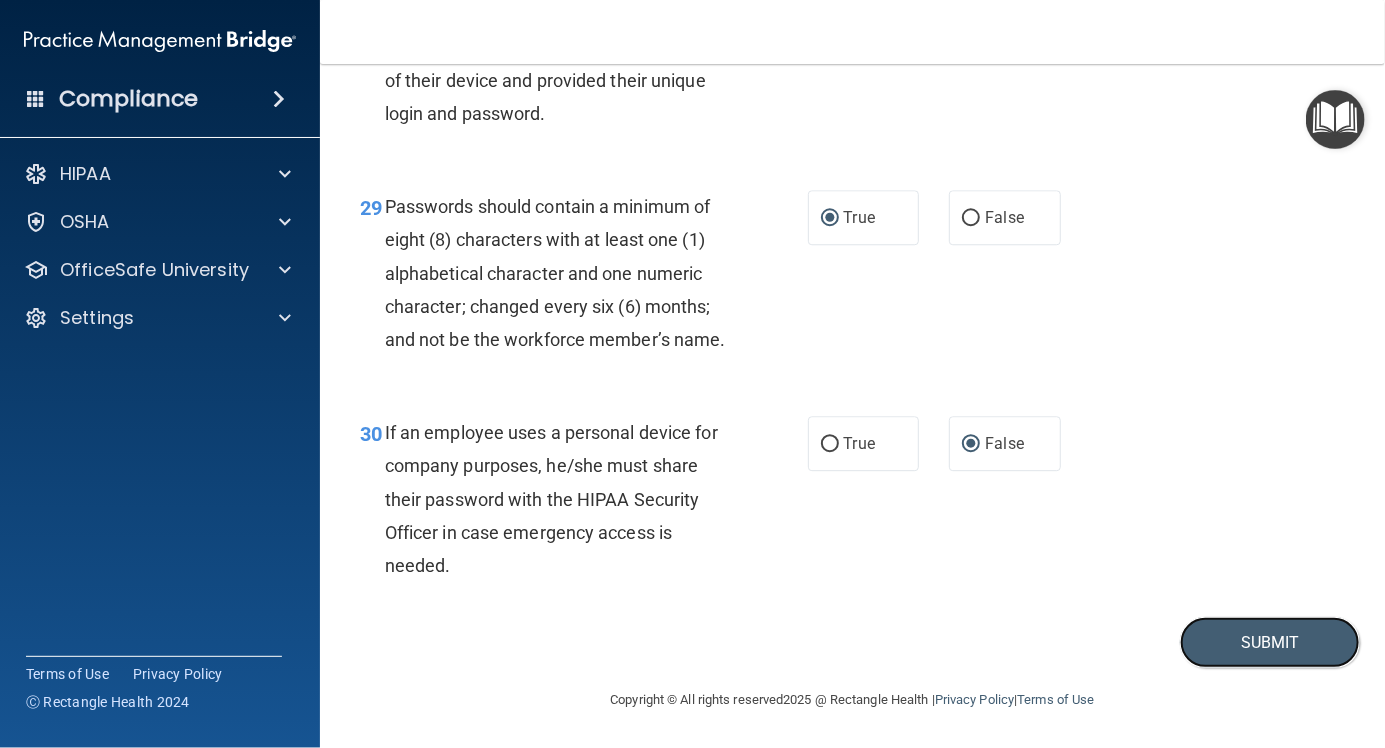 click on "Submit" at bounding box center (1270, 642) 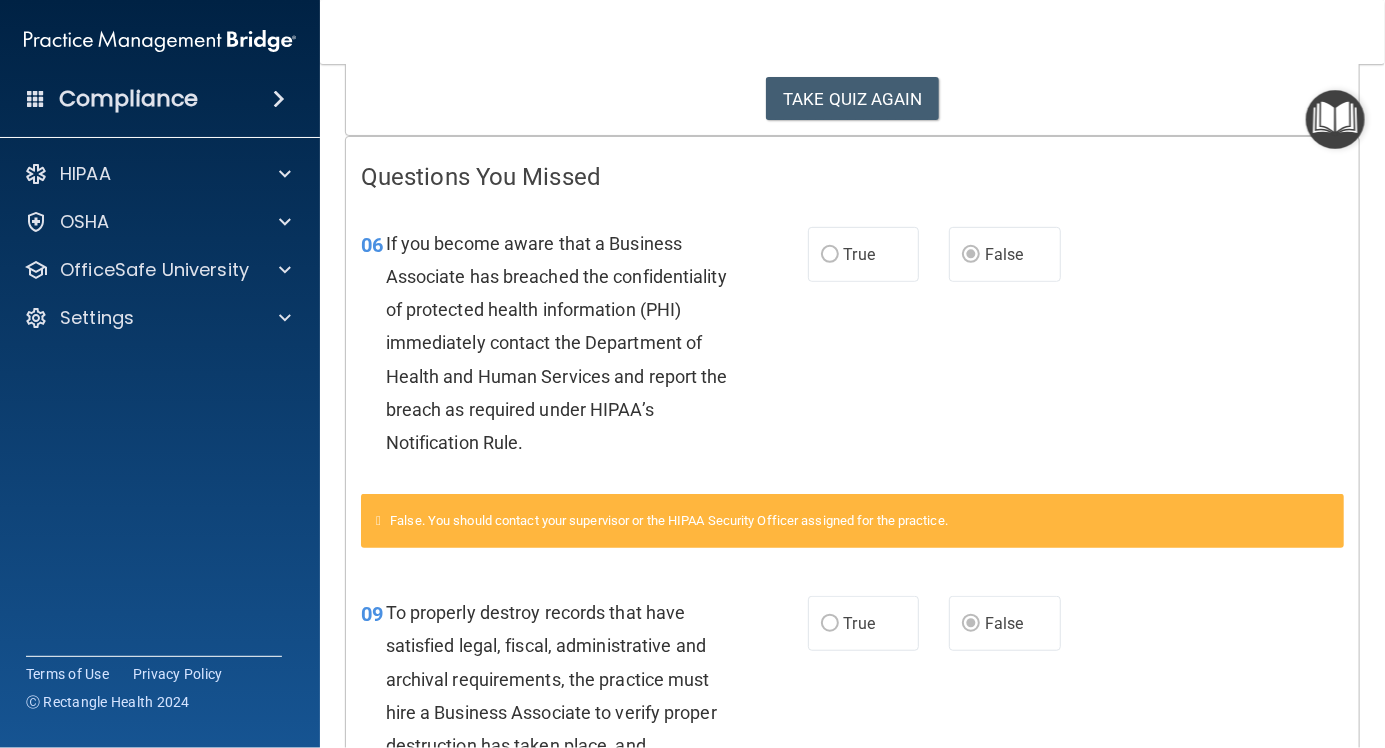 scroll, scrollTop: 0, scrollLeft: 0, axis: both 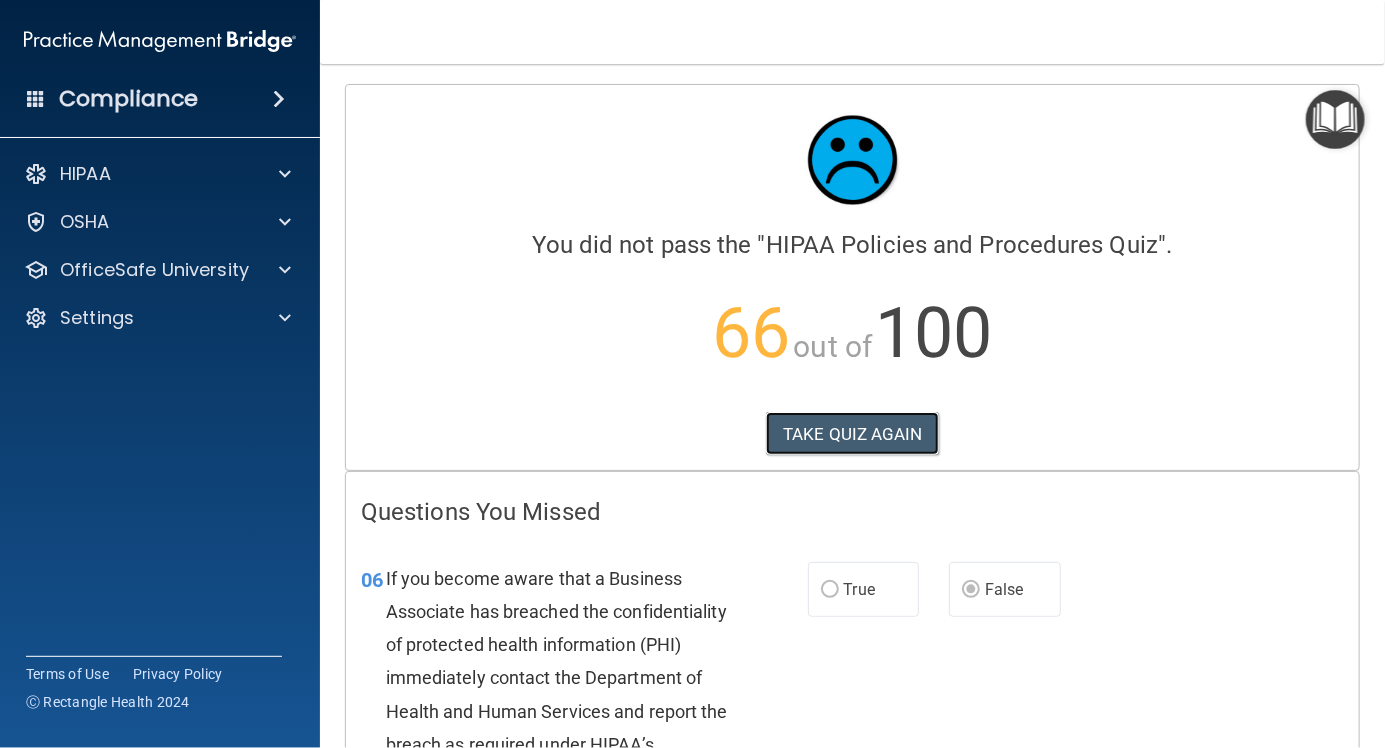 click on "TAKE QUIZ AGAIN" at bounding box center [852, 434] 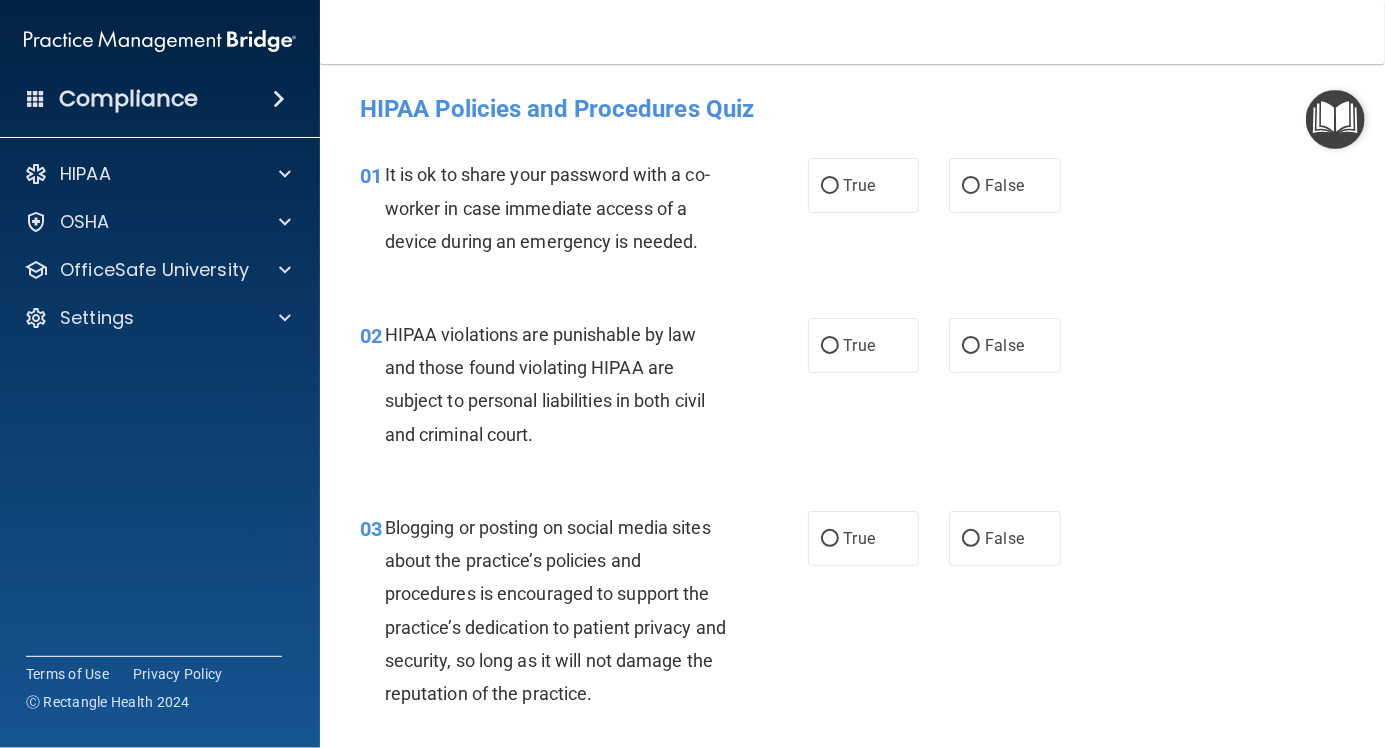 click on "False" at bounding box center [971, 186] 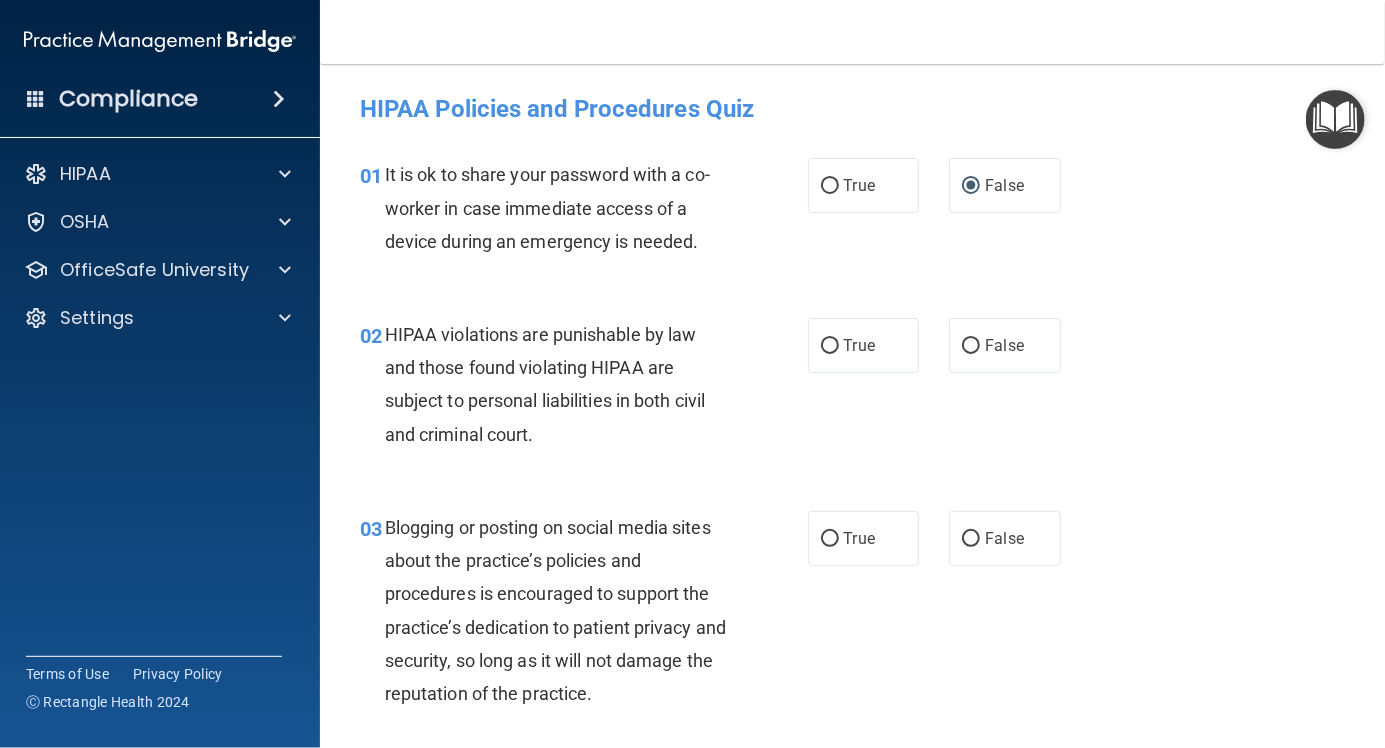 click on "True" at bounding box center (830, 346) 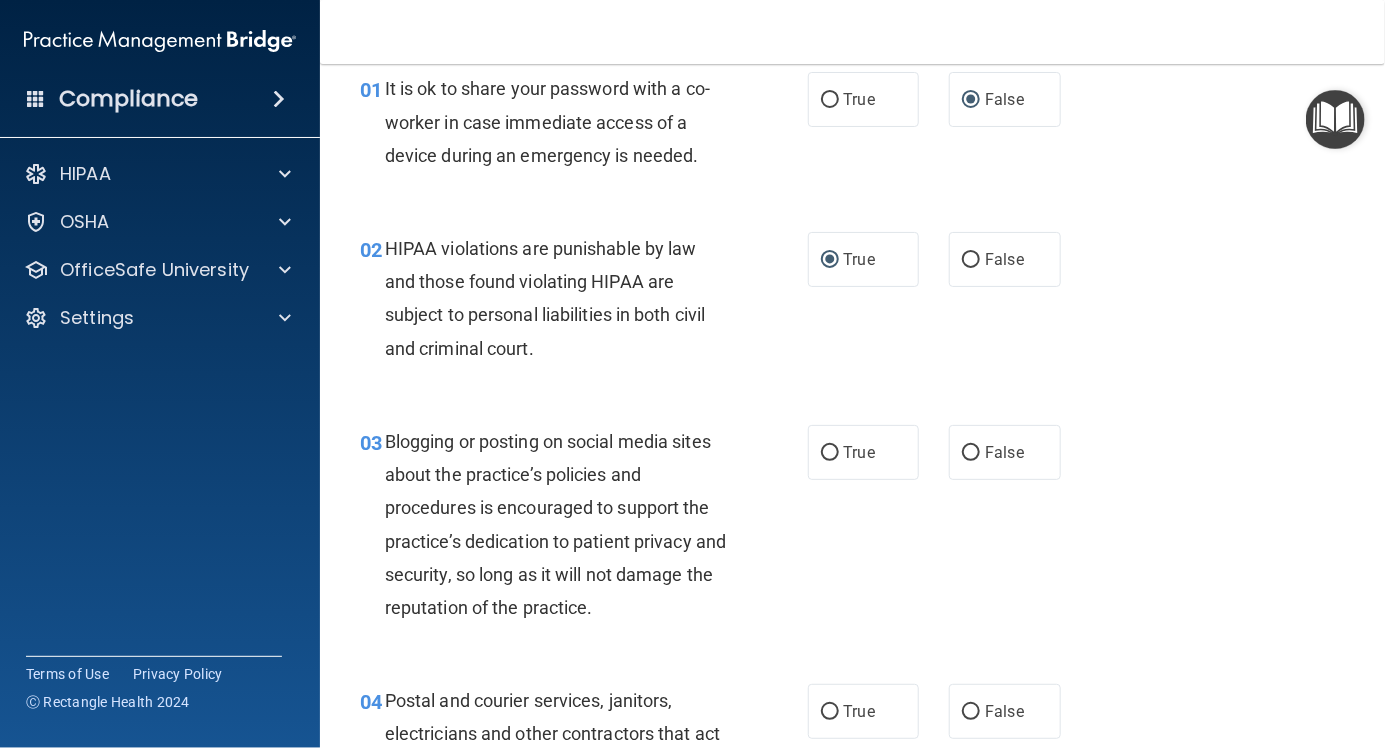 scroll, scrollTop: 100, scrollLeft: 0, axis: vertical 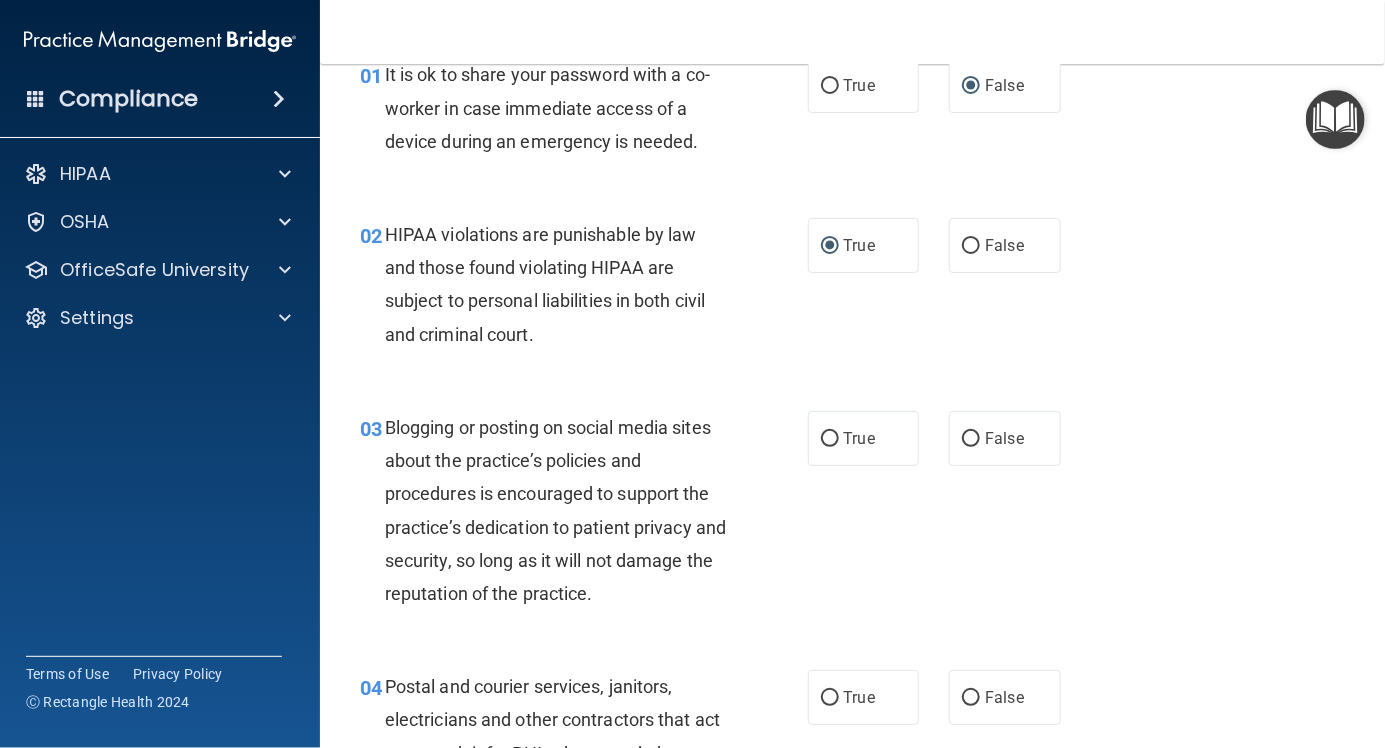 click on "False" at bounding box center [971, 439] 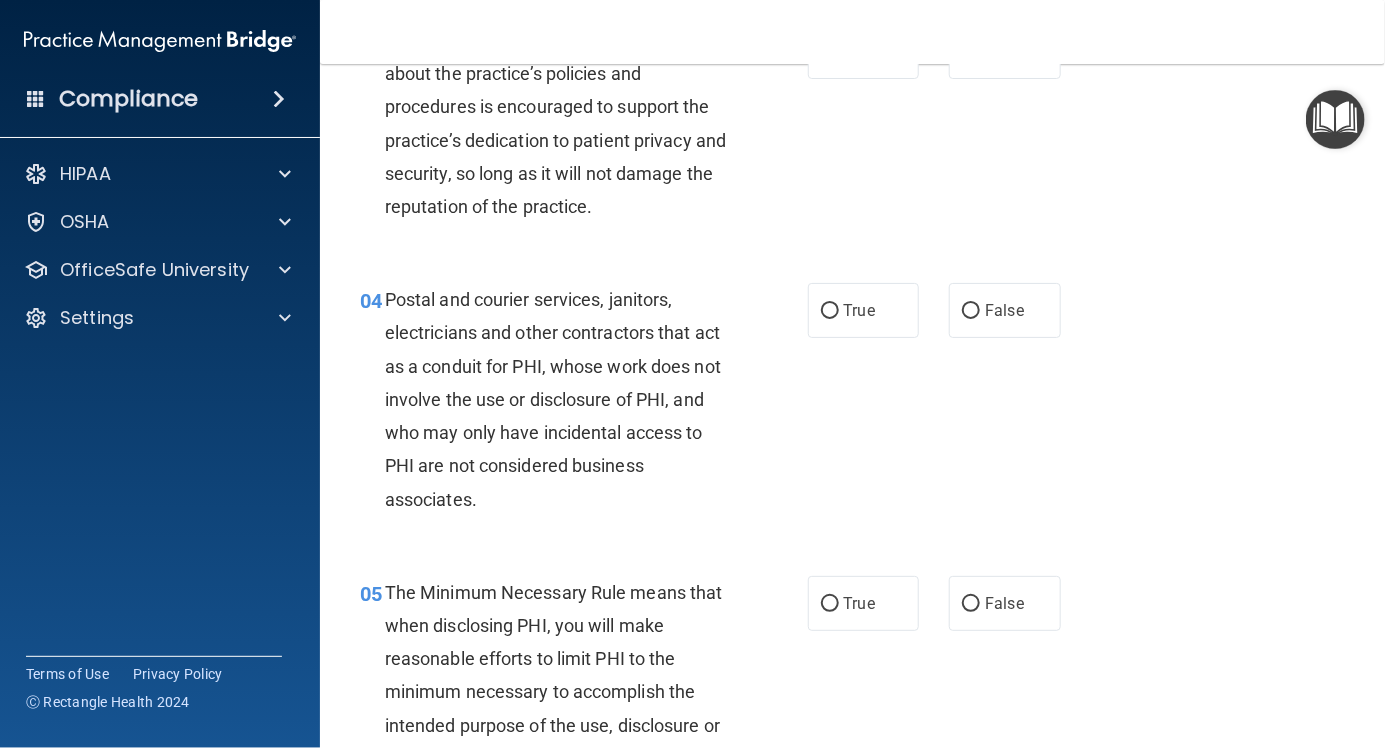 scroll, scrollTop: 491, scrollLeft: 0, axis: vertical 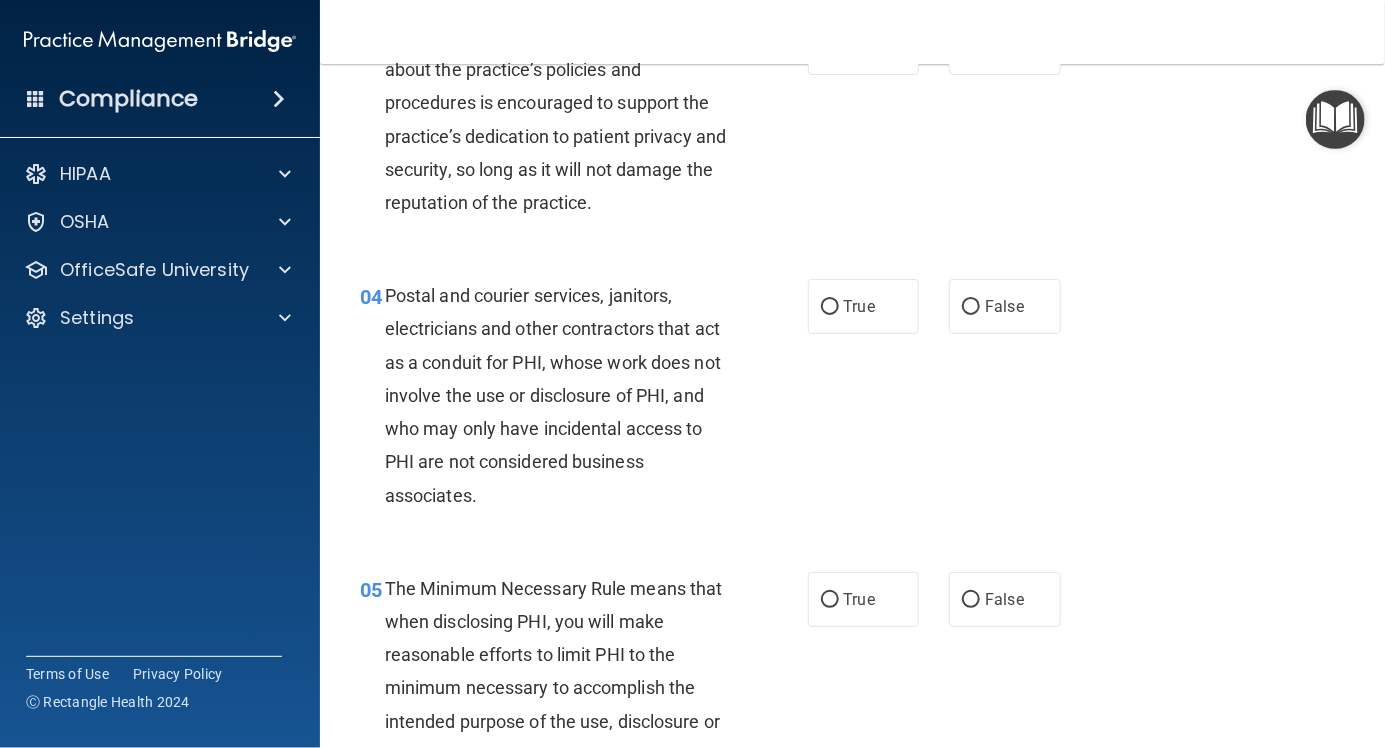 click on "True" at bounding box center [830, 307] 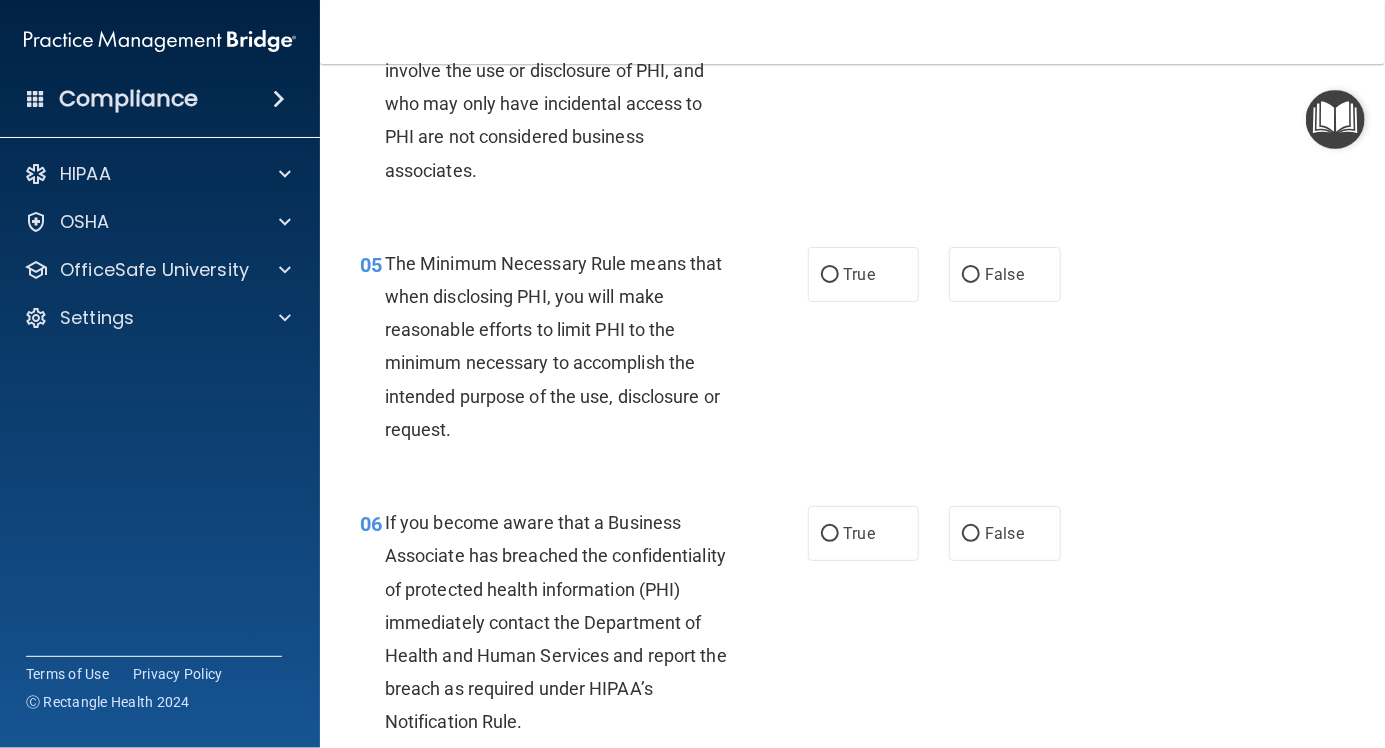 scroll, scrollTop: 819, scrollLeft: 0, axis: vertical 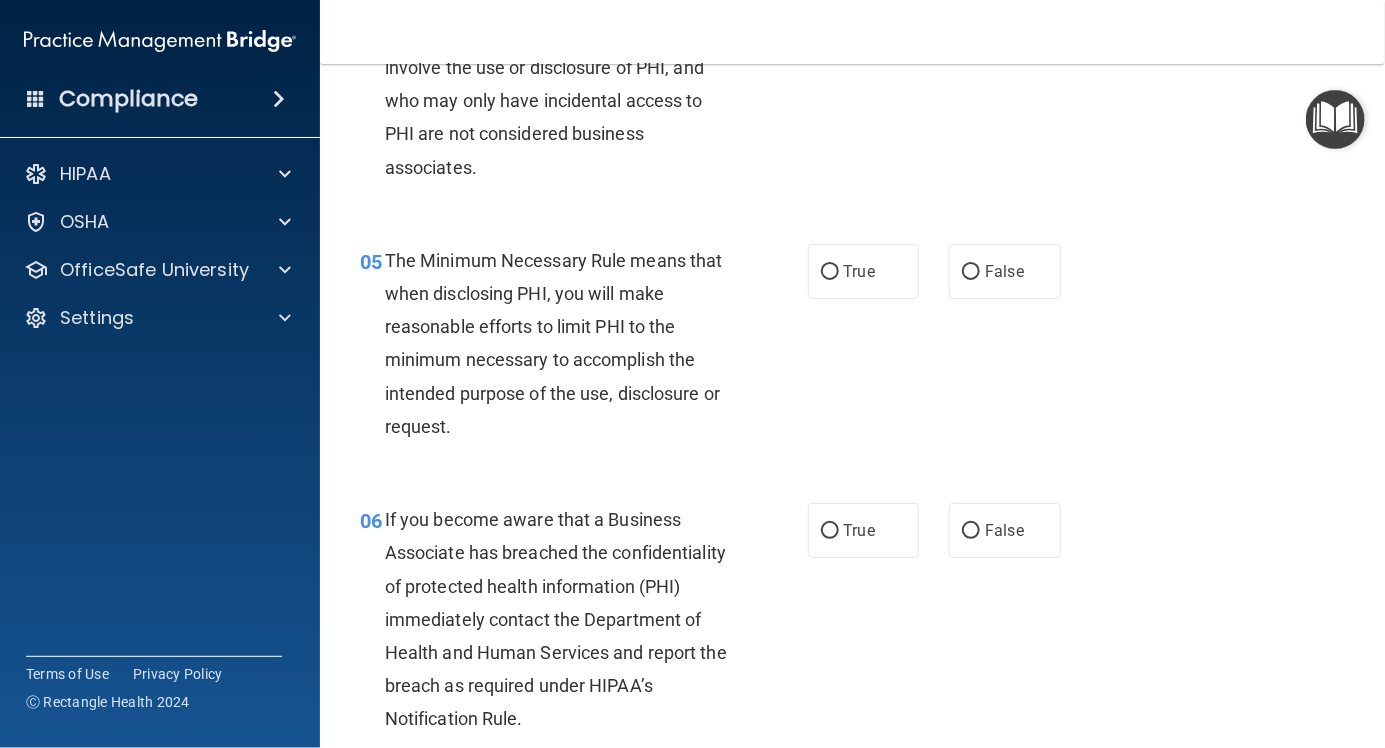 click on "True" at bounding box center [830, 272] 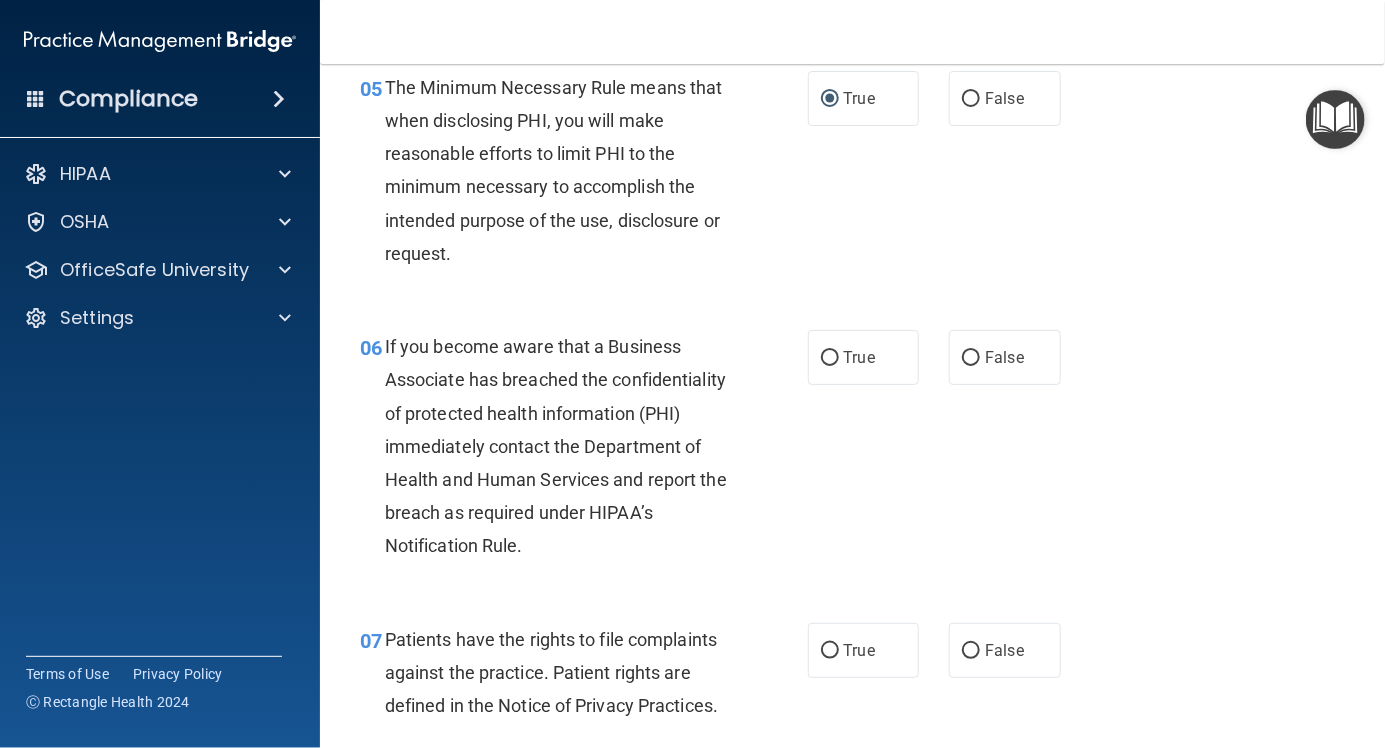 scroll, scrollTop: 993, scrollLeft: 0, axis: vertical 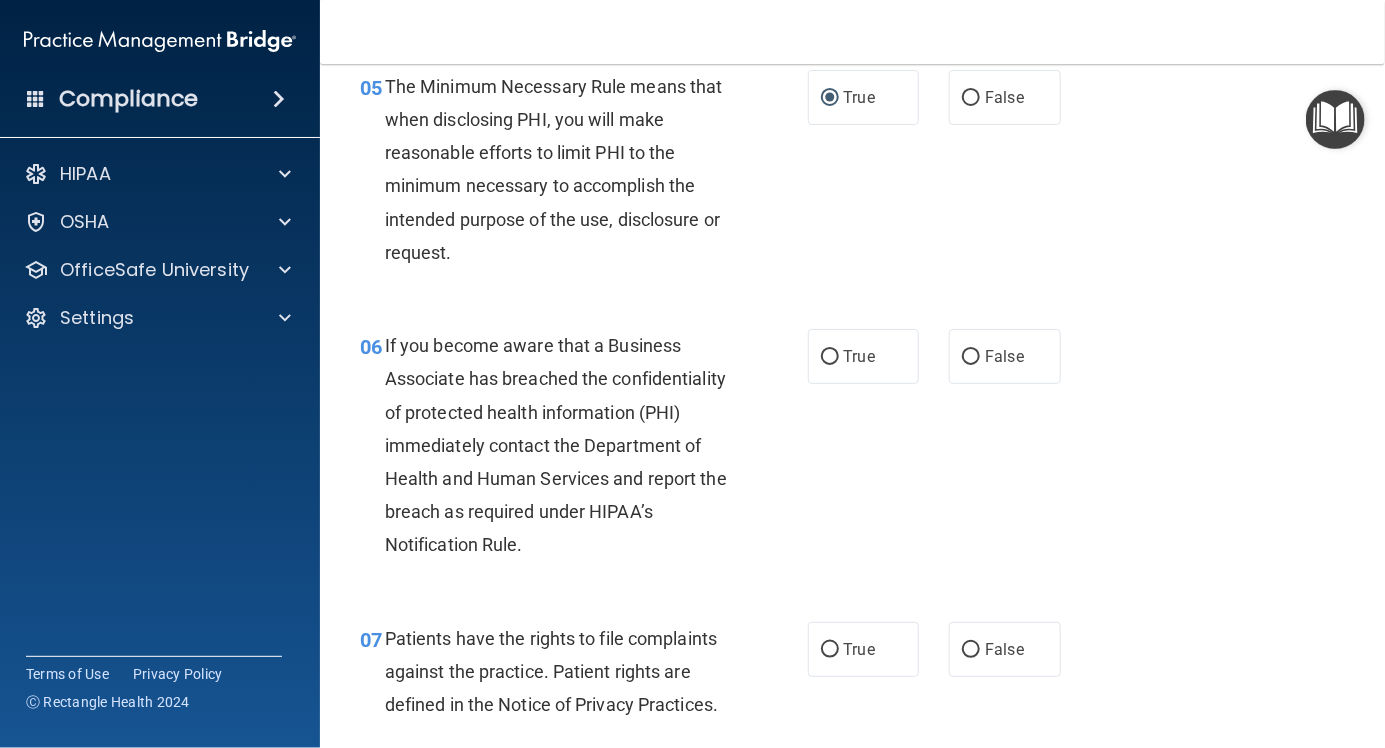 click on "False" at bounding box center [971, 357] 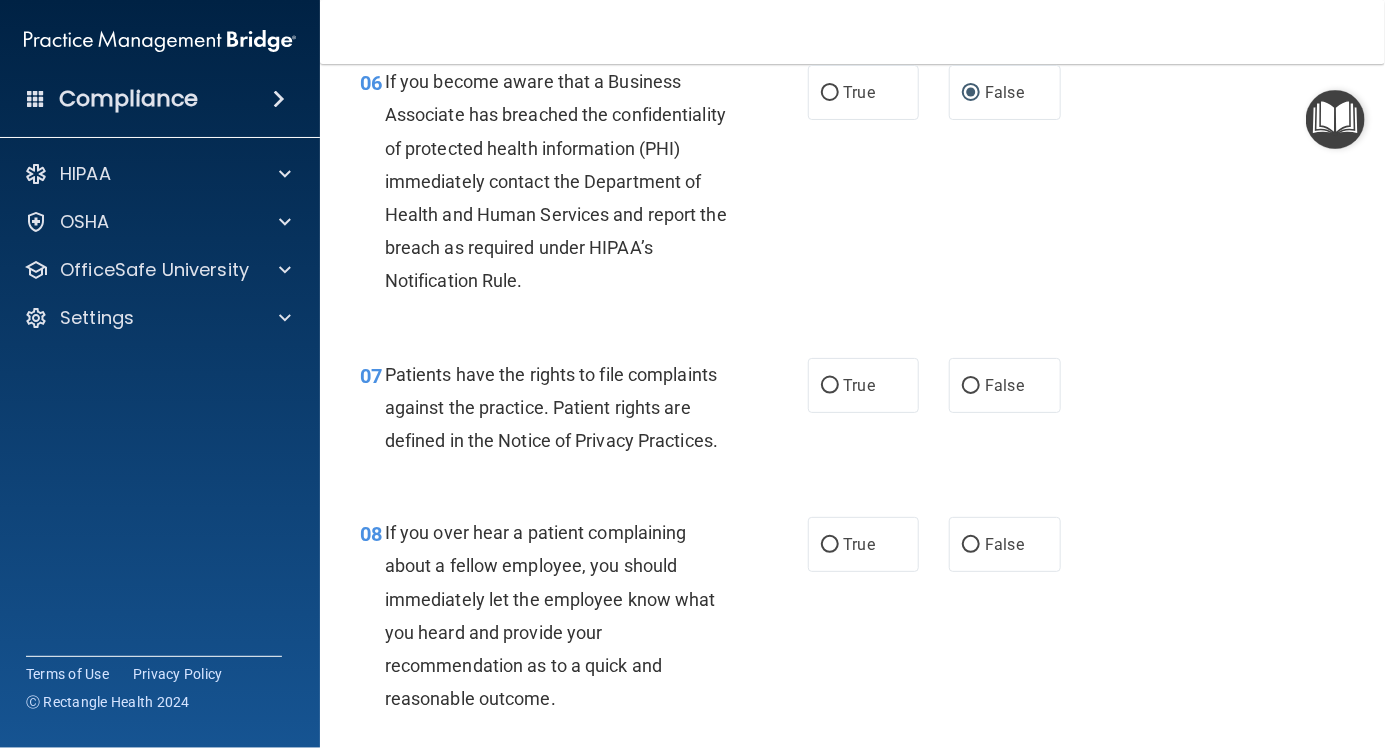 scroll, scrollTop: 1272, scrollLeft: 0, axis: vertical 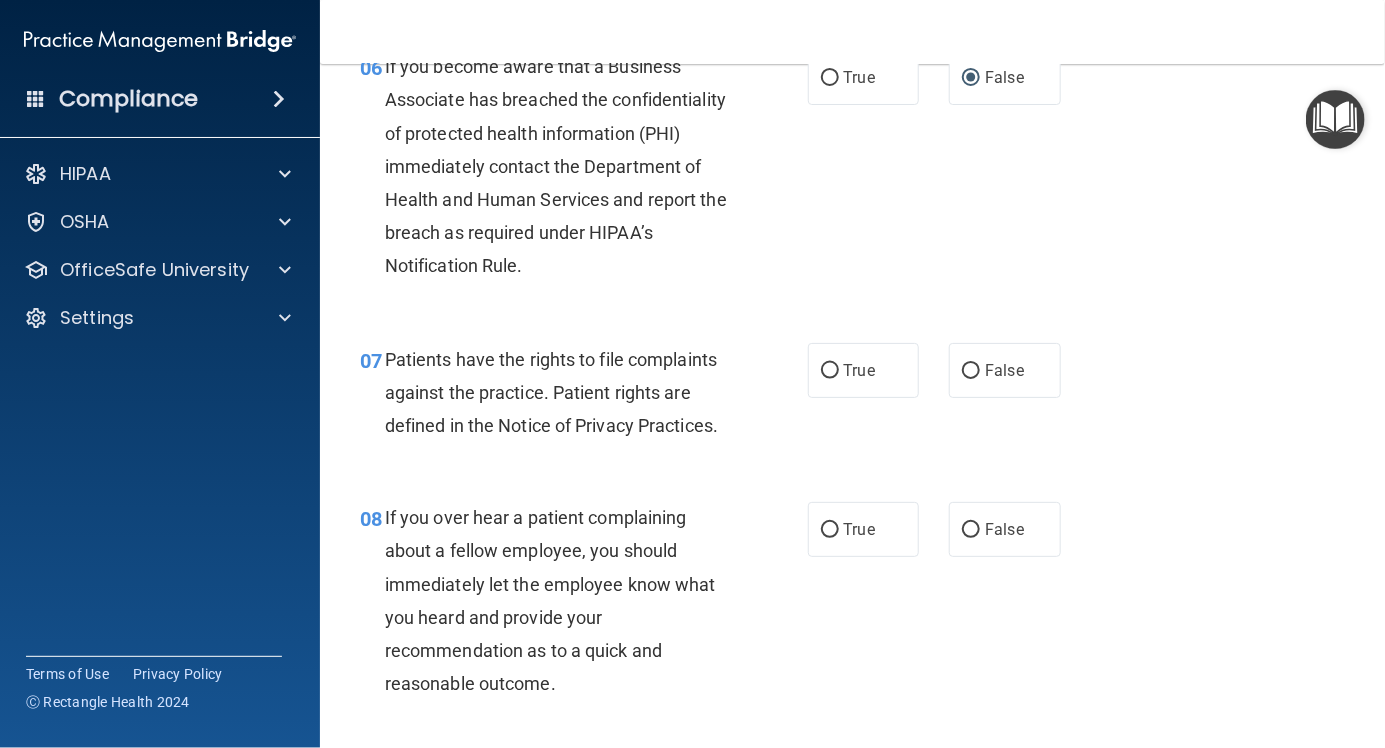click on "True" at bounding box center [830, 371] 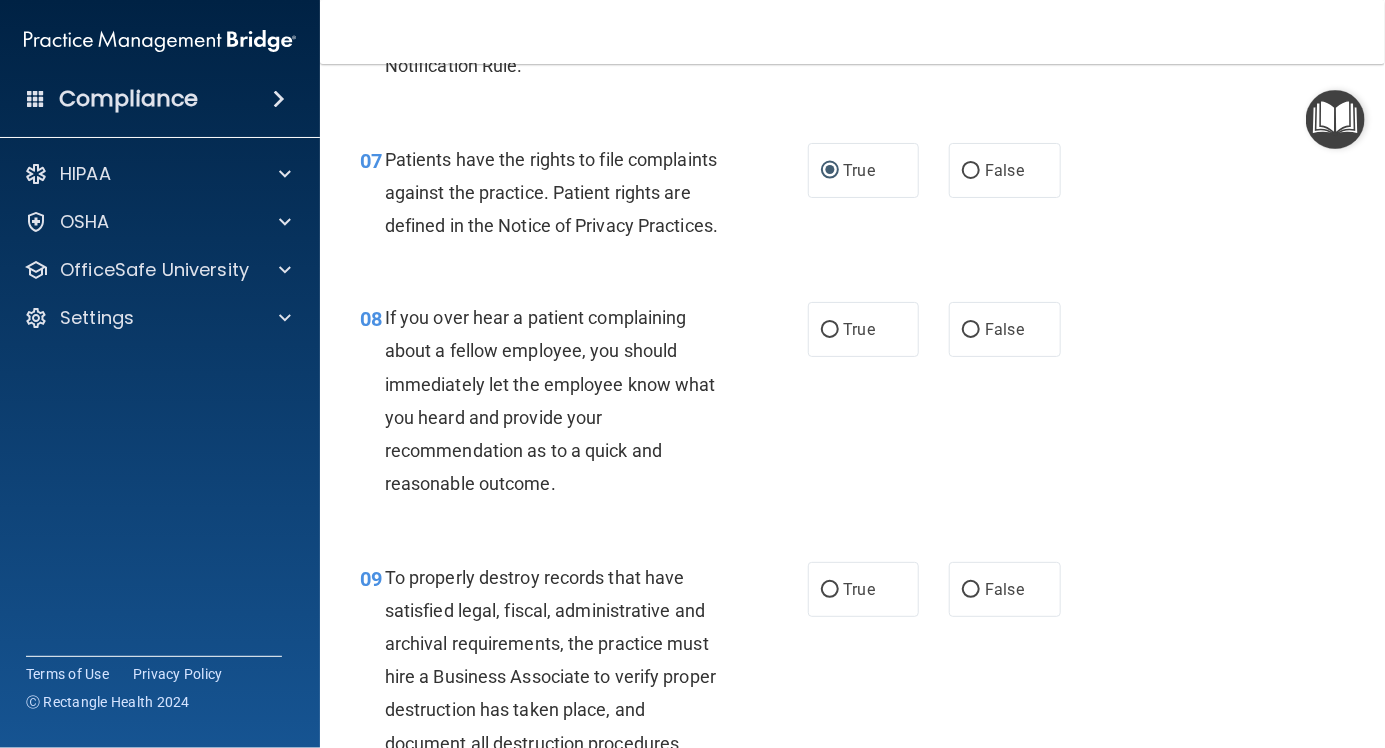scroll, scrollTop: 1474, scrollLeft: 0, axis: vertical 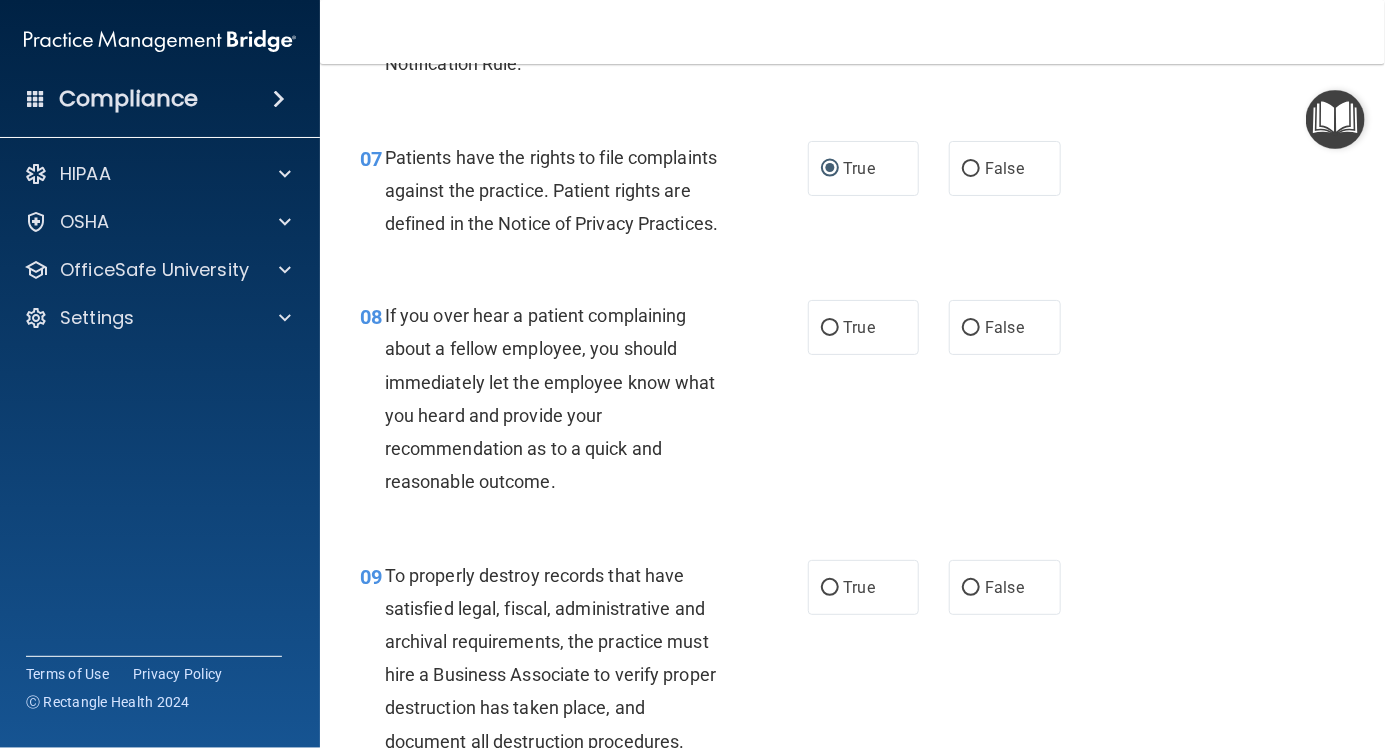 click on "False" at bounding box center (1005, 327) 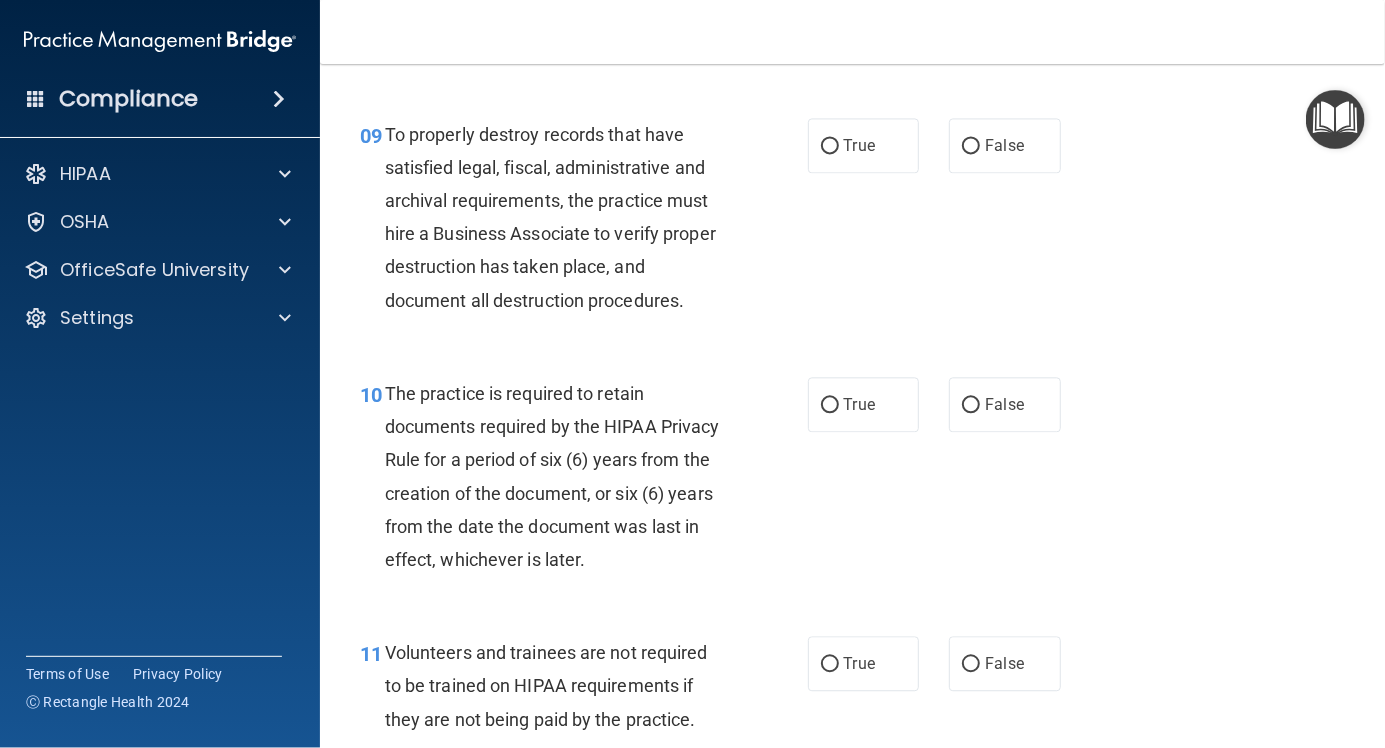 scroll, scrollTop: 1911, scrollLeft: 0, axis: vertical 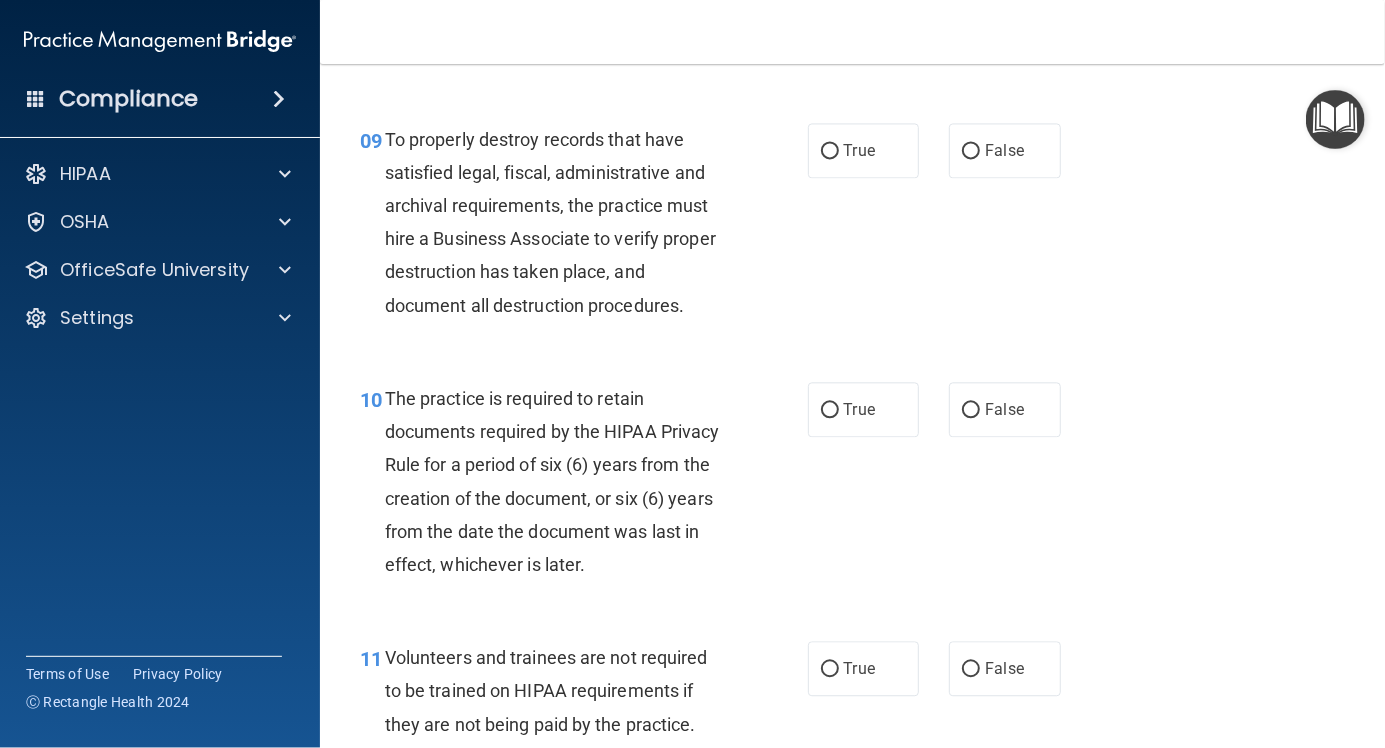 click on "False" at bounding box center (971, 151) 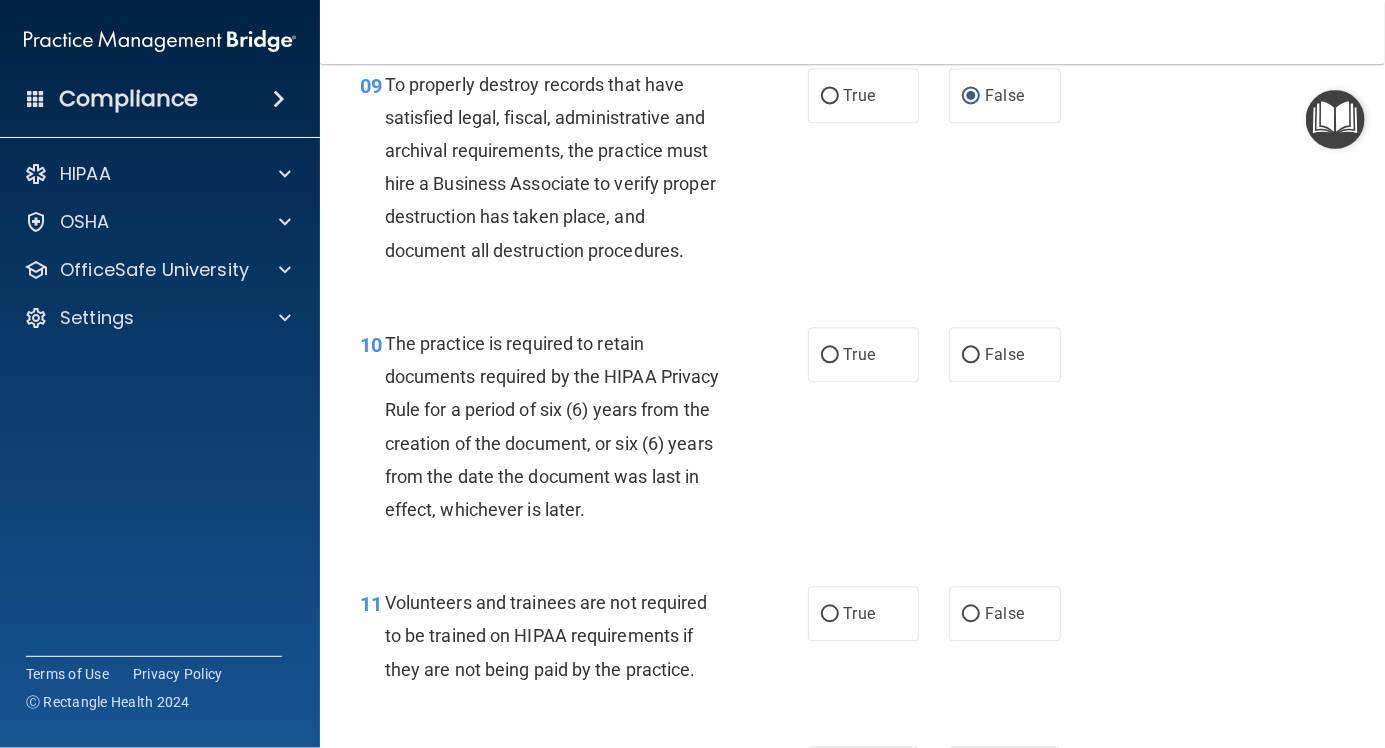 scroll, scrollTop: 1968, scrollLeft: 0, axis: vertical 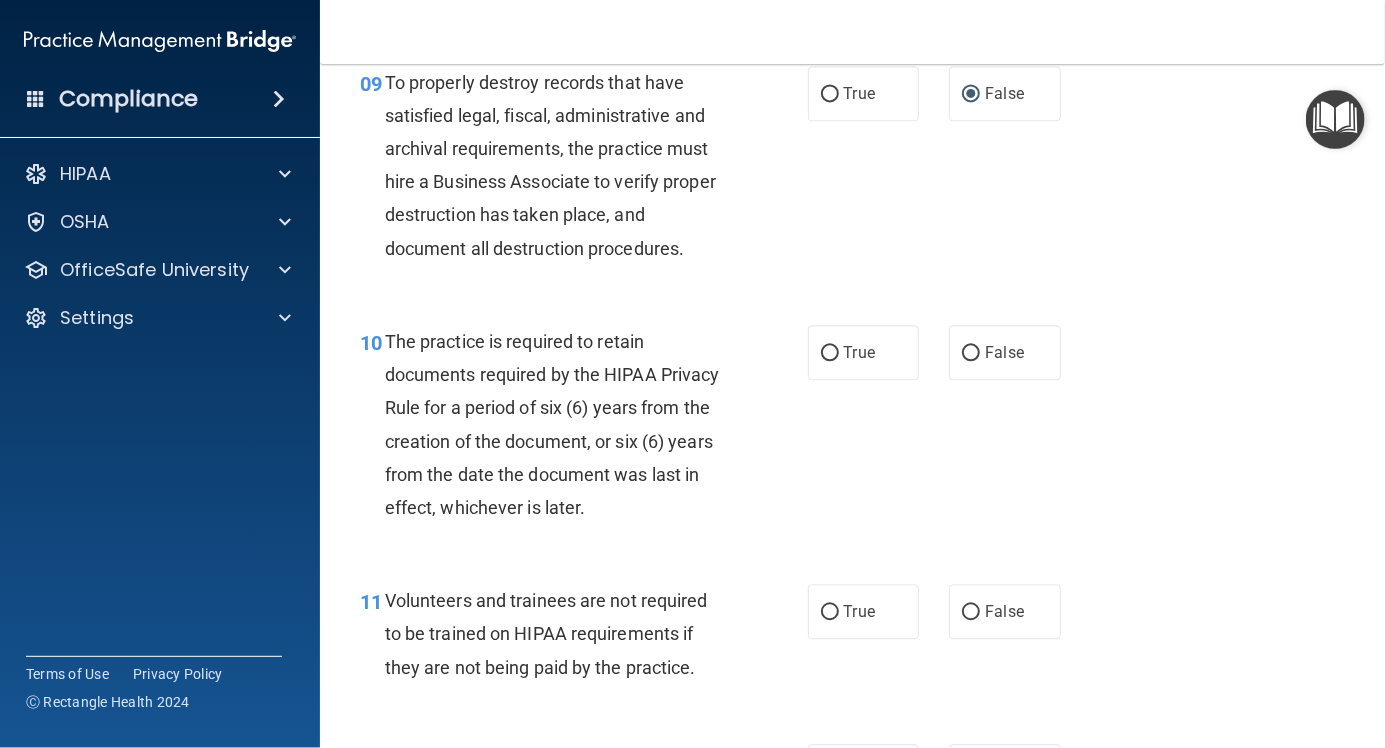 click on "True" at bounding box center (830, 353) 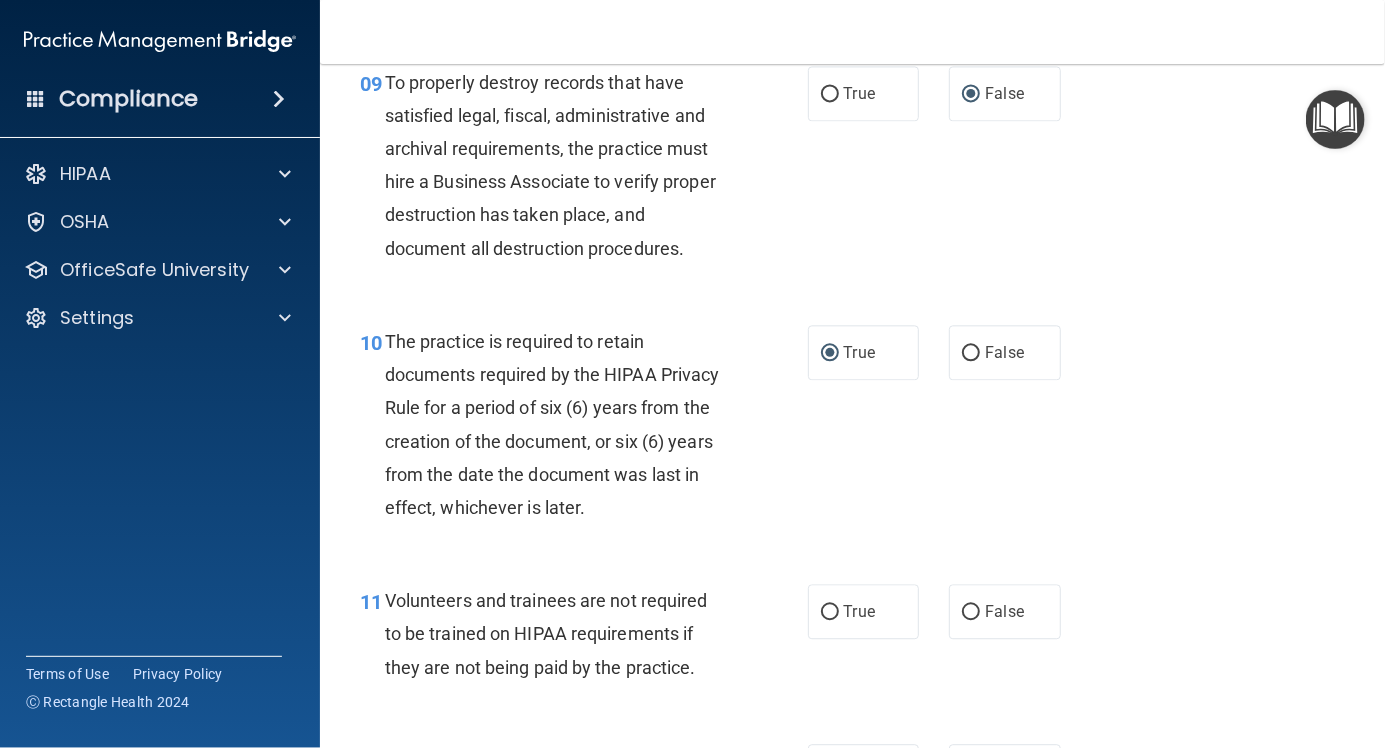 click on "False" at bounding box center (971, 612) 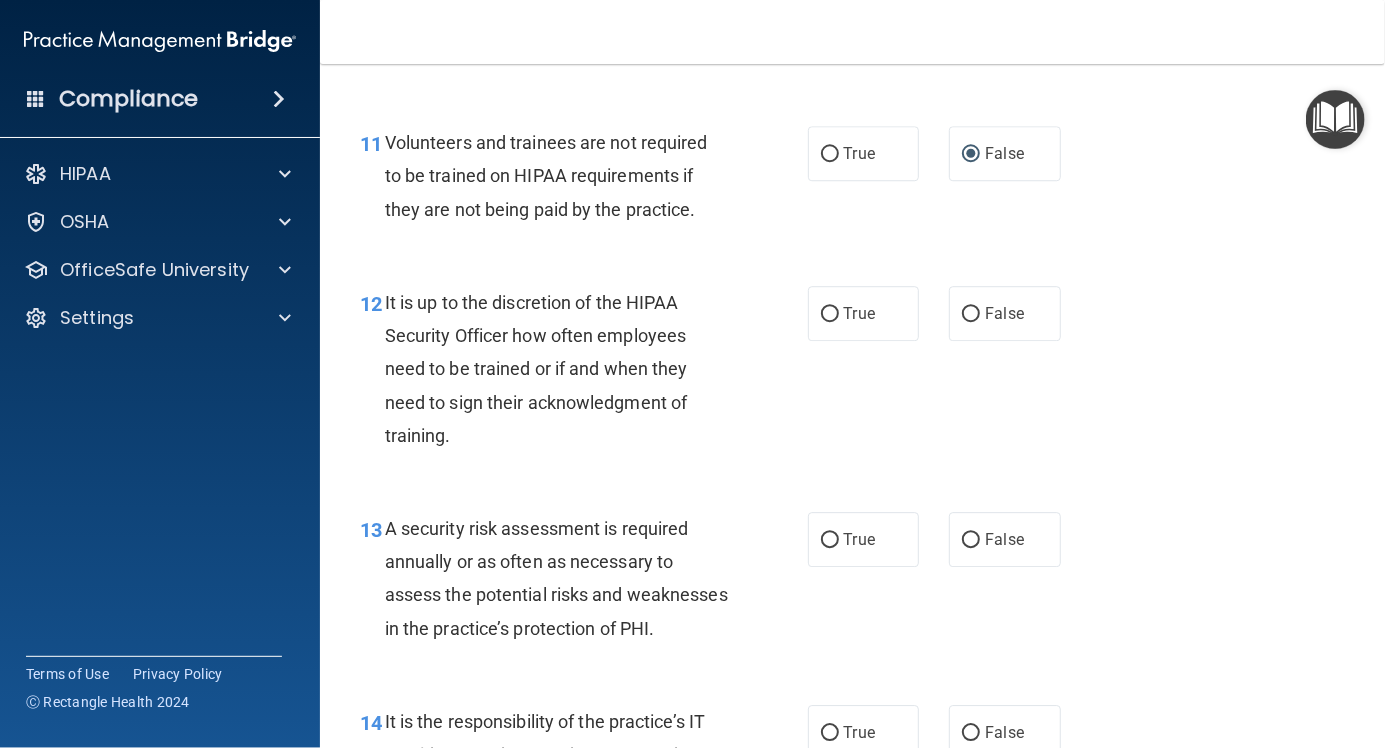scroll, scrollTop: 2434, scrollLeft: 0, axis: vertical 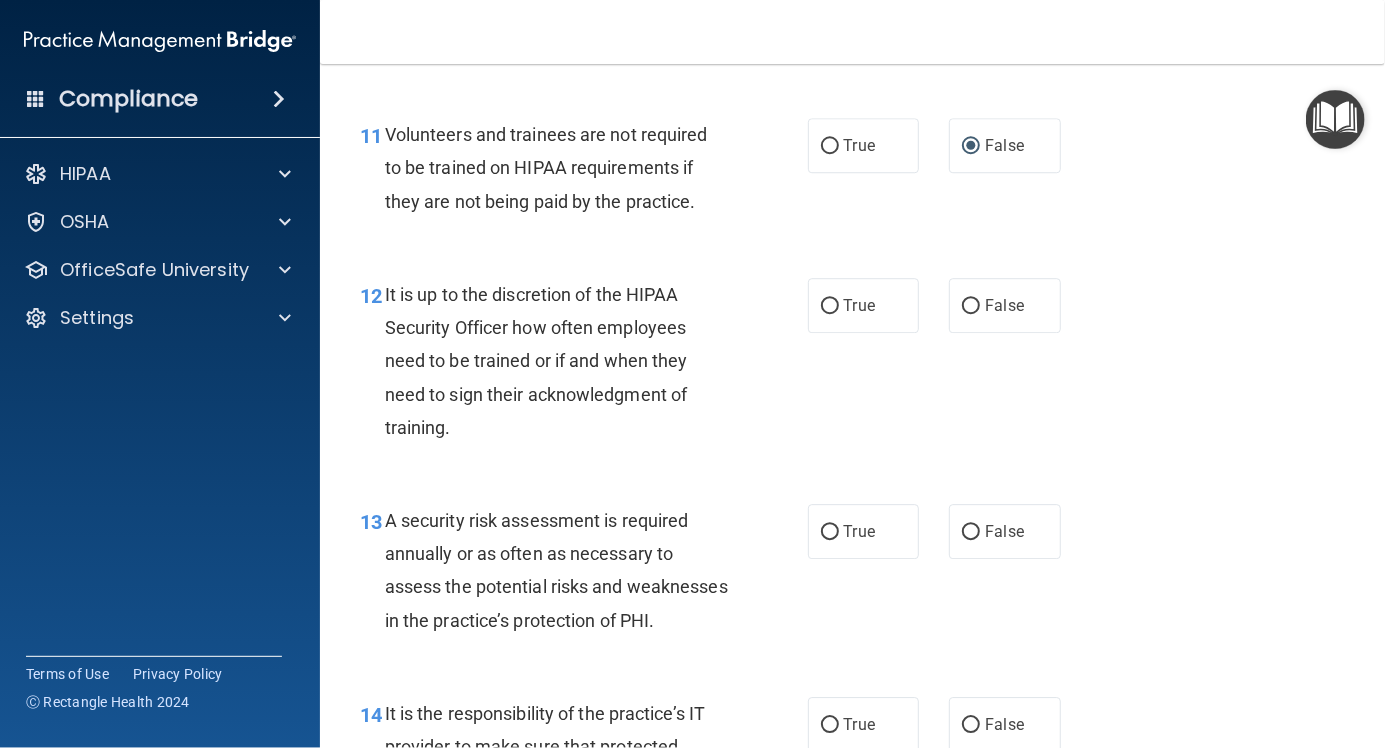 click on "False" at bounding box center (971, 306) 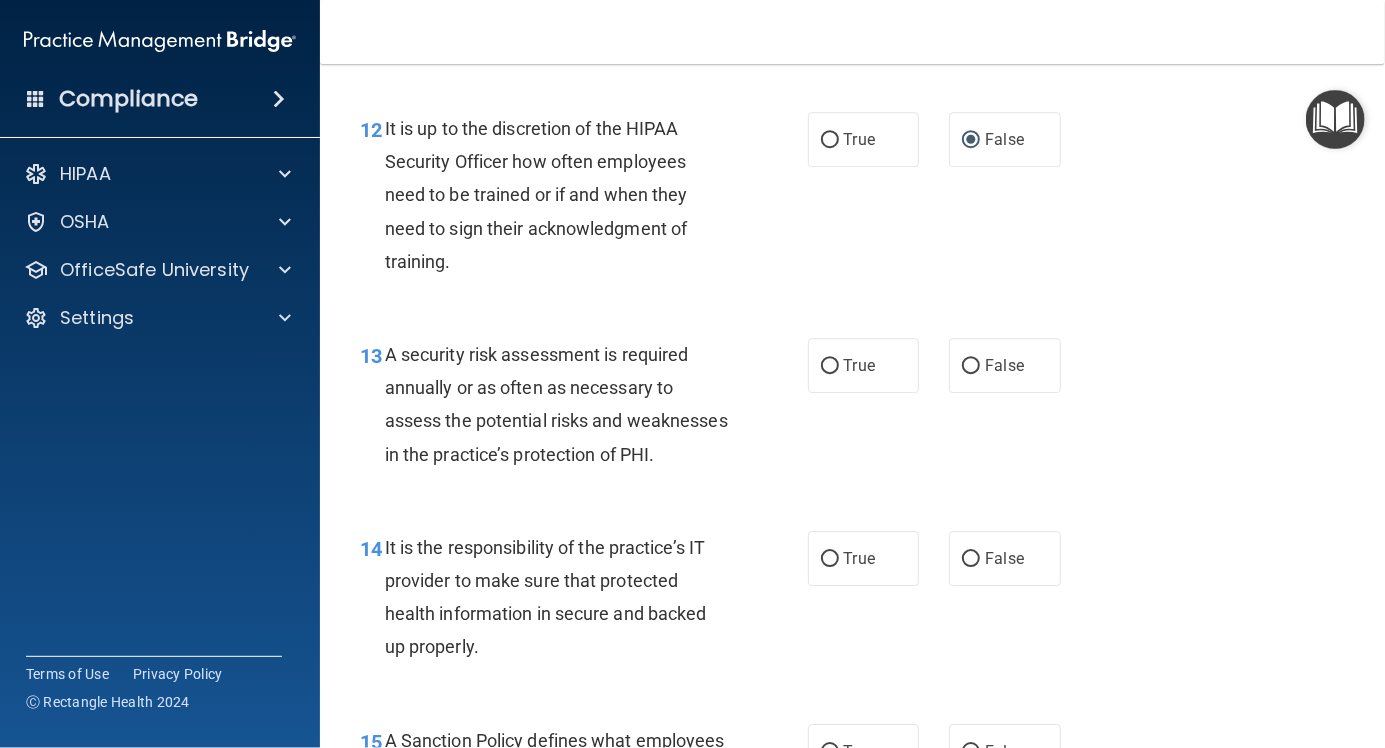scroll, scrollTop: 2620, scrollLeft: 0, axis: vertical 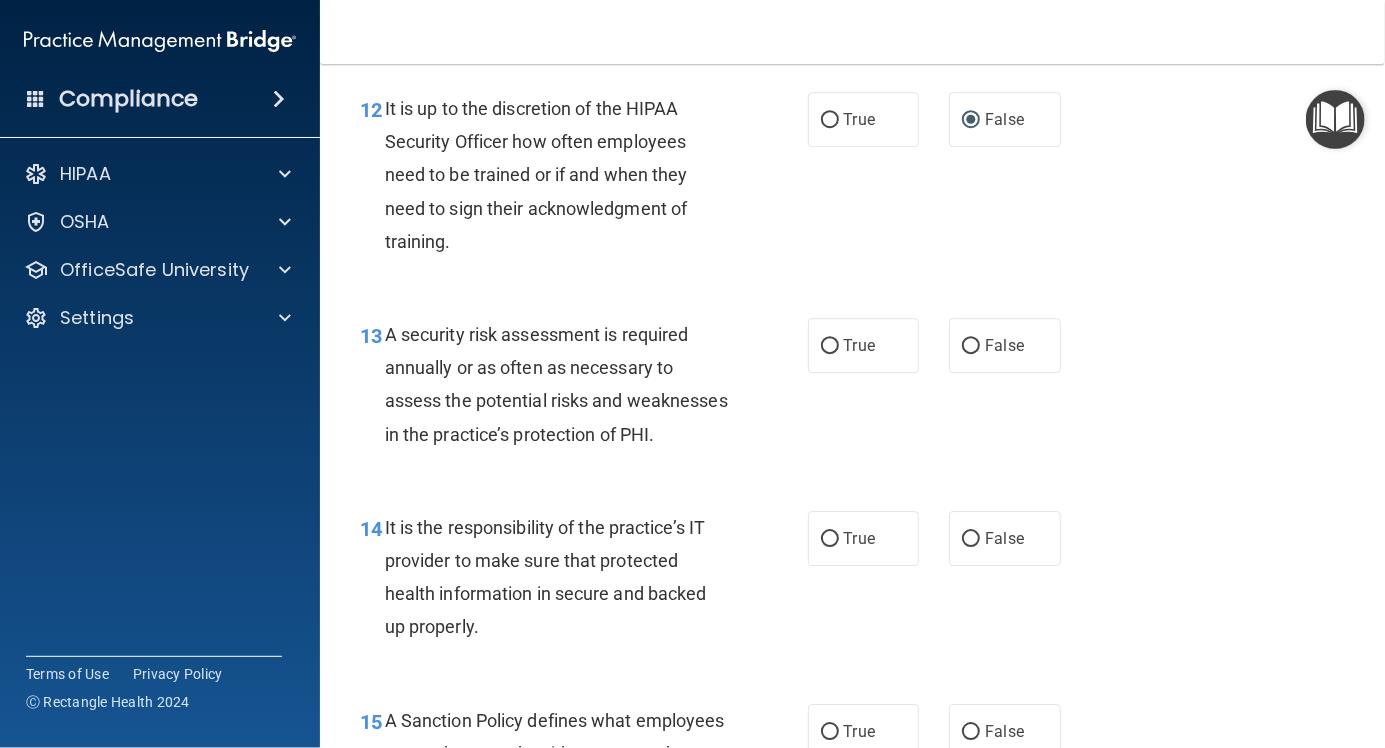 click on "True" at bounding box center [830, 346] 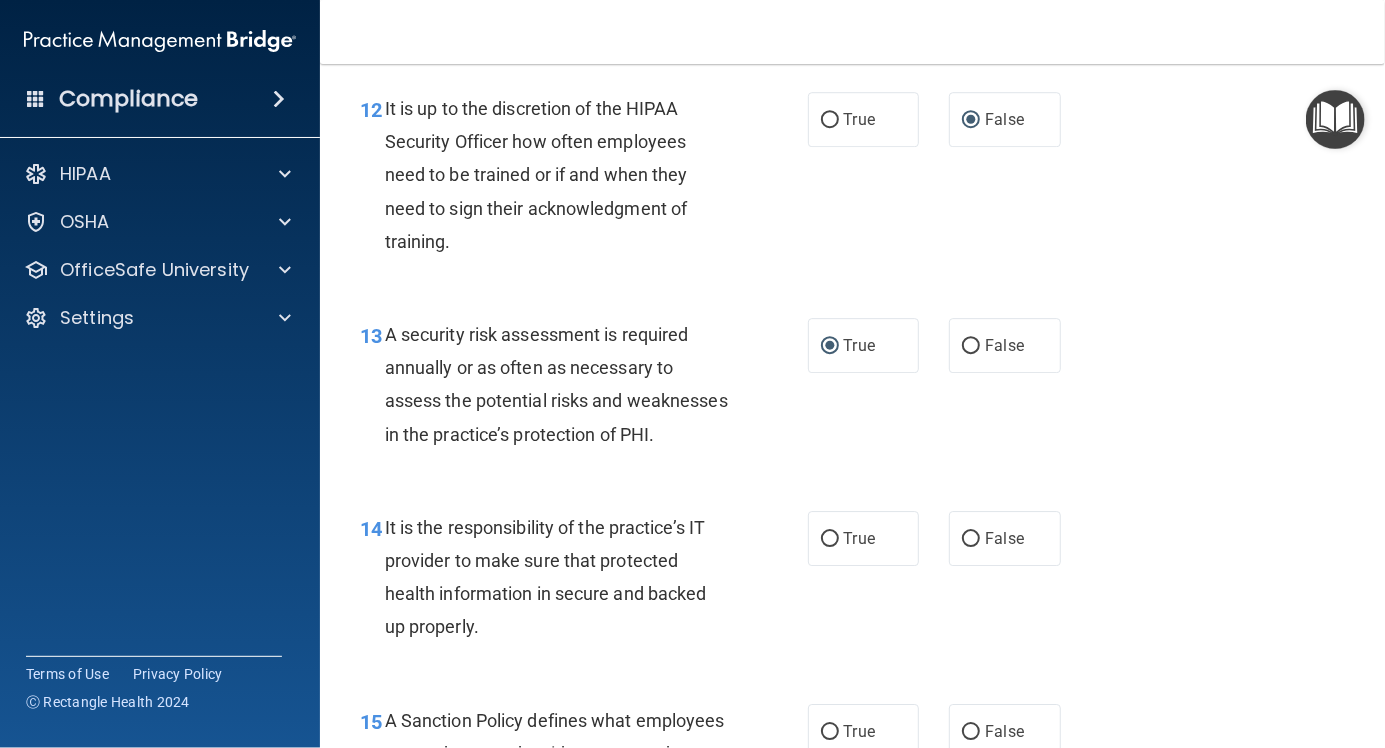 click on "False" at bounding box center [971, 539] 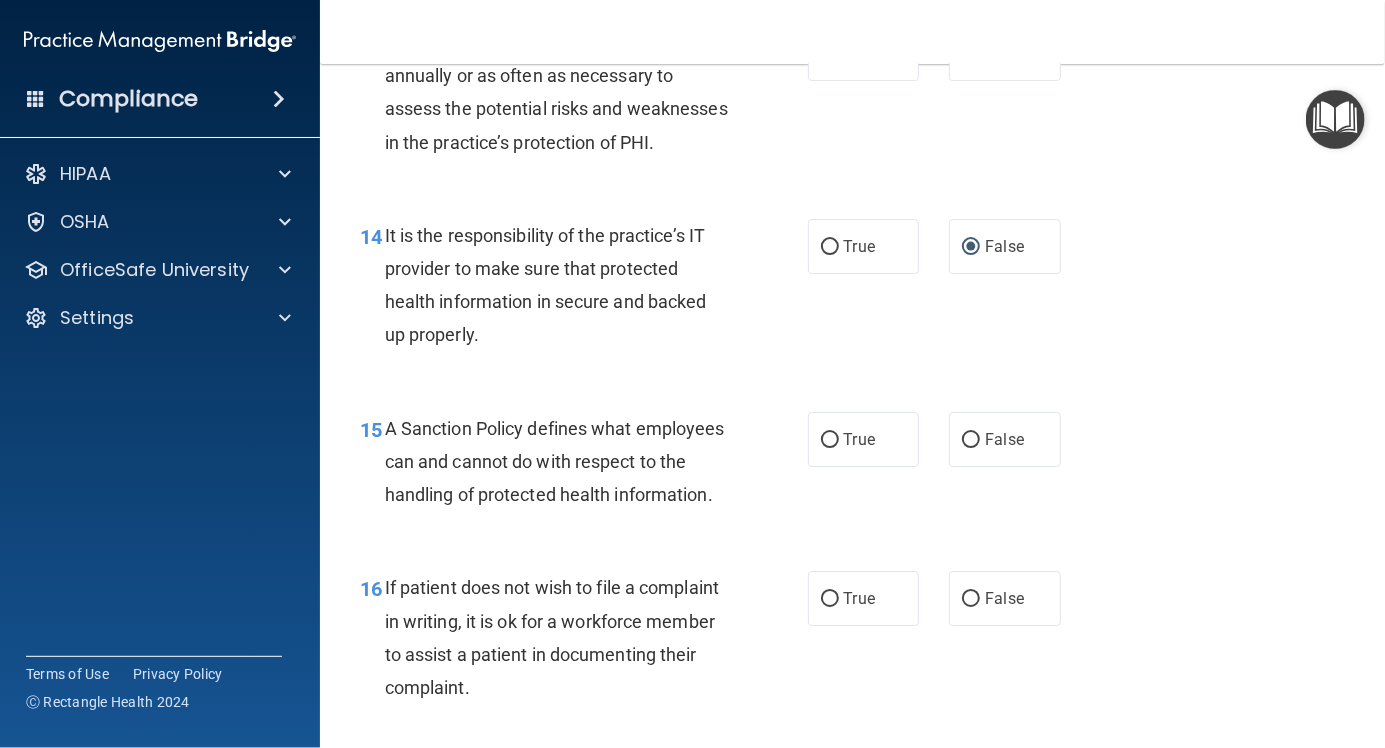 scroll, scrollTop: 2912, scrollLeft: 0, axis: vertical 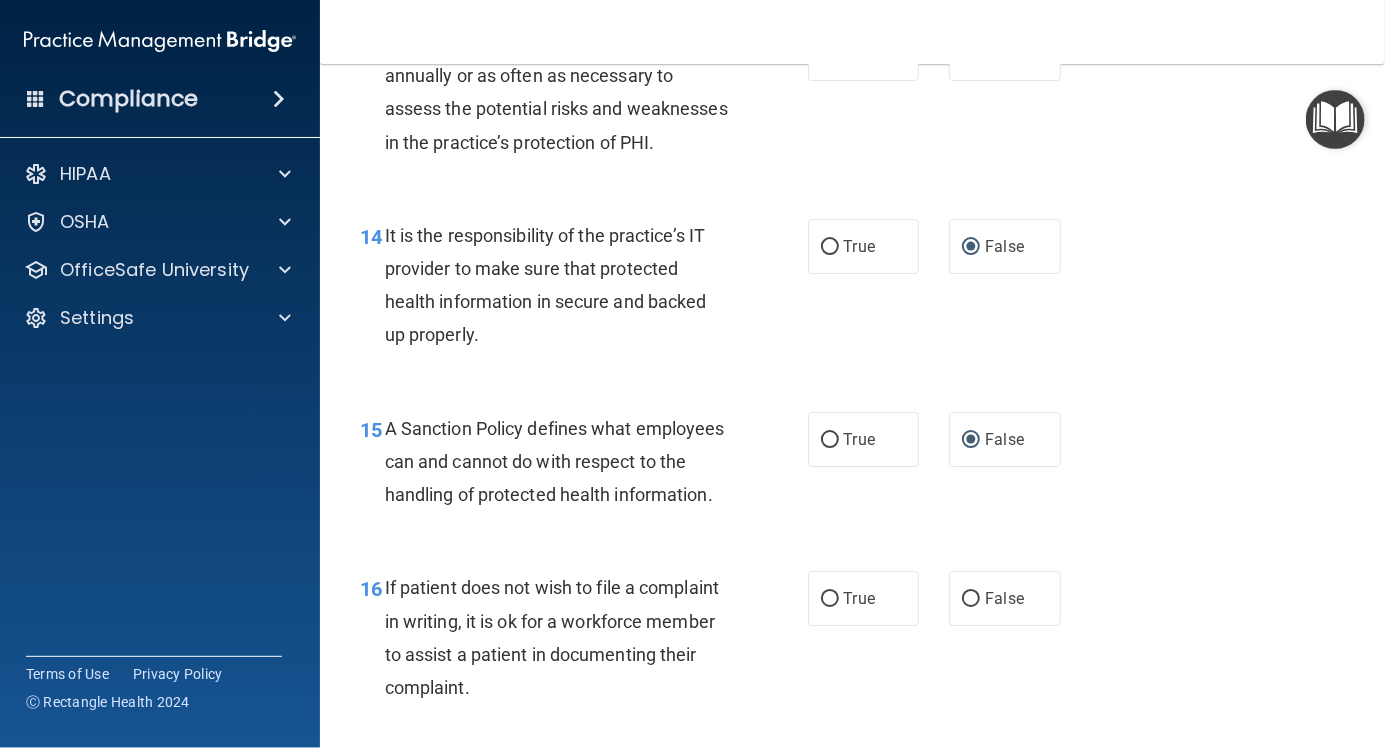 click on "True" at bounding box center [830, 599] 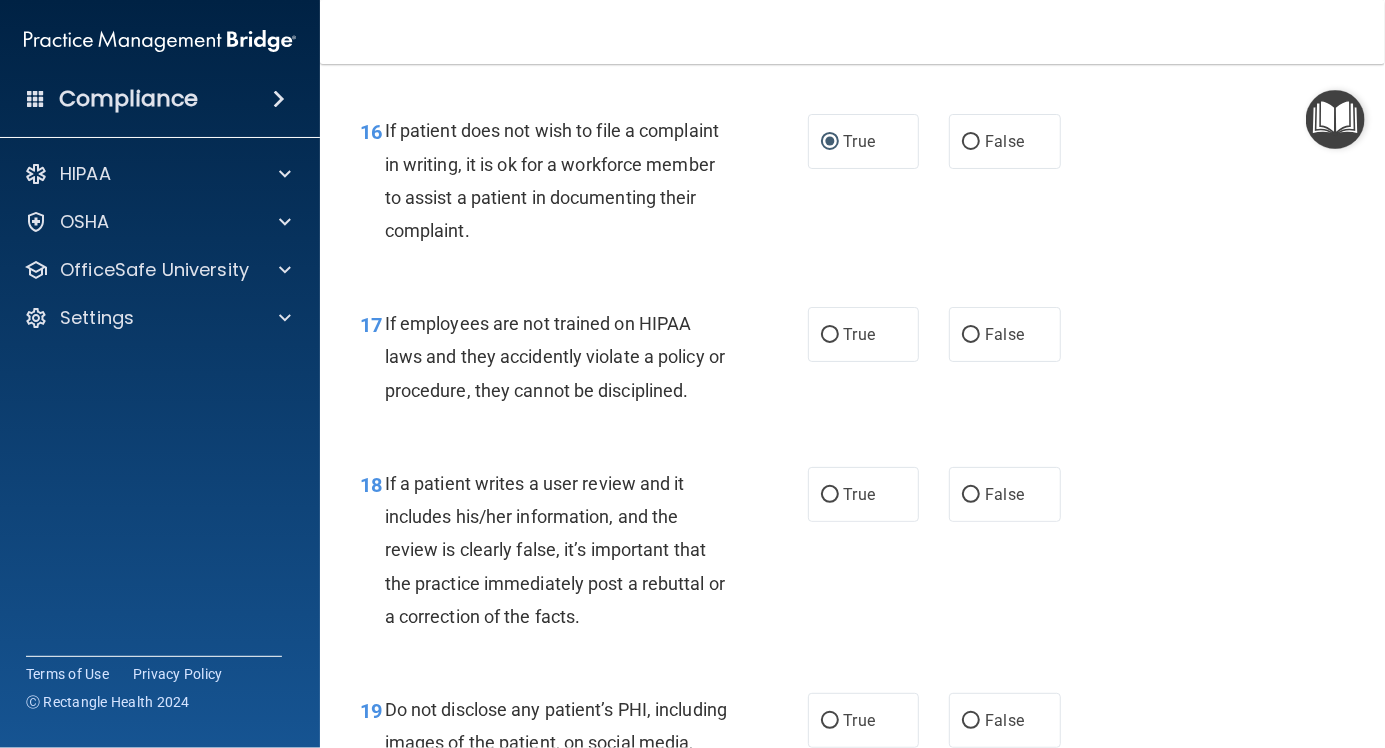 scroll, scrollTop: 3372, scrollLeft: 0, axis: vertical 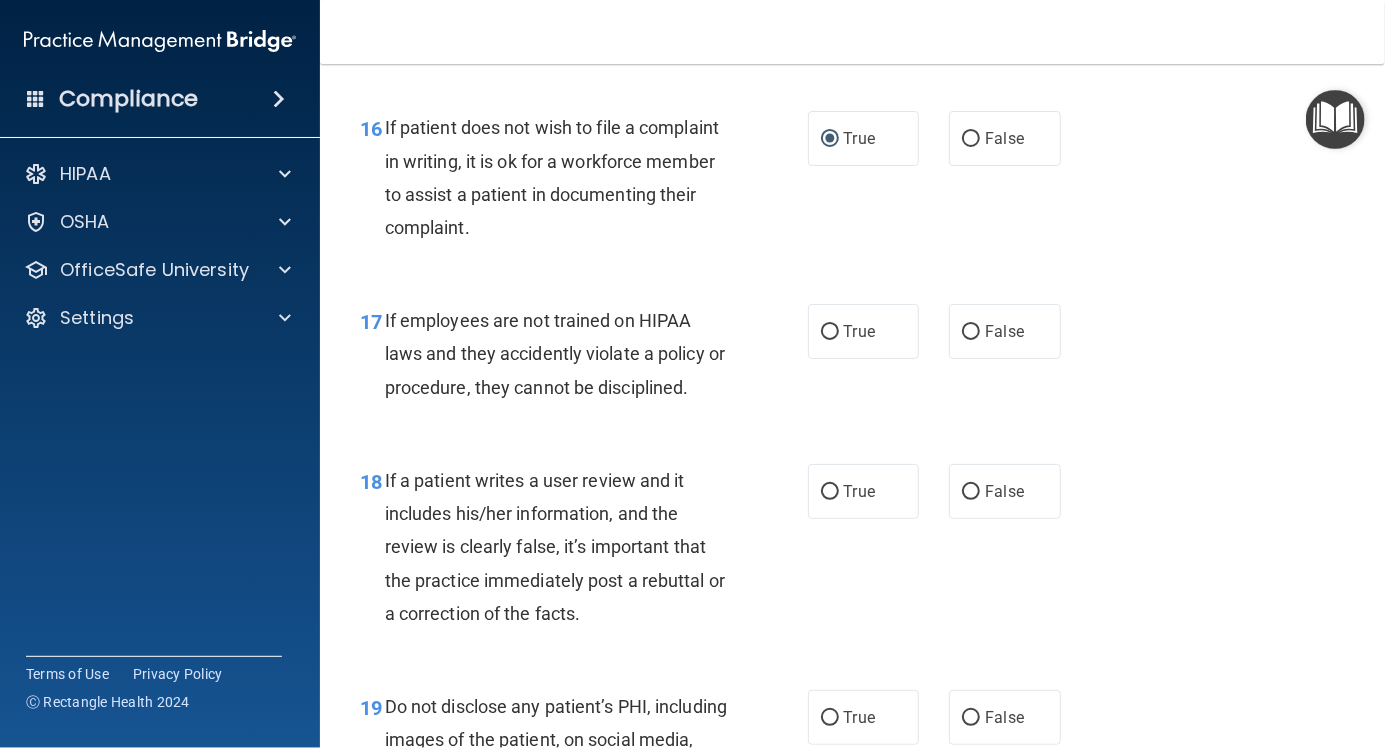 click on "False" at bounding box center (971, 332) 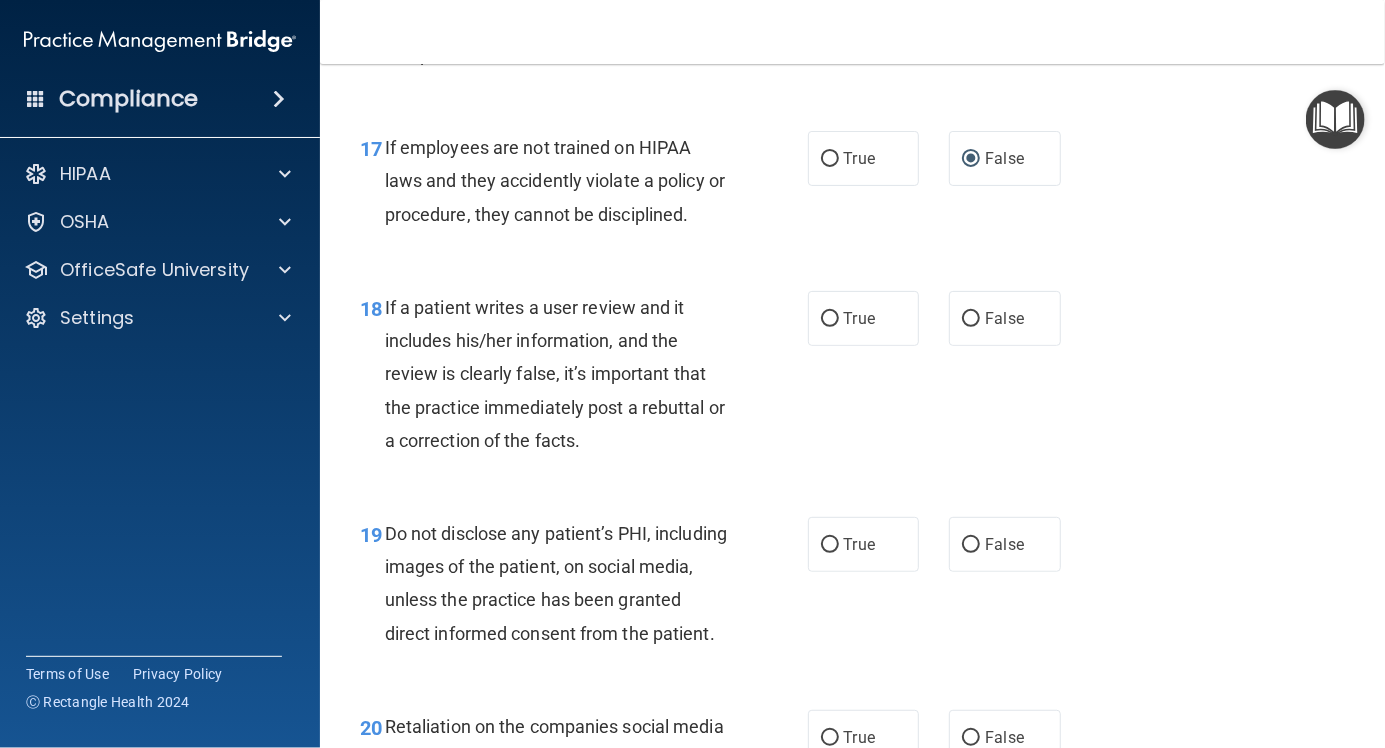 scroll, scrollTop: 3546, scrollLeft: 0, axis: vertical 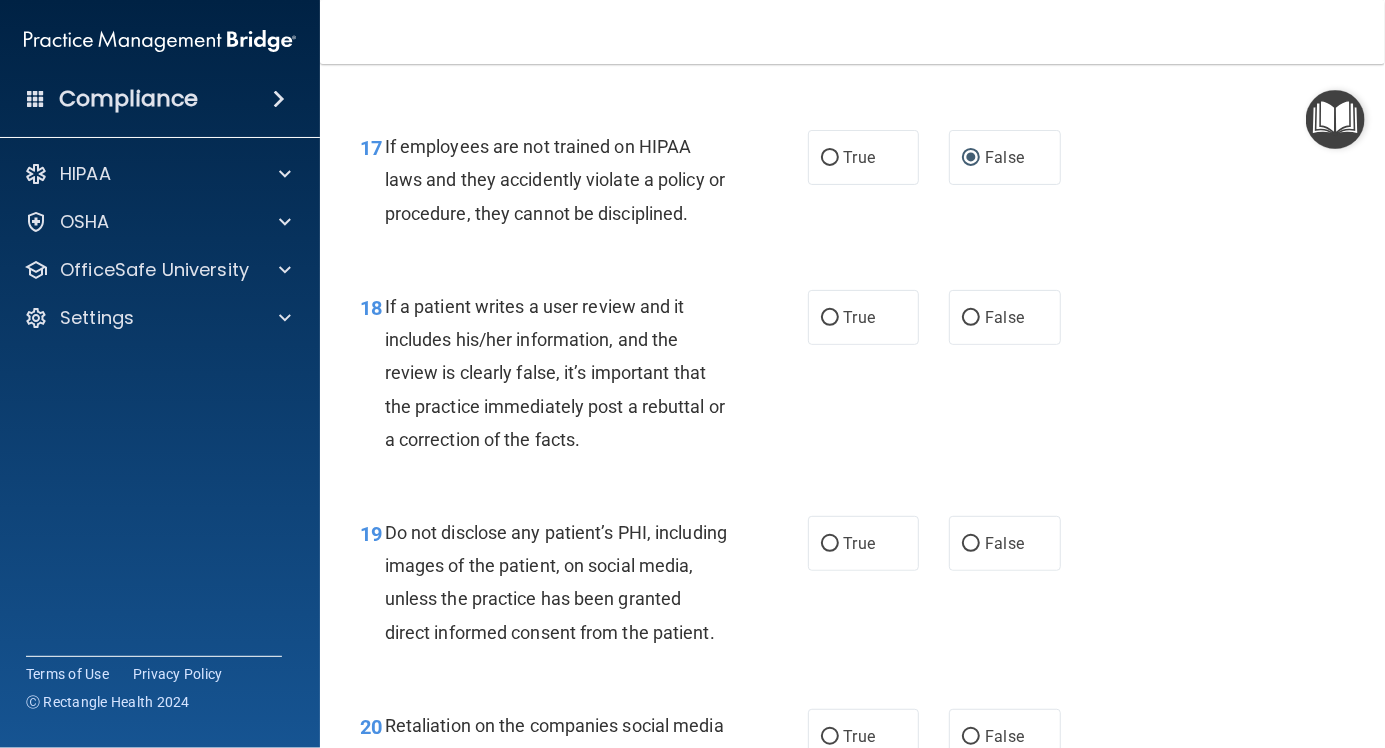 click on "False" at bounding box center (971, 318) 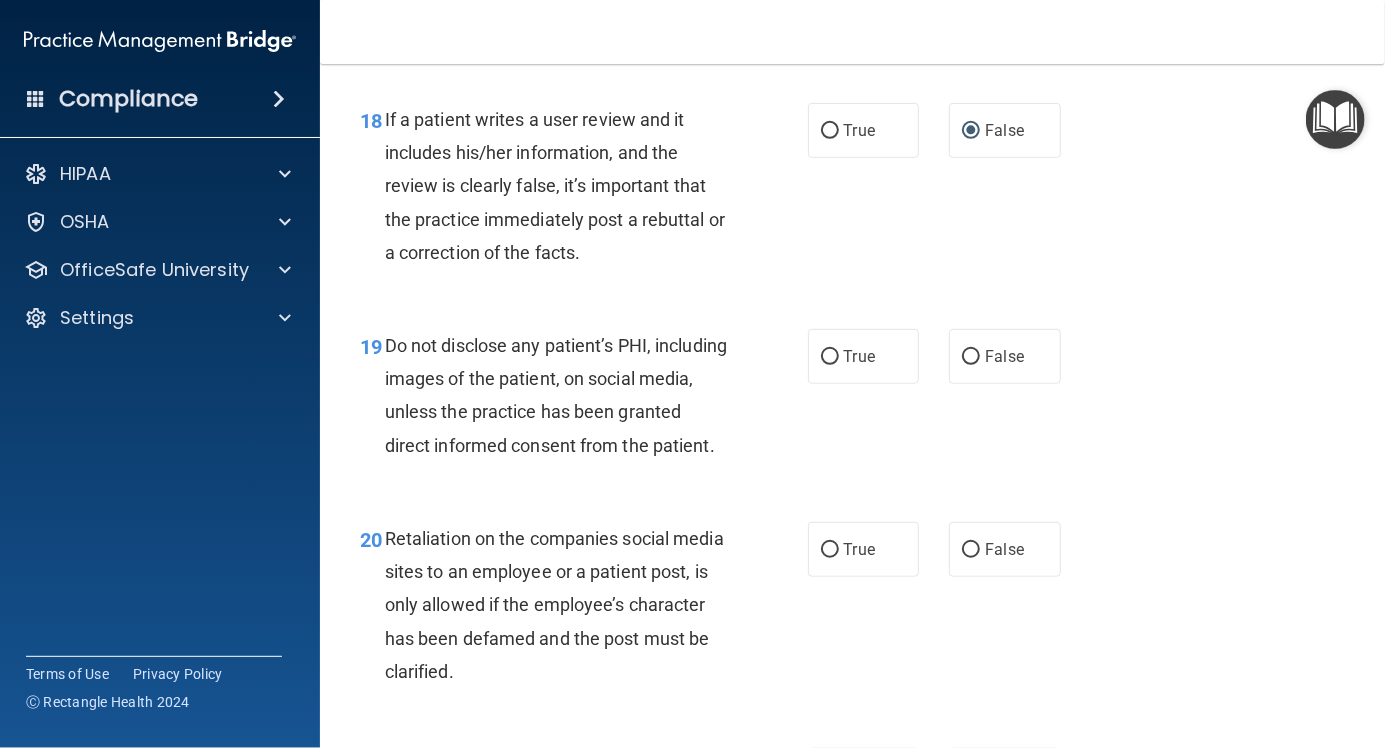 scroll, scrollTop: 3744, scrollLeft: 0, axis: vertical 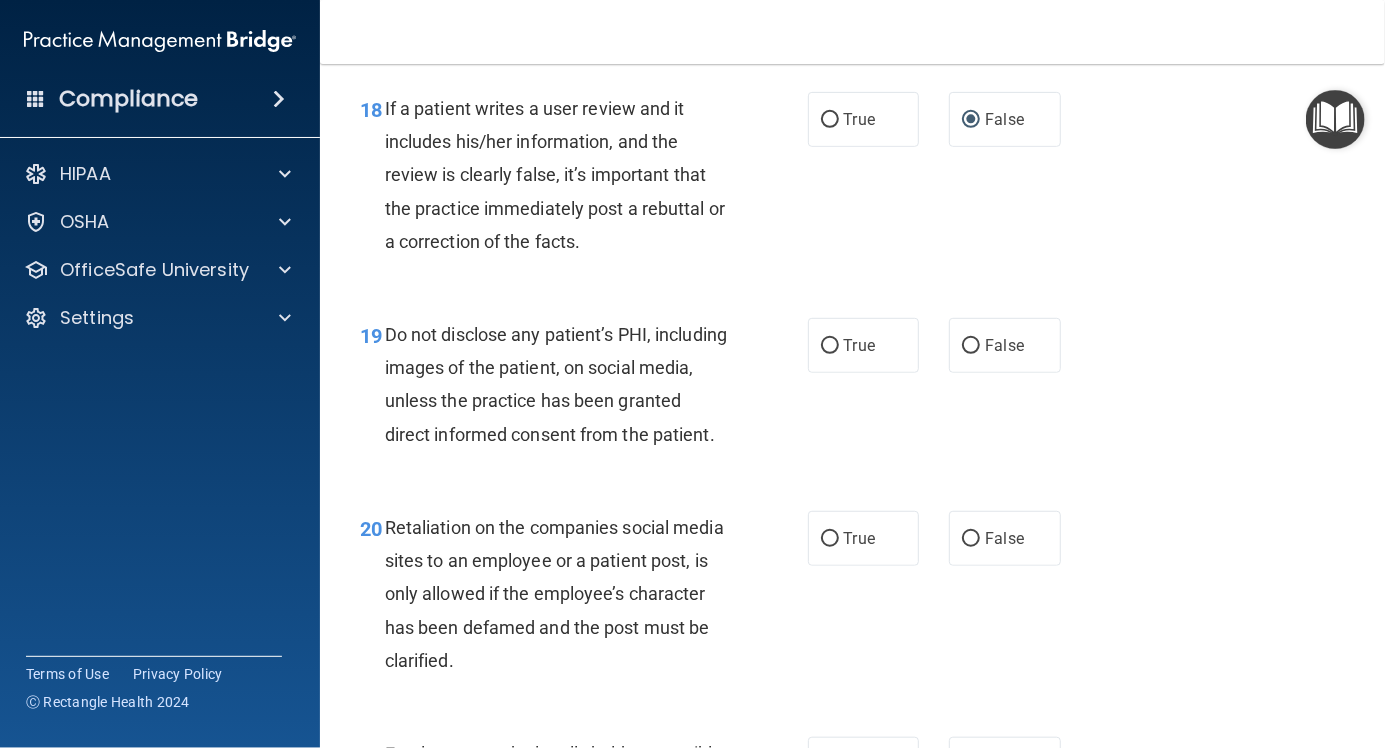 click on "True" at bounding box center [830, 346] 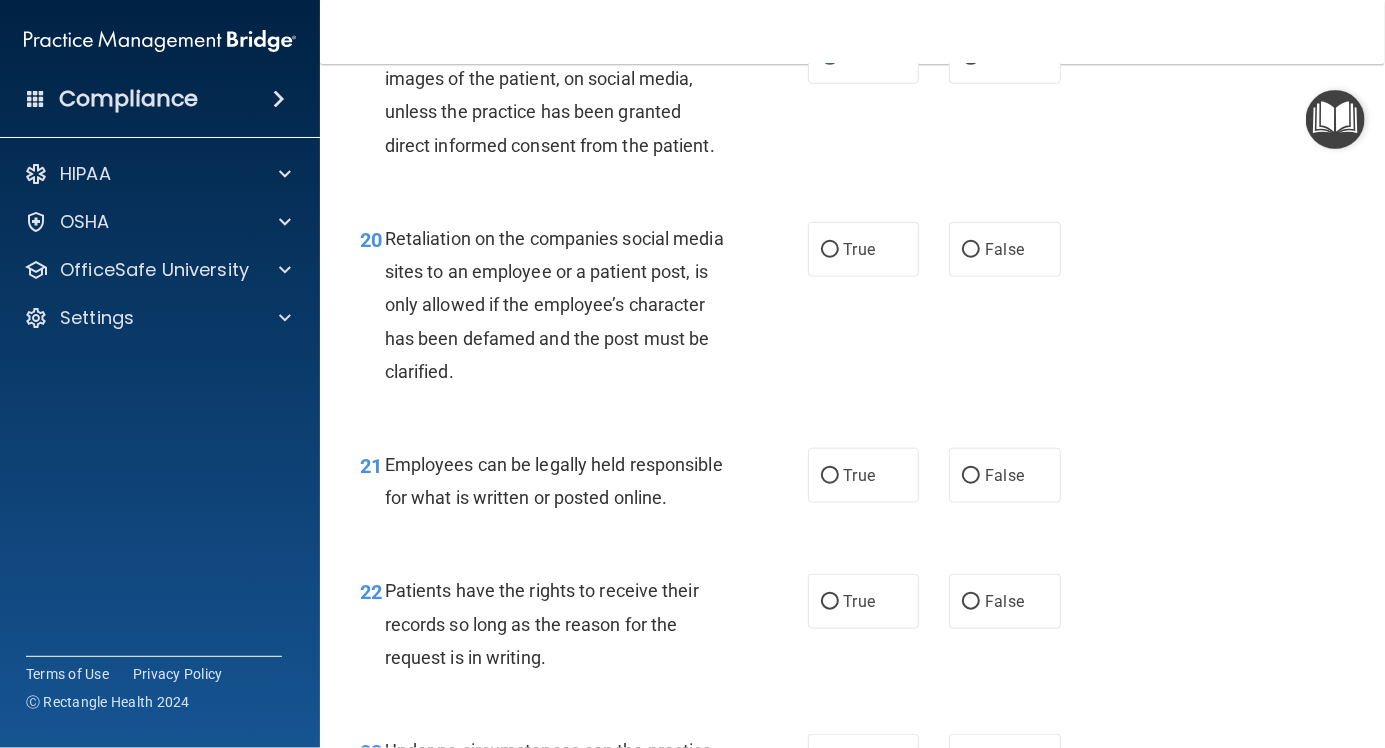 scroll, scrollTop: 4036, scrollLeft: 0, axis: vertical 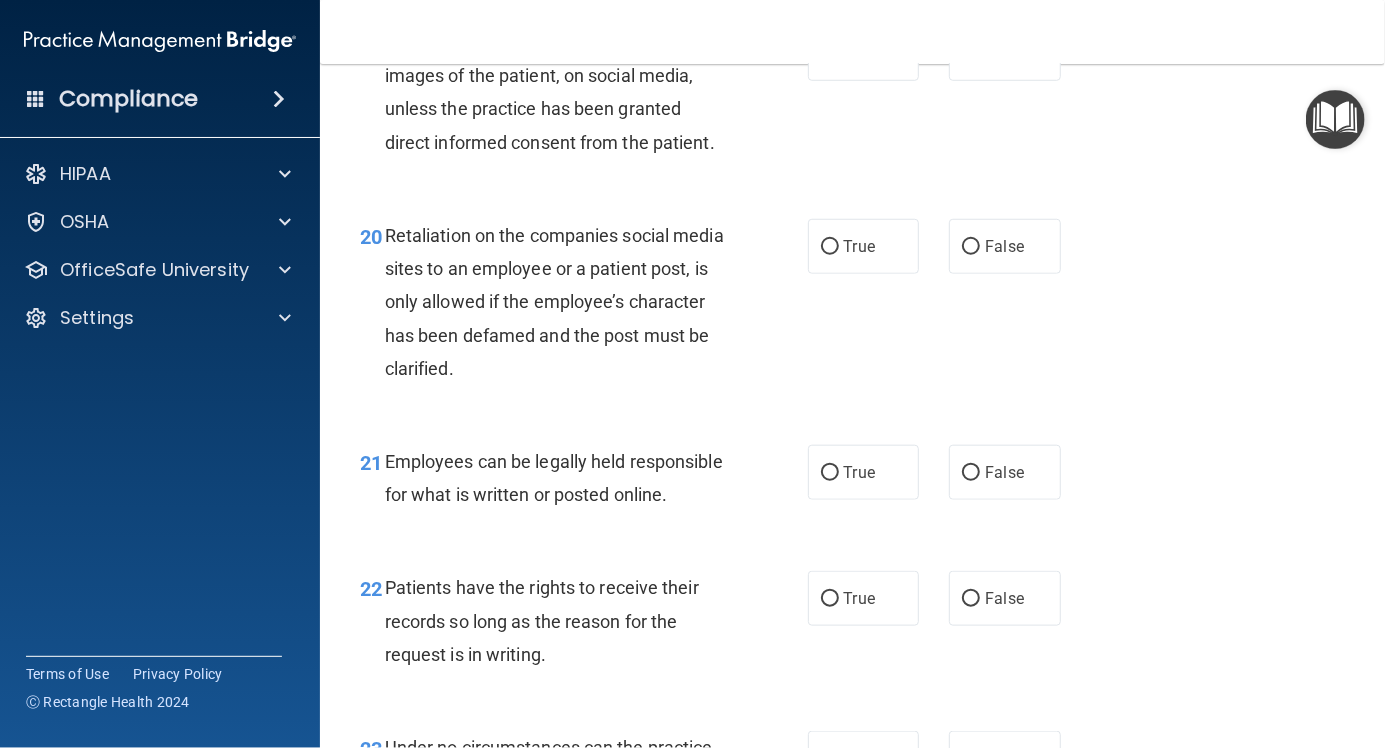 click on "False" at bounding box center [971, 247] 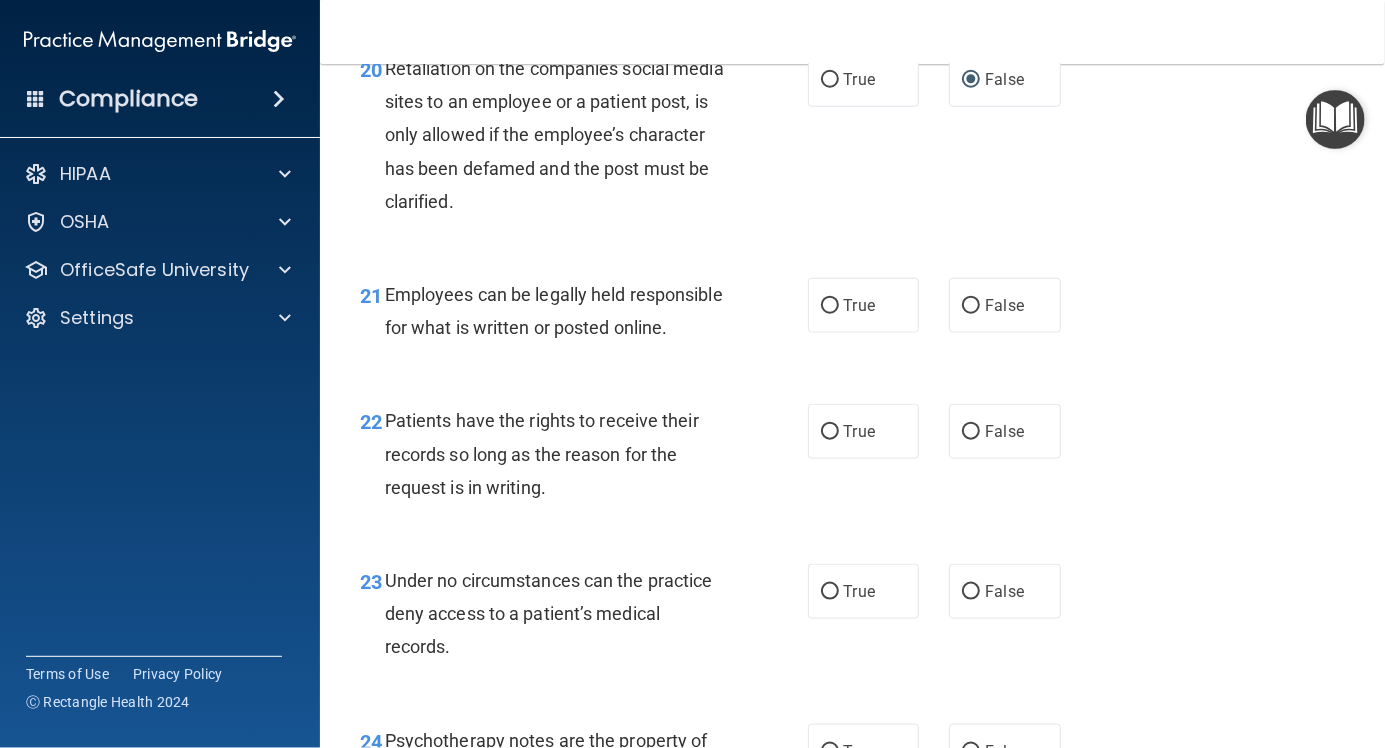 scroll, scrollTop: 4205, scrollLeft: 0, axis: vertical 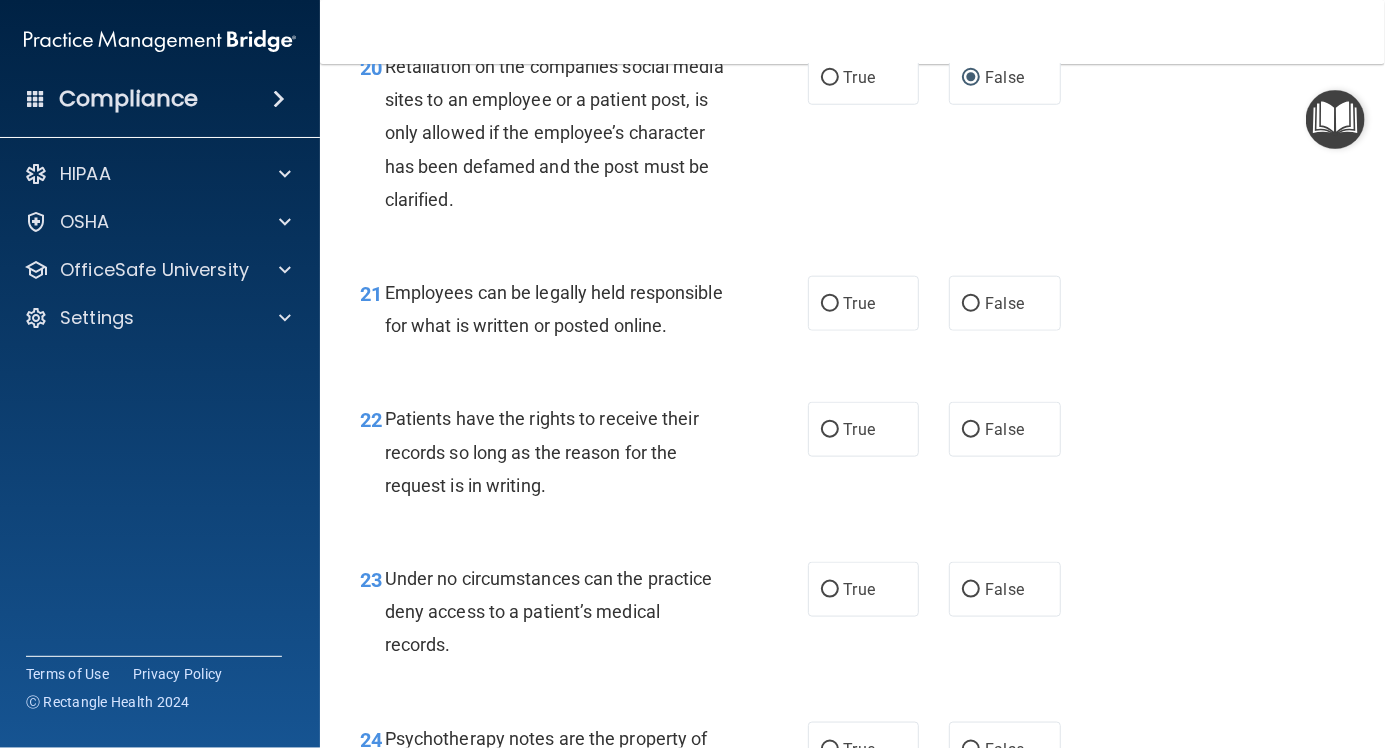 click on "True" at bounding box center (830, 304) 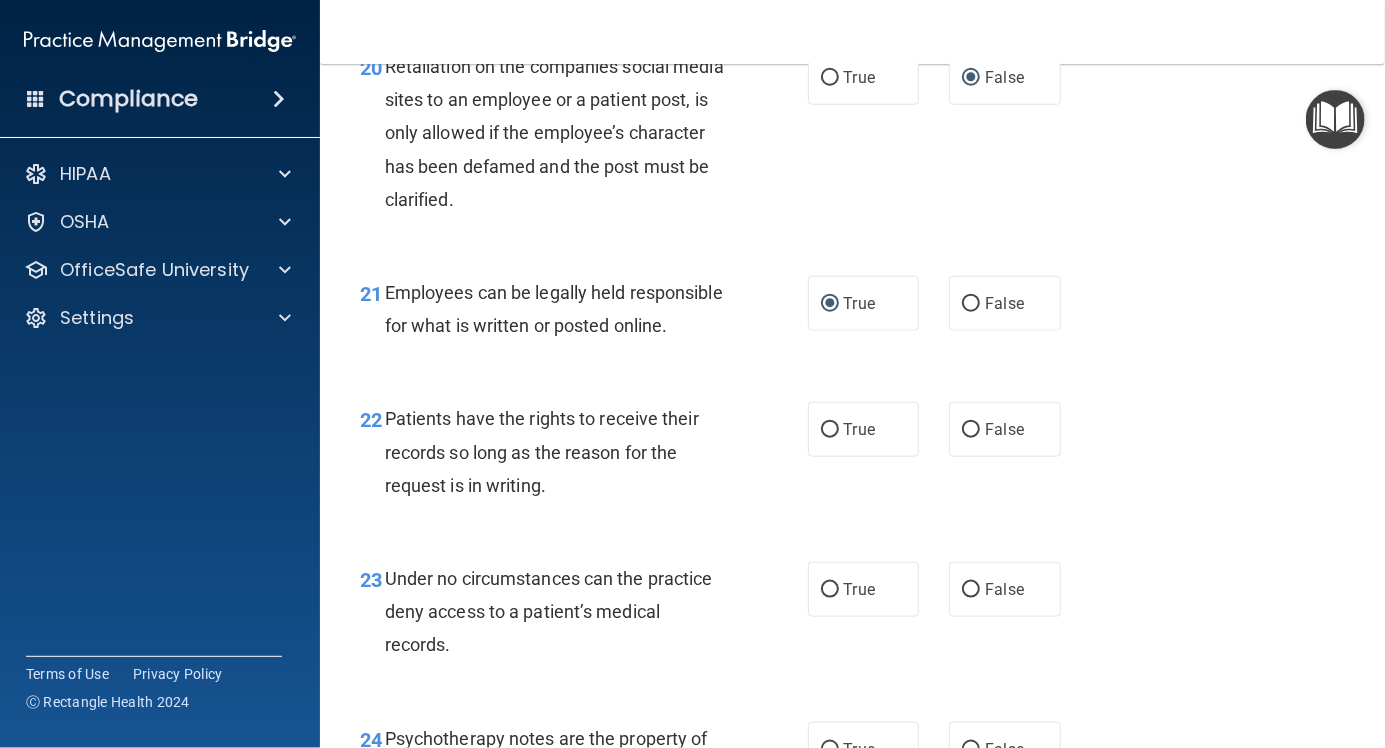 click on "False" at bounding box center [971, 430] 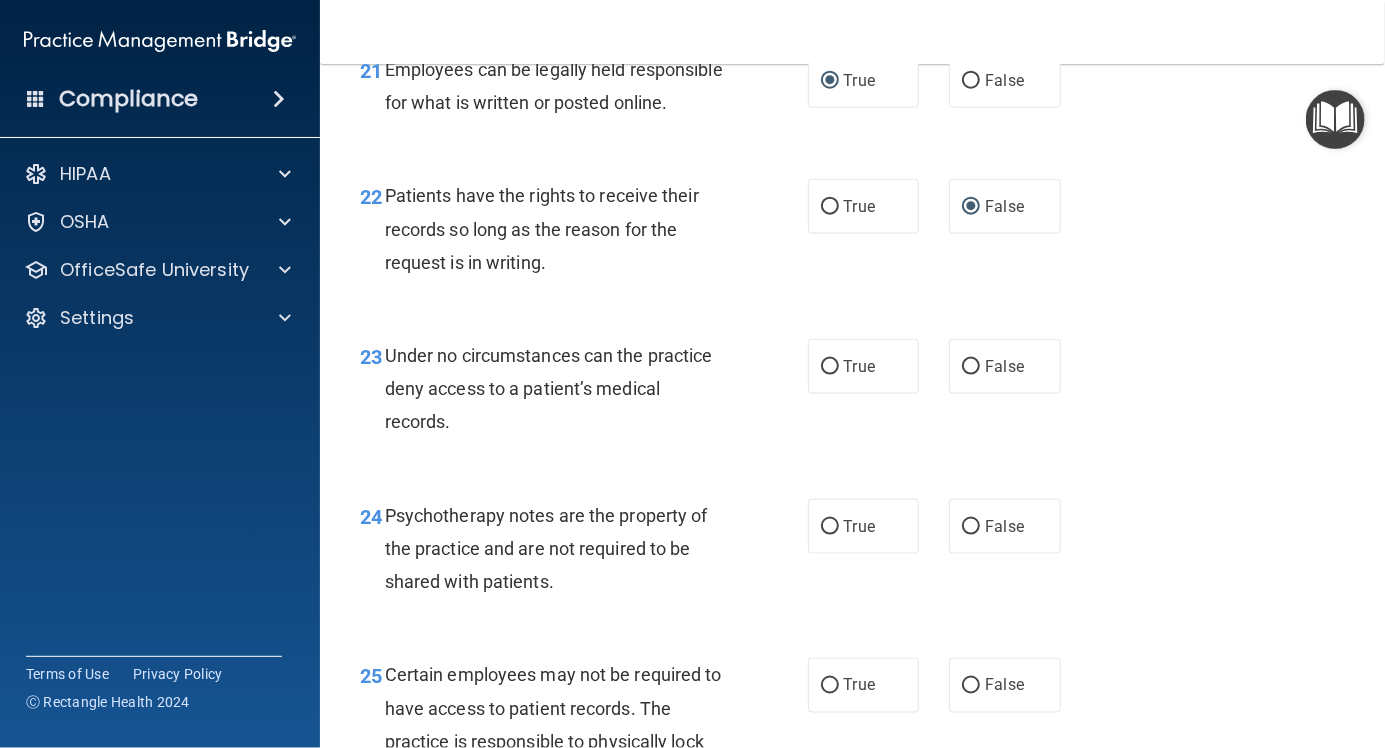 scroll, scrollTop: 4429, scrollLeft: 0, axis: vertical 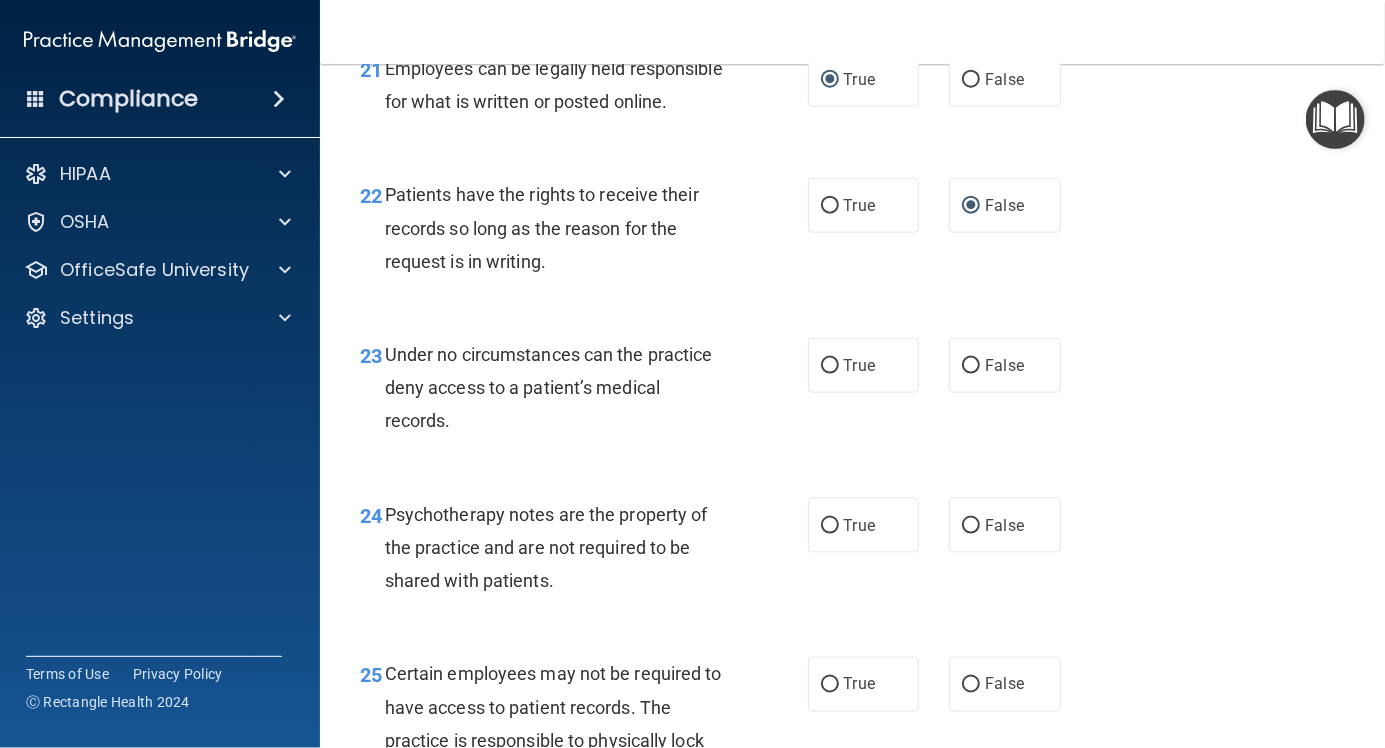 click on "False" at bounding box center (971, 366) 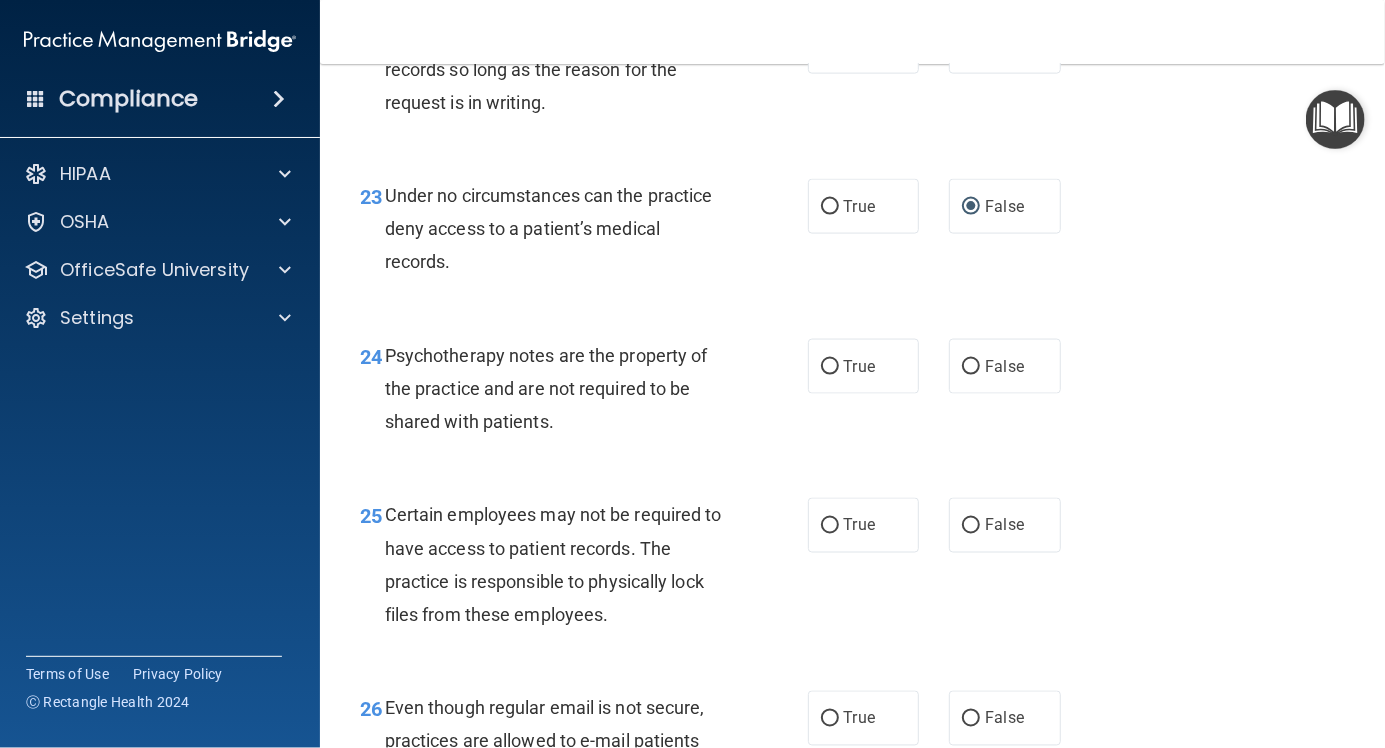 scroll, scrollTop: 4592, scrollLeft: 0, axis: vertical 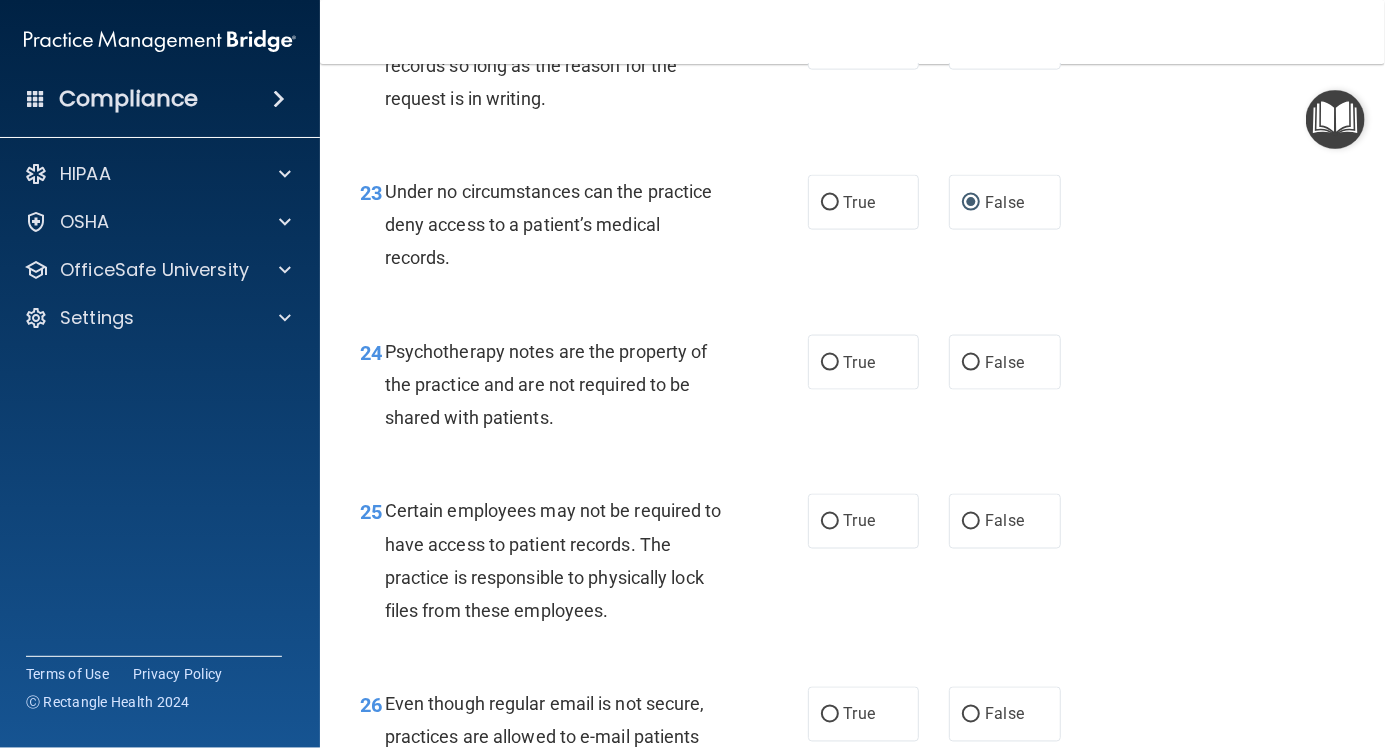 click on "True" at bounding box center (830, 363) 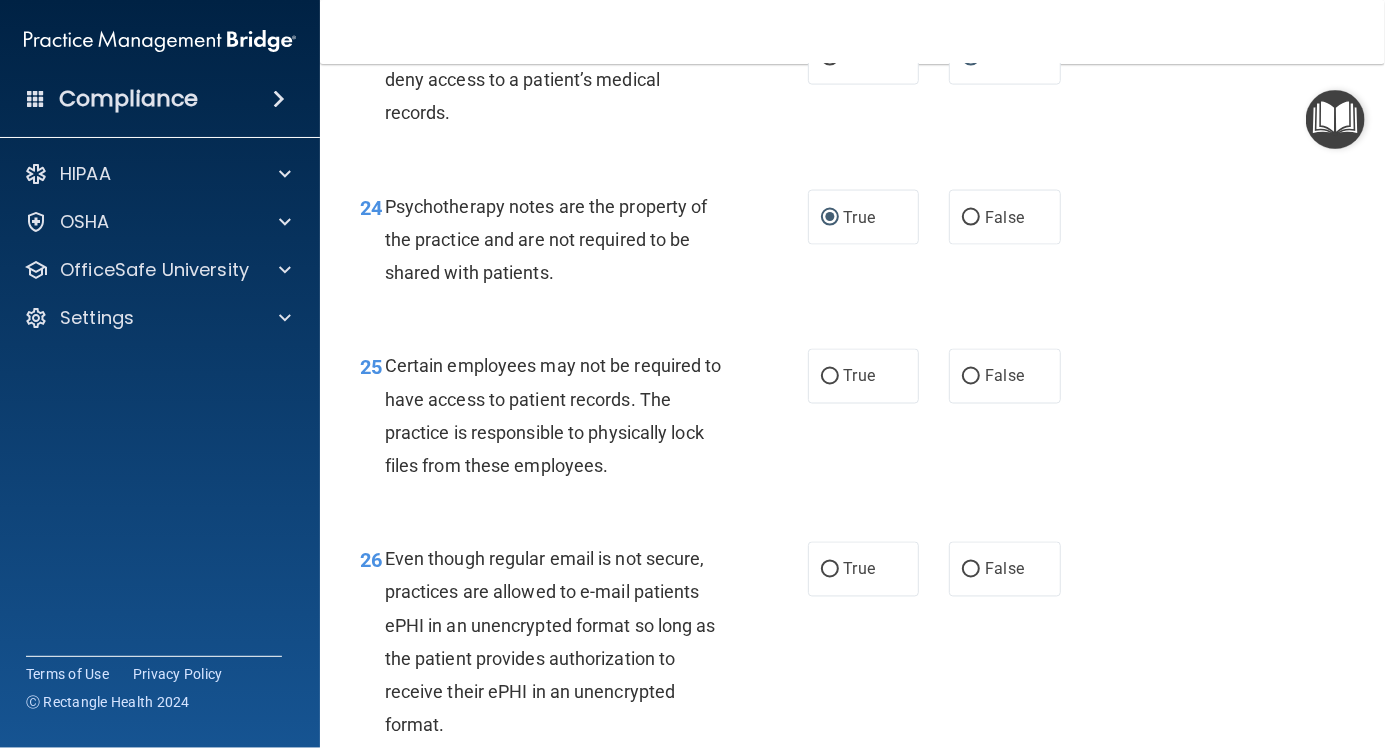 scroll, scrollTop: 4752, scrollLeft: 0, axis: vertical 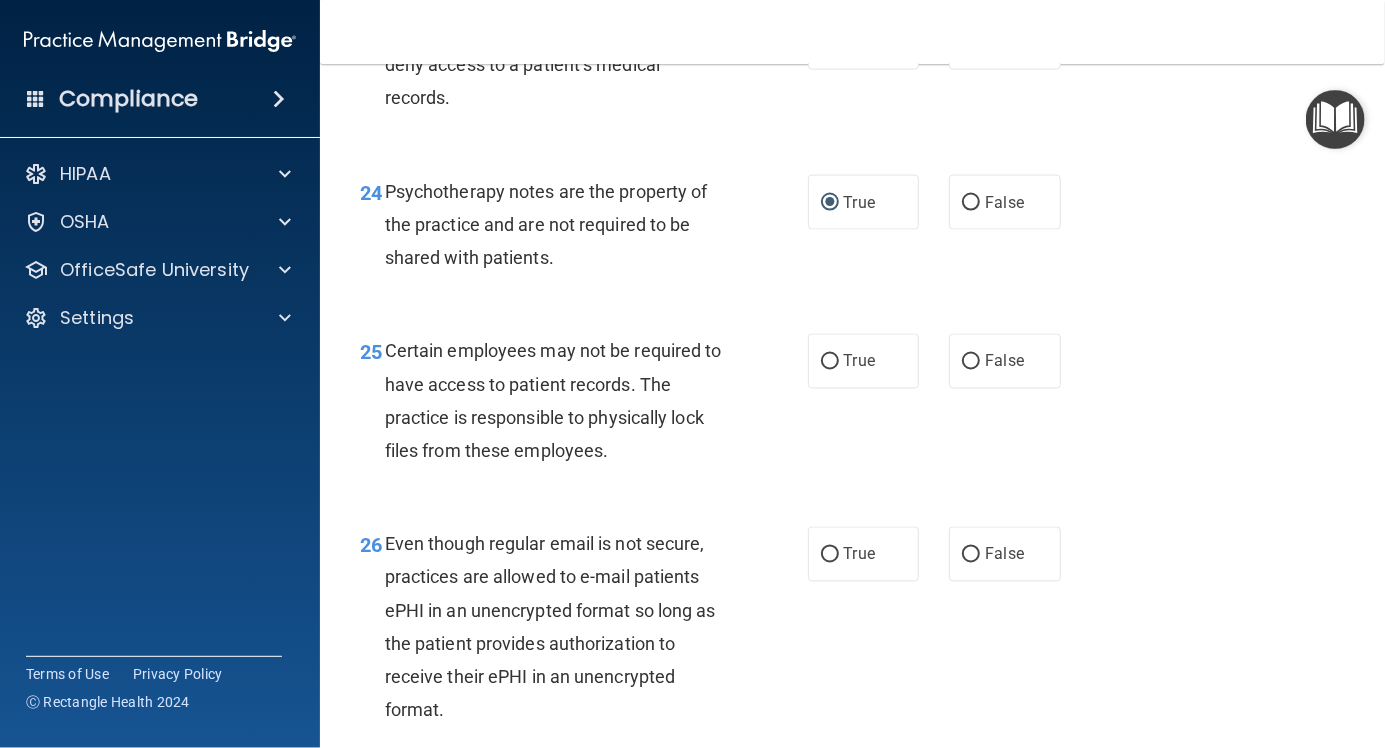 click on "True" at bounding box center [830, 362] 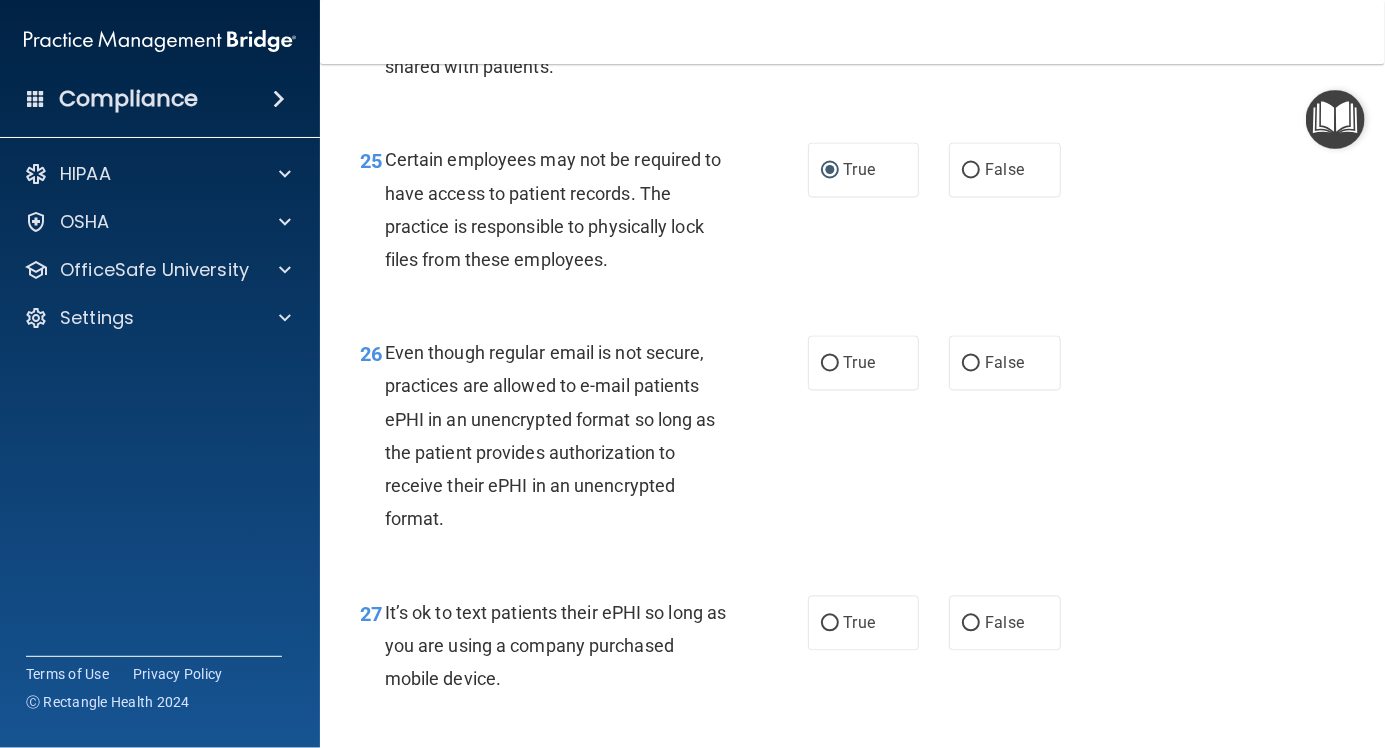 scroll, scrollTop: 4955, scrollLeft: 0, axis: vertical 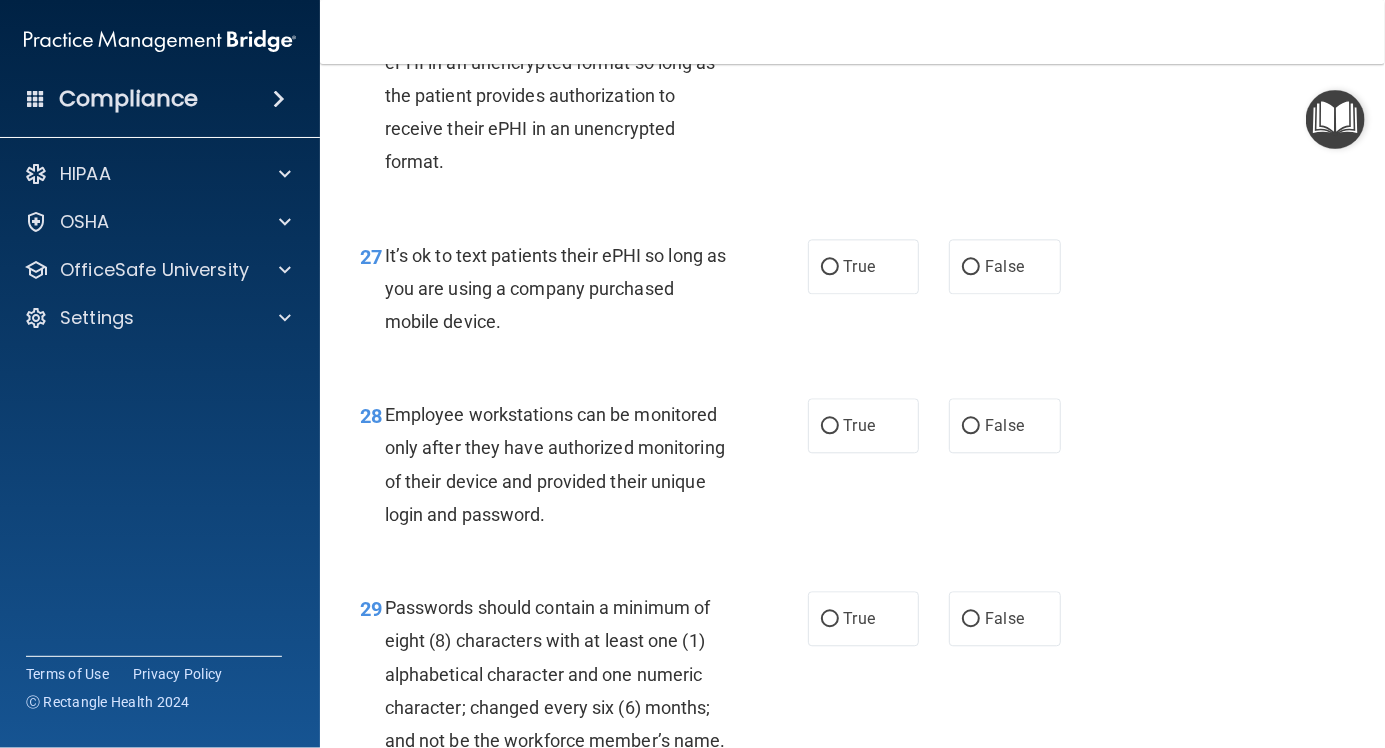 click on "28       Employee workstations can be monitored only after they have authorized monitoring of their device and provided their unique login and password.                  True           False" at bounding box center [852, 469] 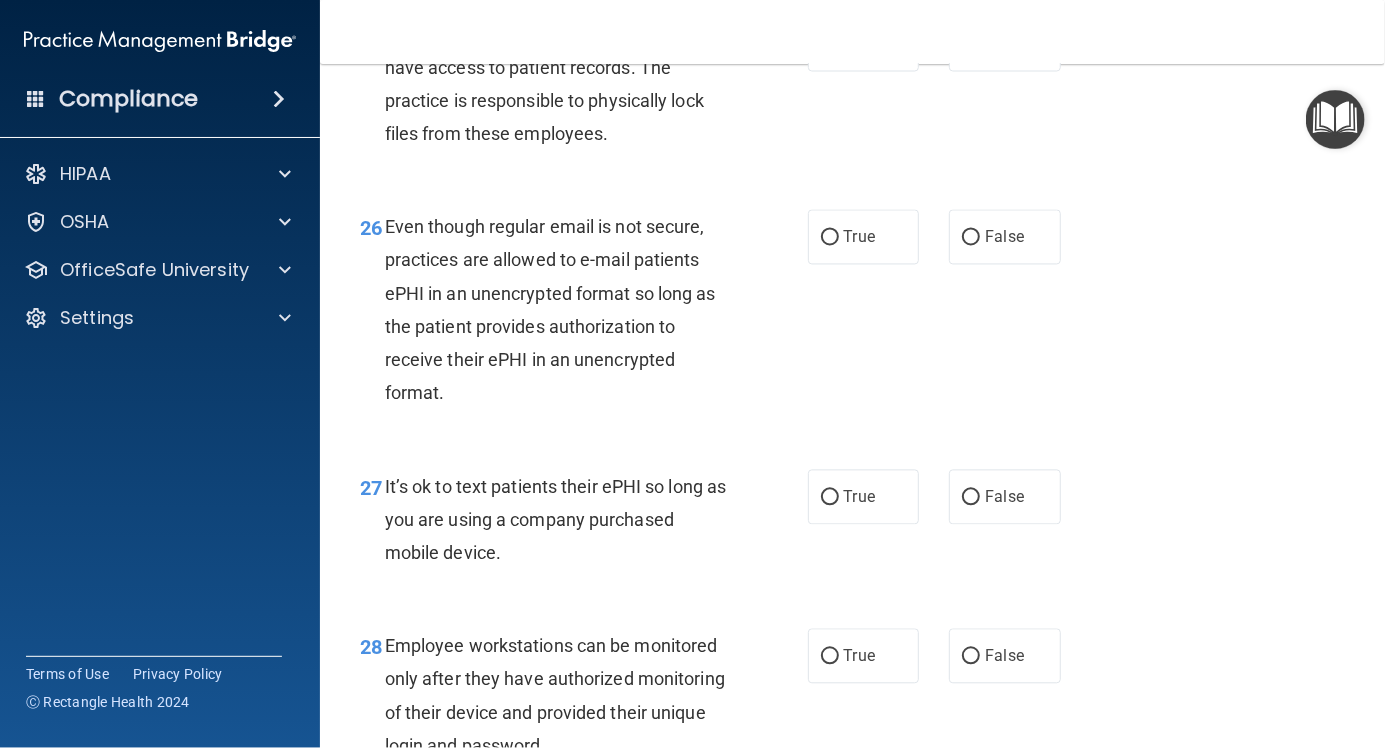 scroll, scrollTop: 5070, scrollLeft: 0, axis: vertical 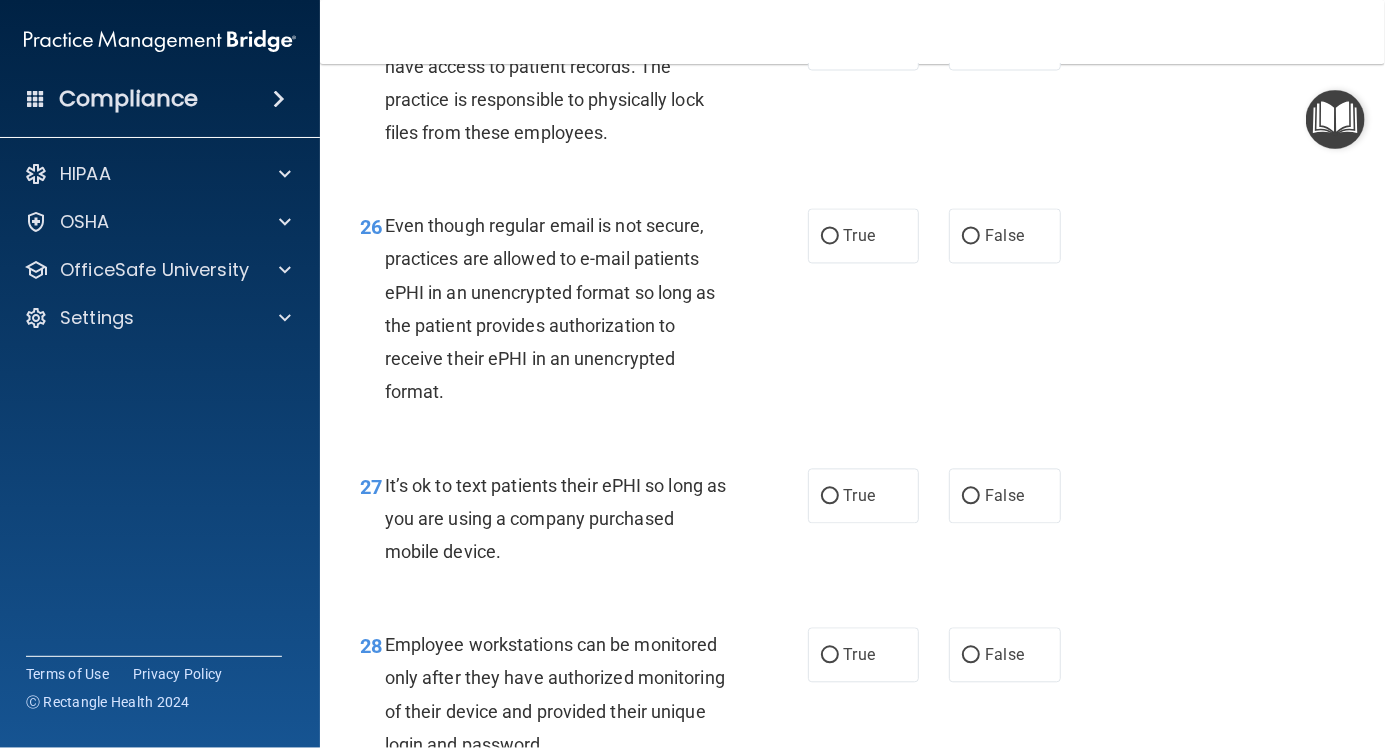 click on "False" at bounding box center (971, 237) 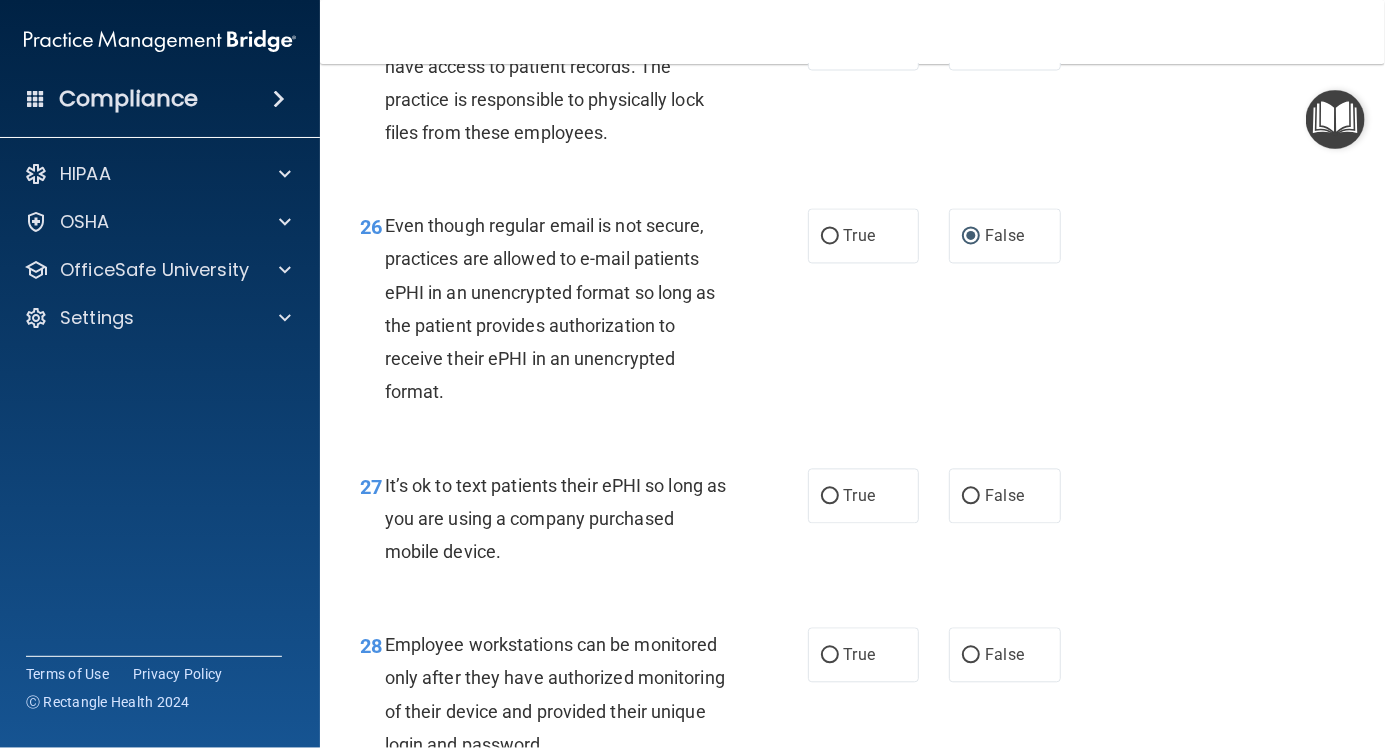 click on "False" at bounding box center [1005, 496] 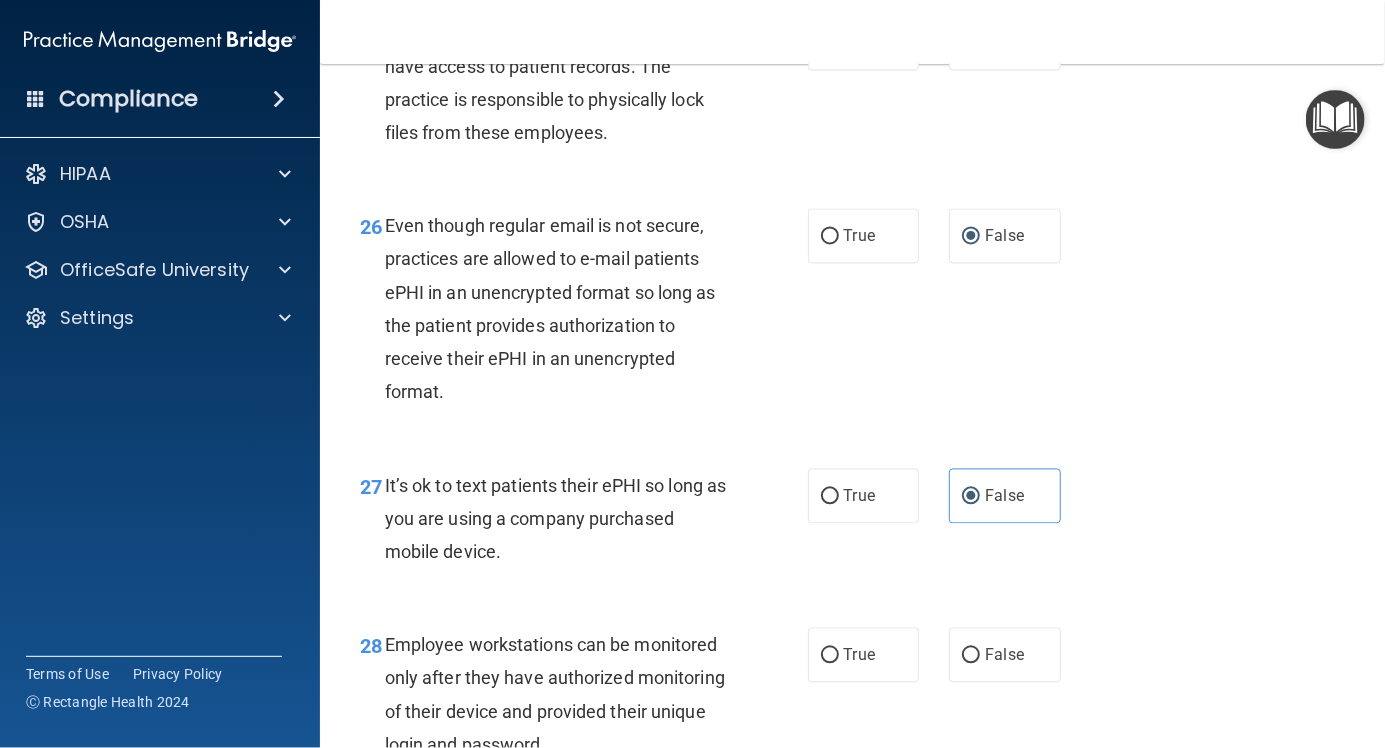click on "False" at bounding box center (971, 497) 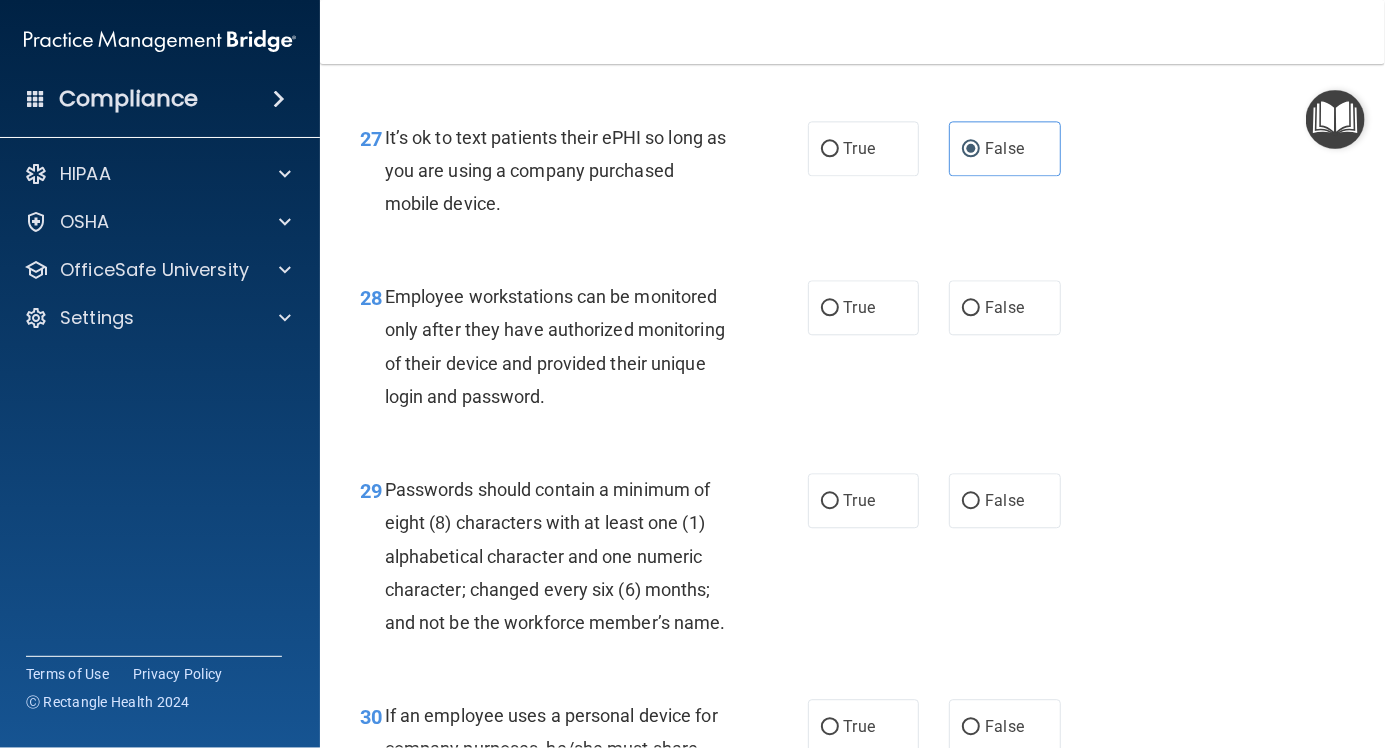 scroll, scrollTop: 5420, scrollLeft: 0, axis: vertical 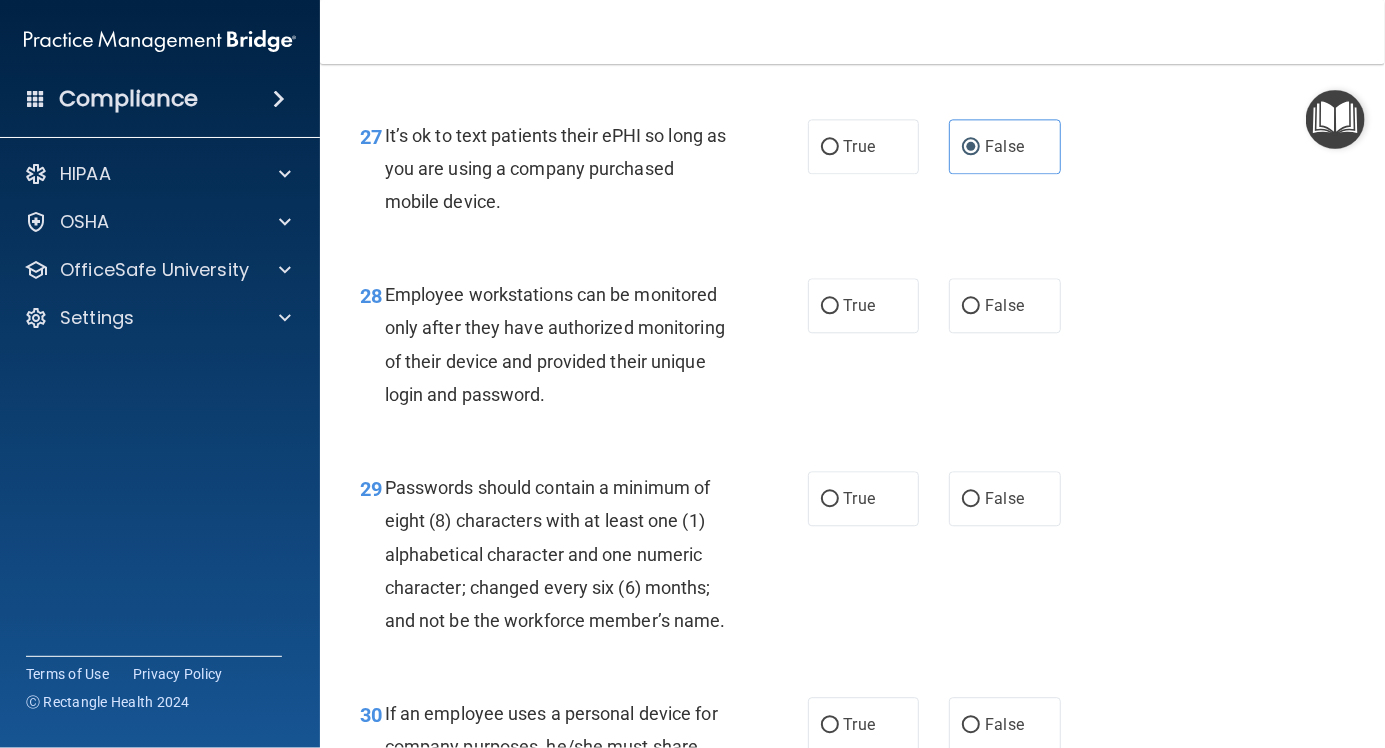click on "False" at bounding box center [1005, 305] 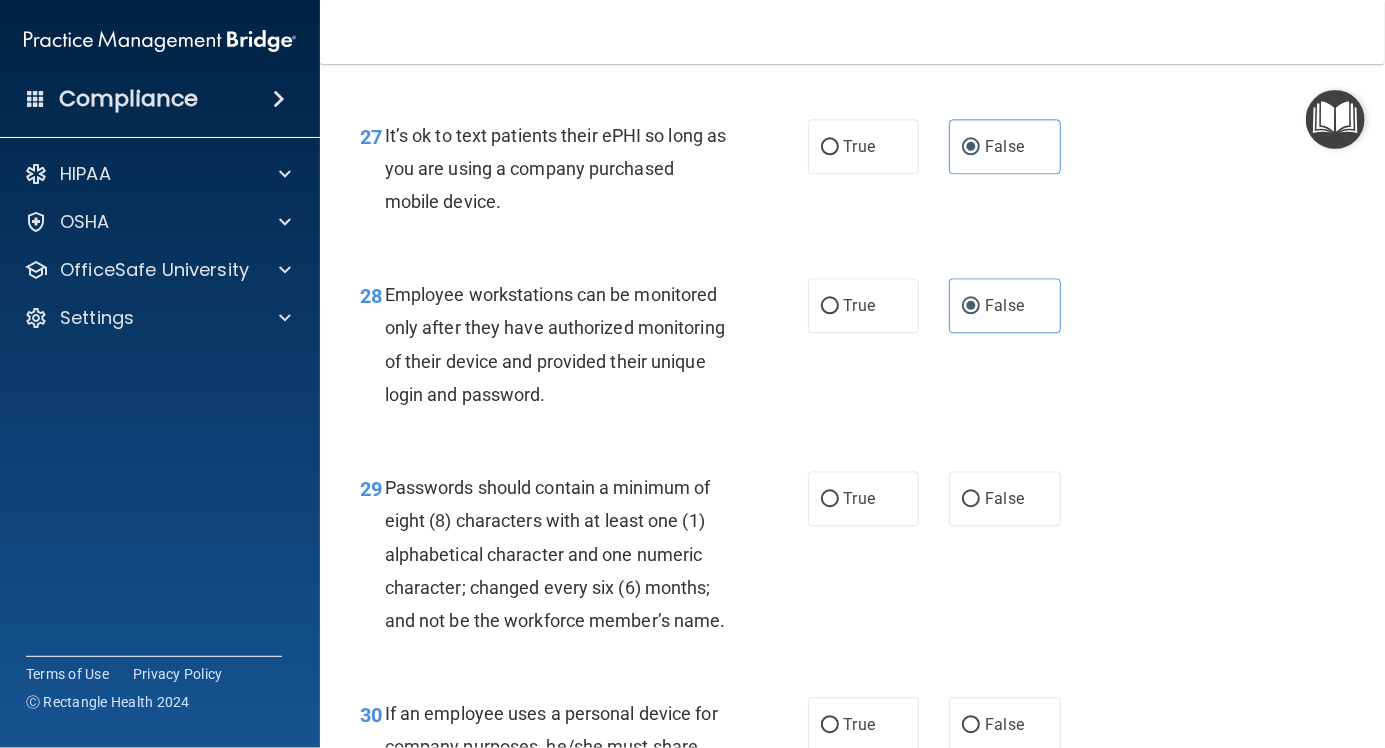 click on "False" at bounding box center (971, 306) 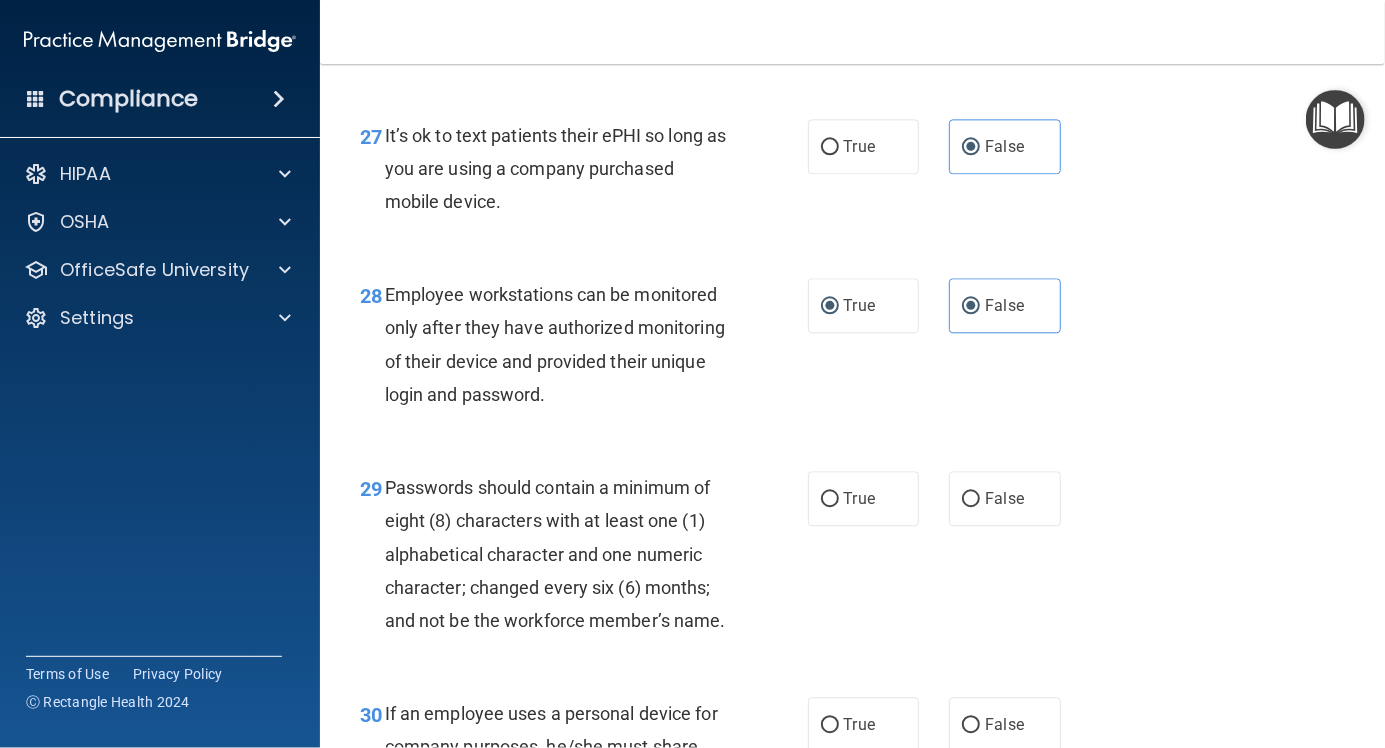 radio on "false" 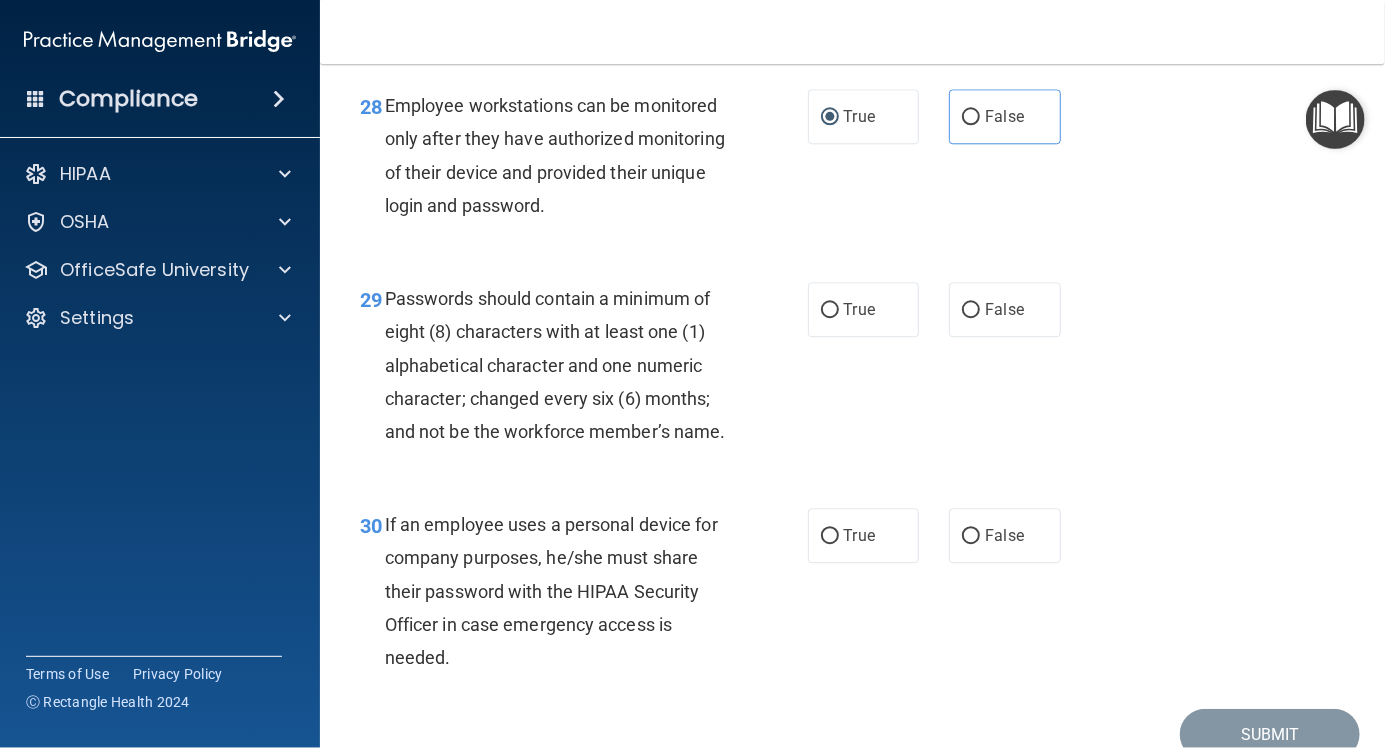 scroll, scrollTop: 5611, scrollLeft: 0, axis: vertical 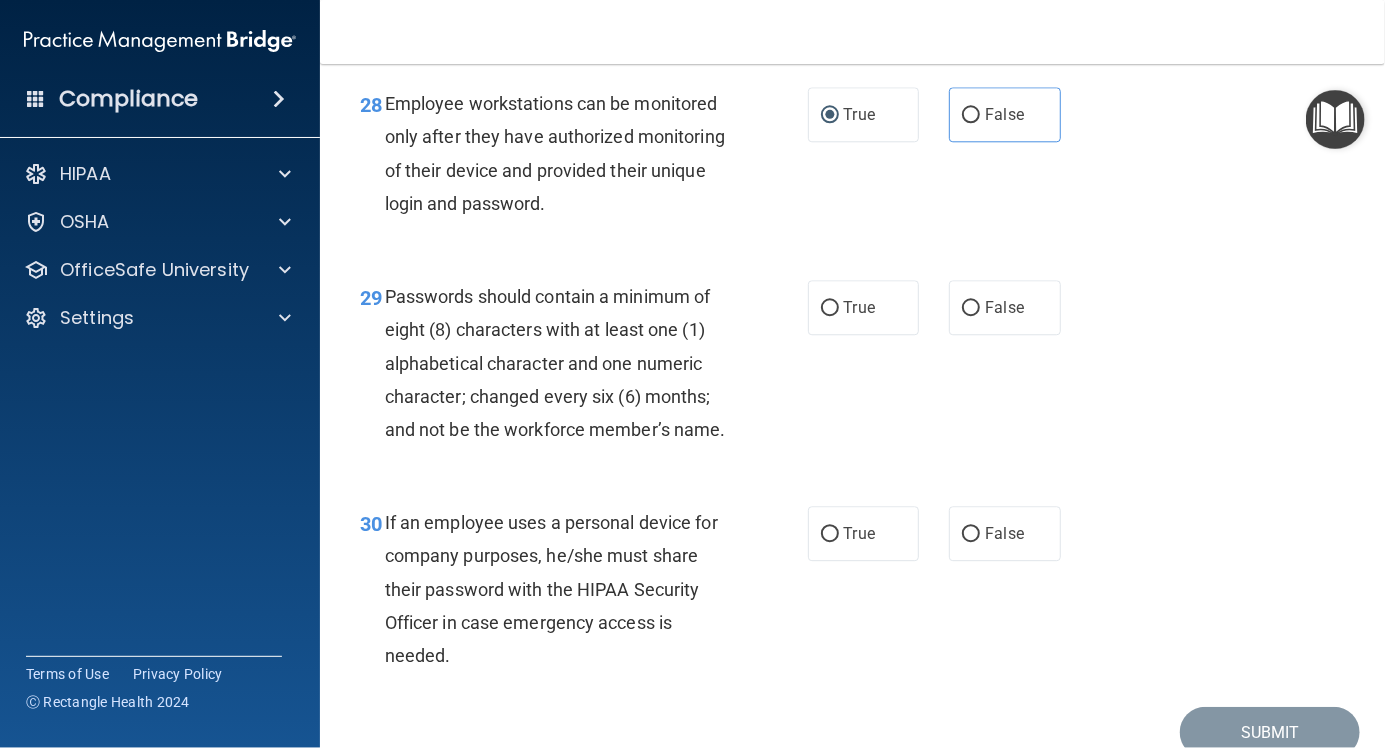 click on "True" at bounding box center [830, 308] 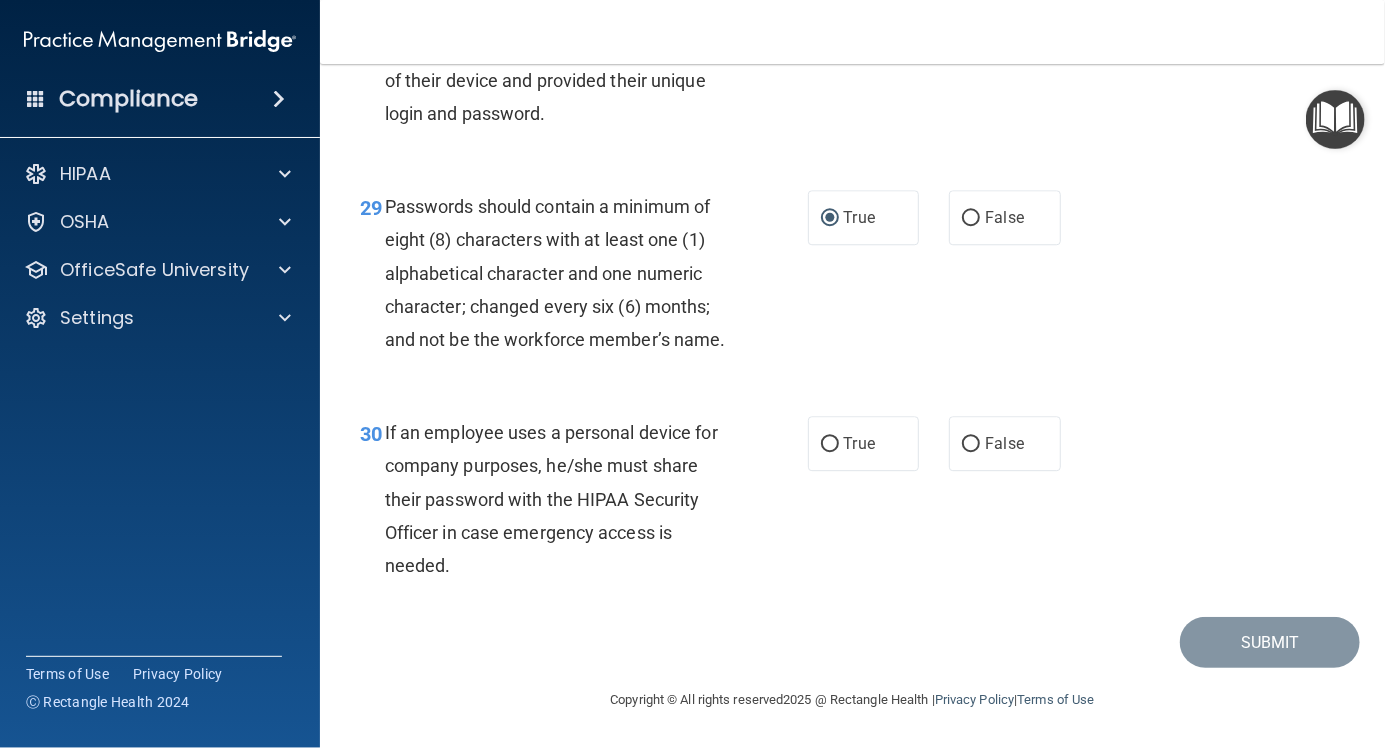 scroll, scrollTop: 5768, scrollLeft: 0, axis: vertical 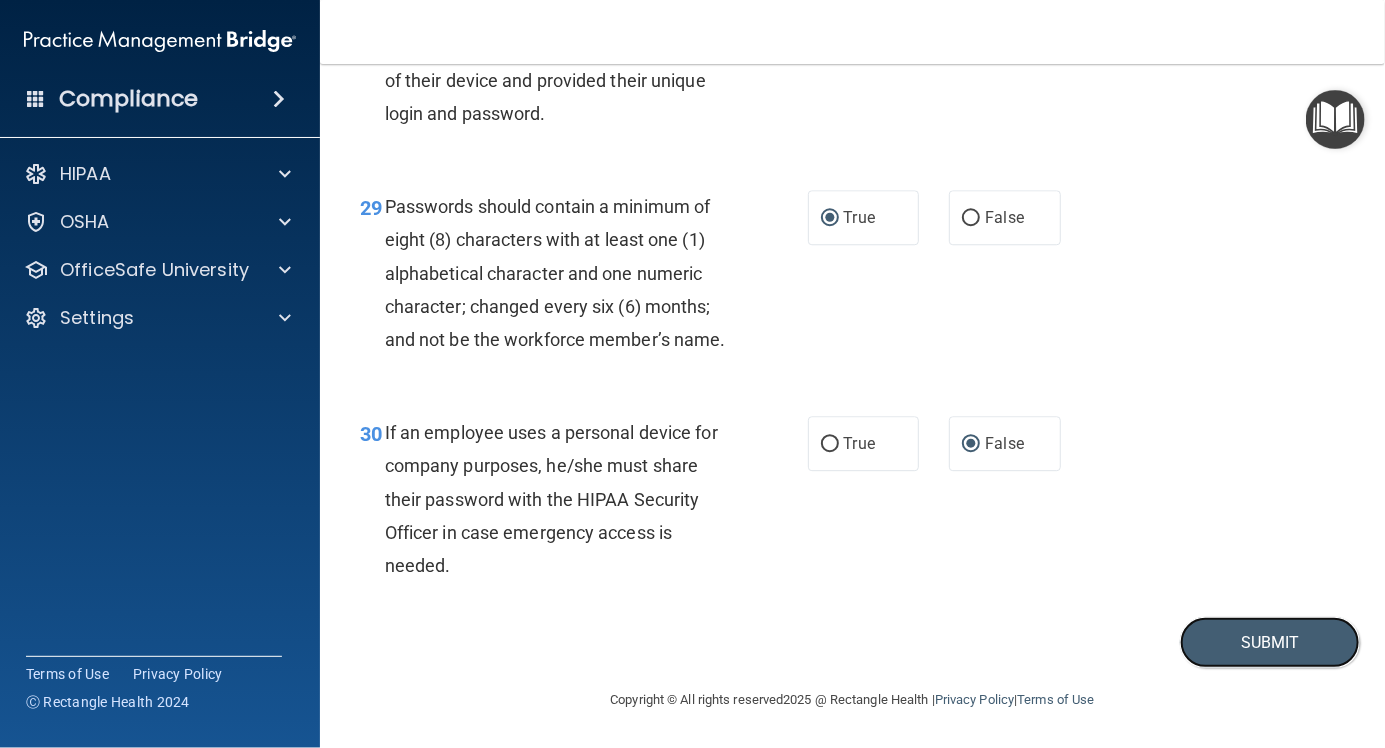 click on "Submit" at bounding box center (1270, 642) 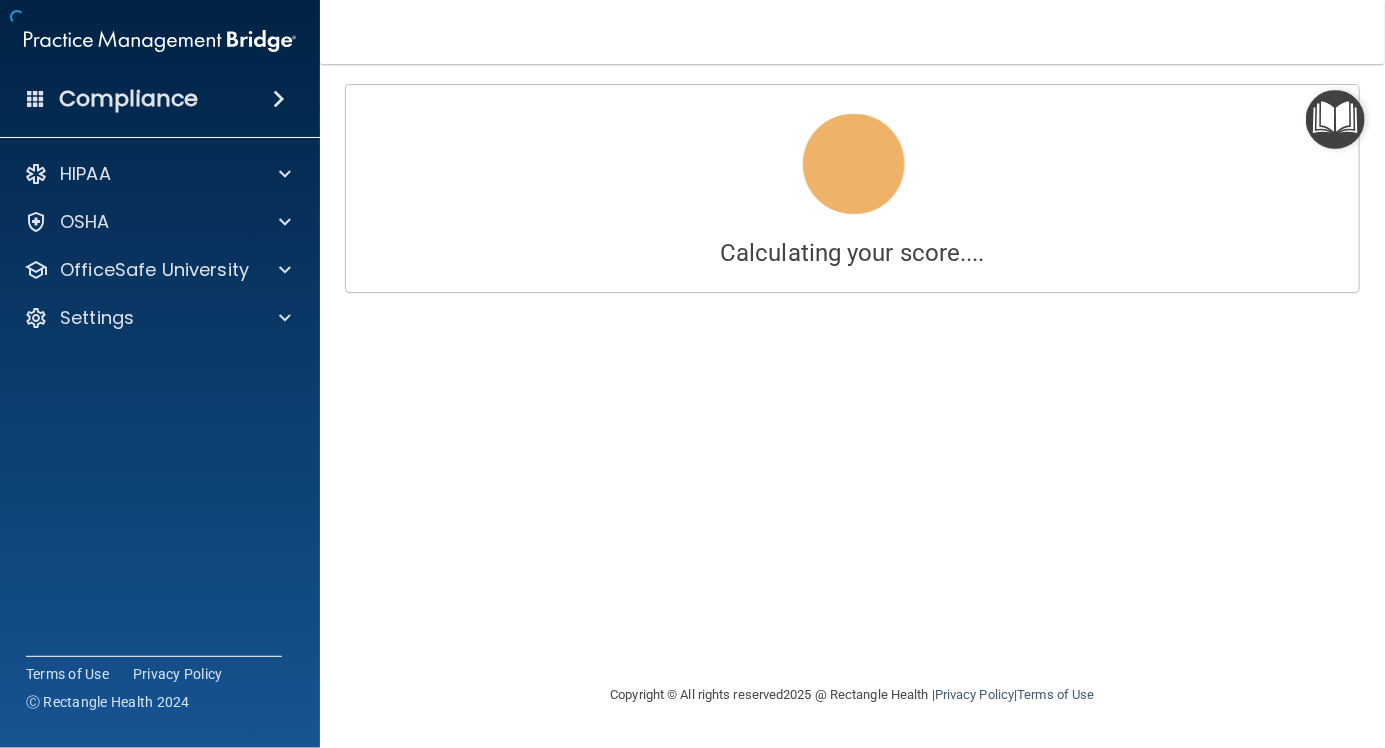scroll, scrollTop: 0, scrollLeft: 0, axis: both 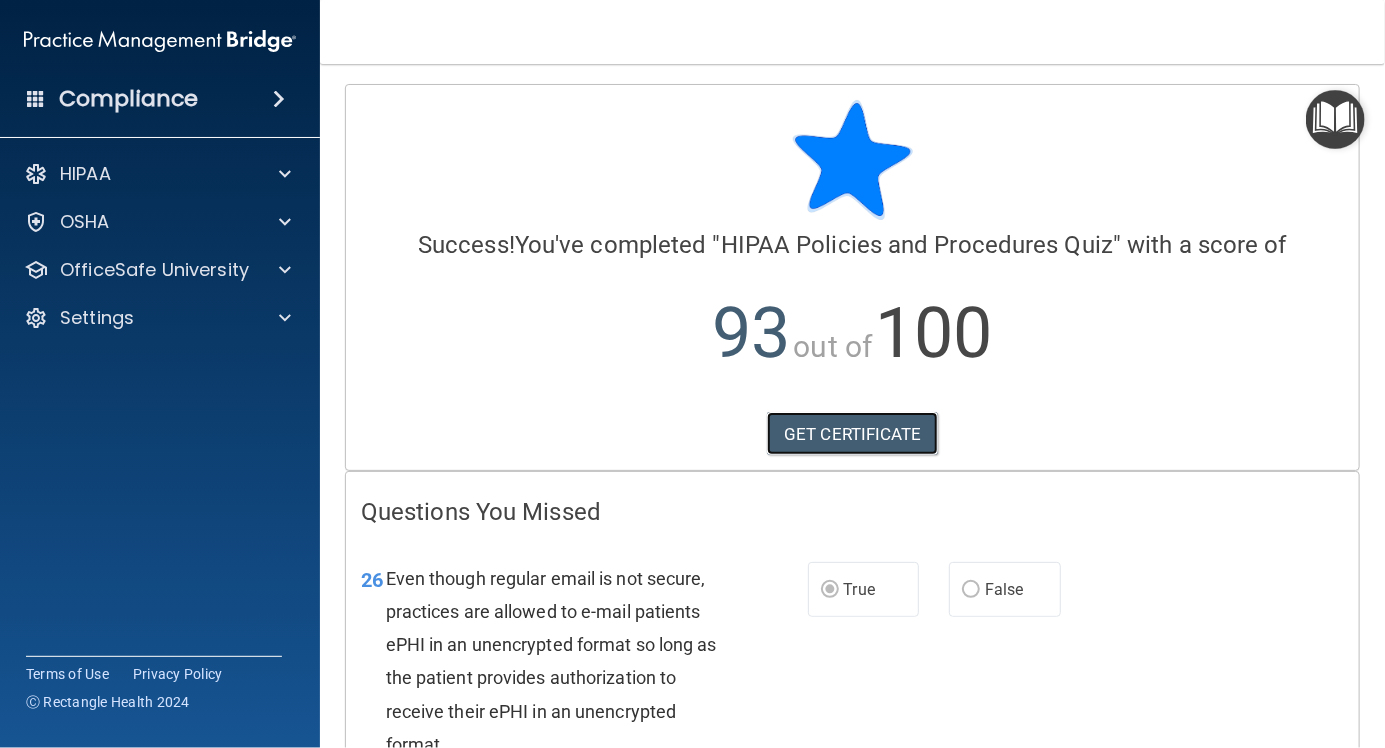 click on "GET CERTIFICATE" at bounding box center [852, 434] 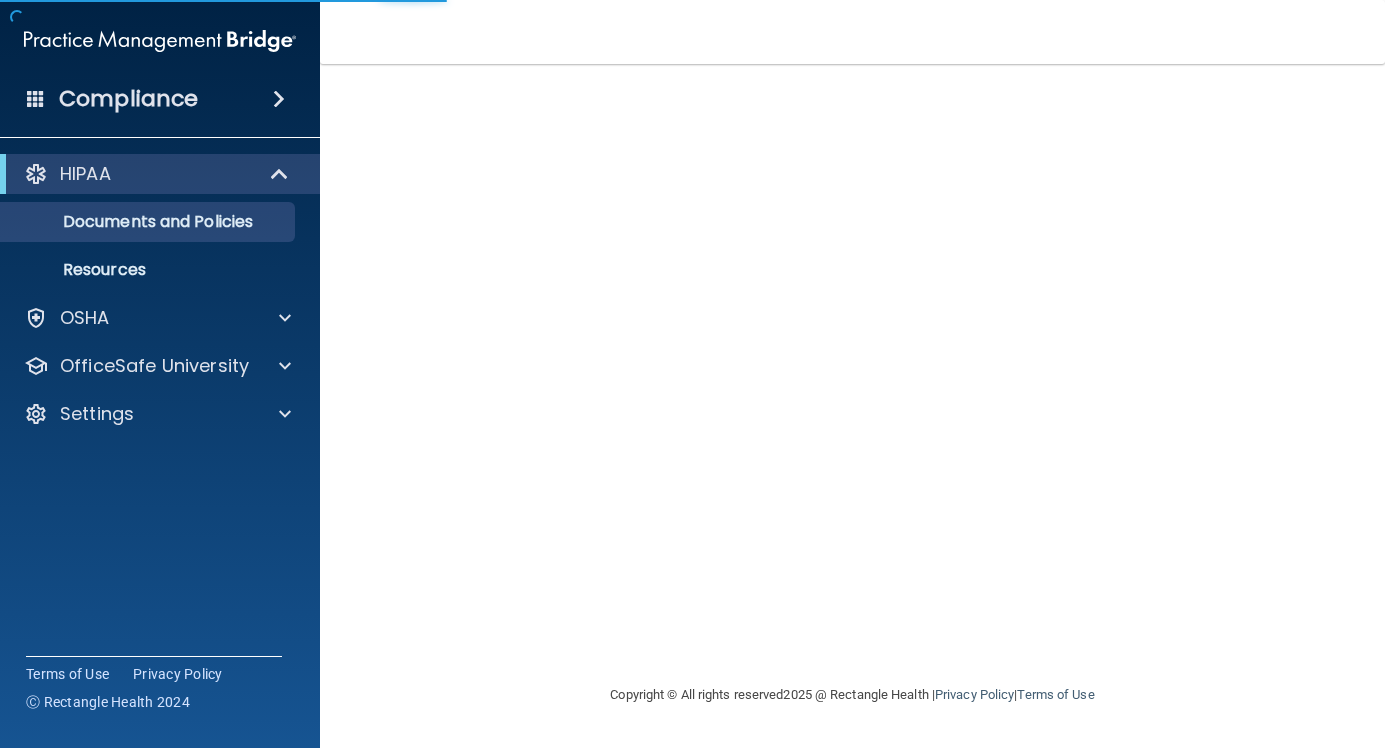 scroll, scrollTop: 0, scrollLeft: 0, axis: both 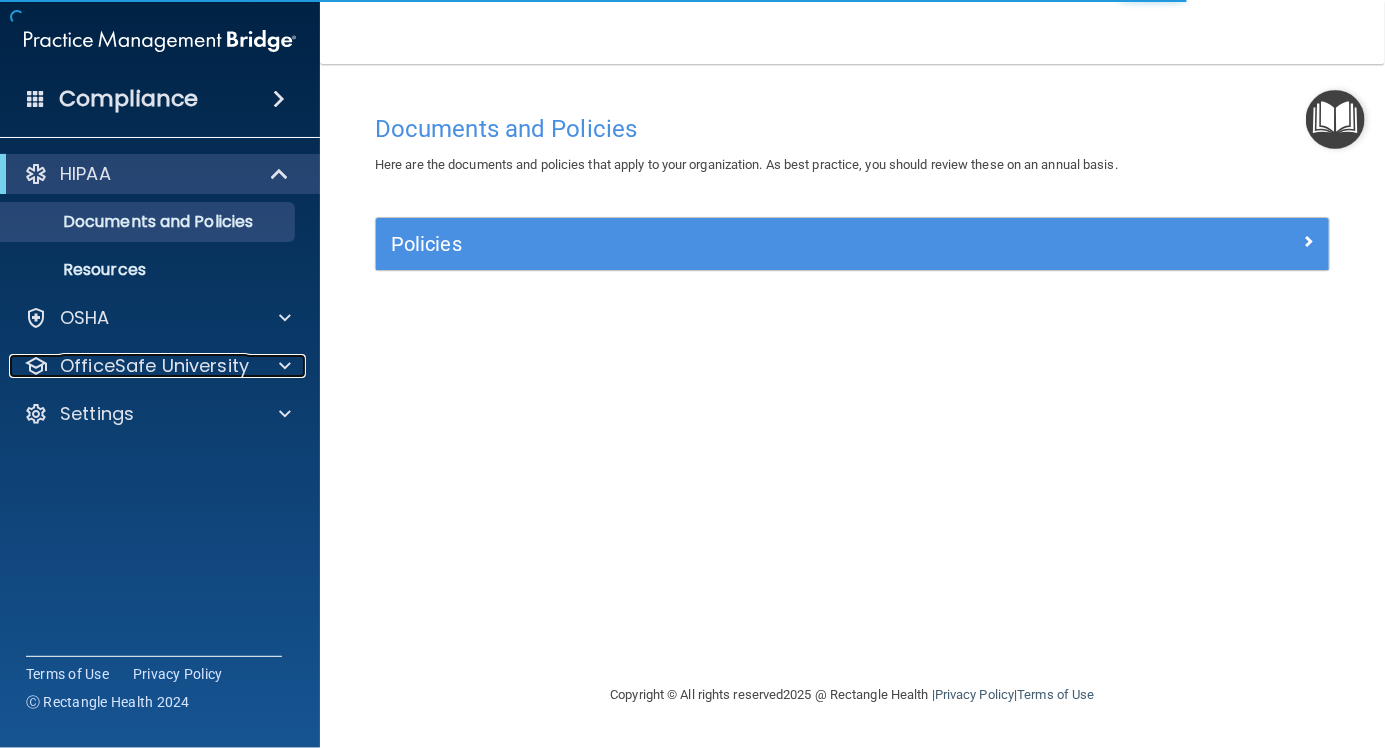 click at bounding box center [282, 366] 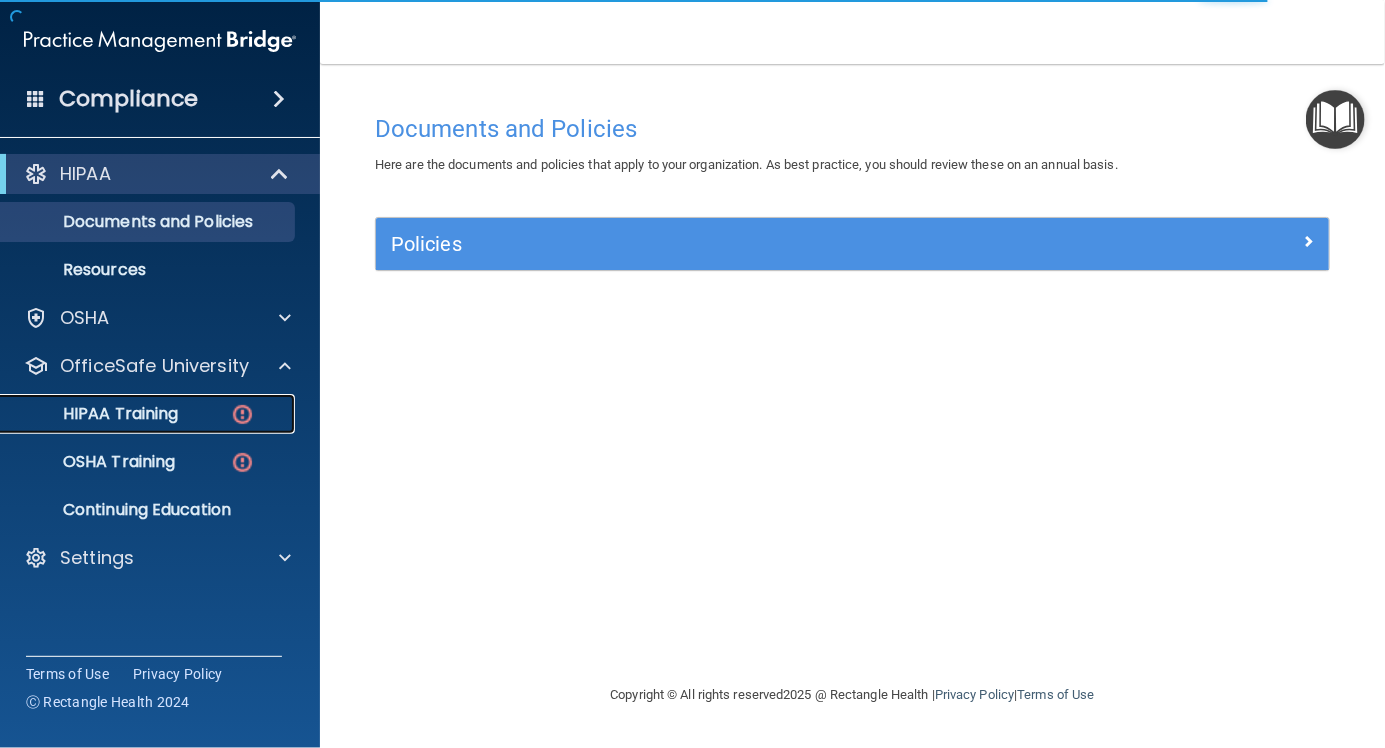 click on "HIPAA Training" at bounding box center (95, 414) 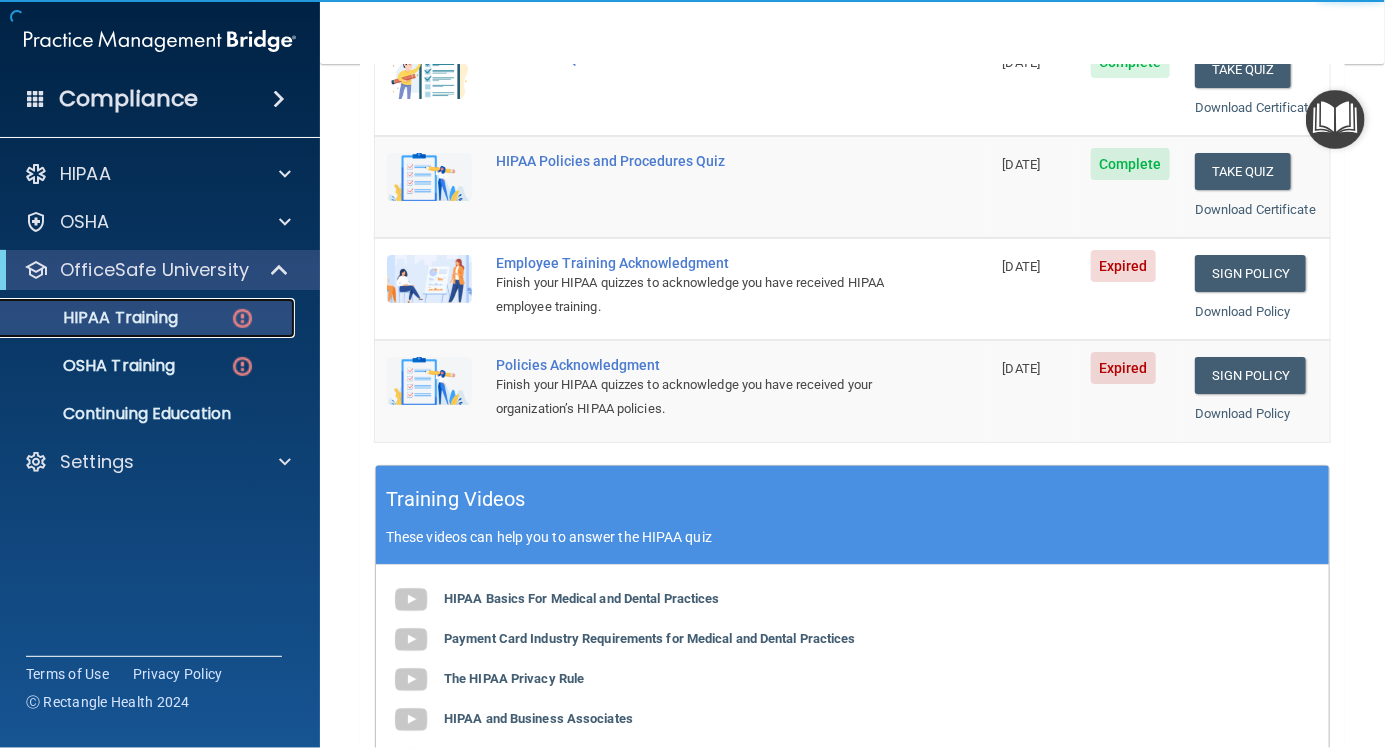 scroll, scrollTop: 424, scrollLeft: 0, axis: vertical 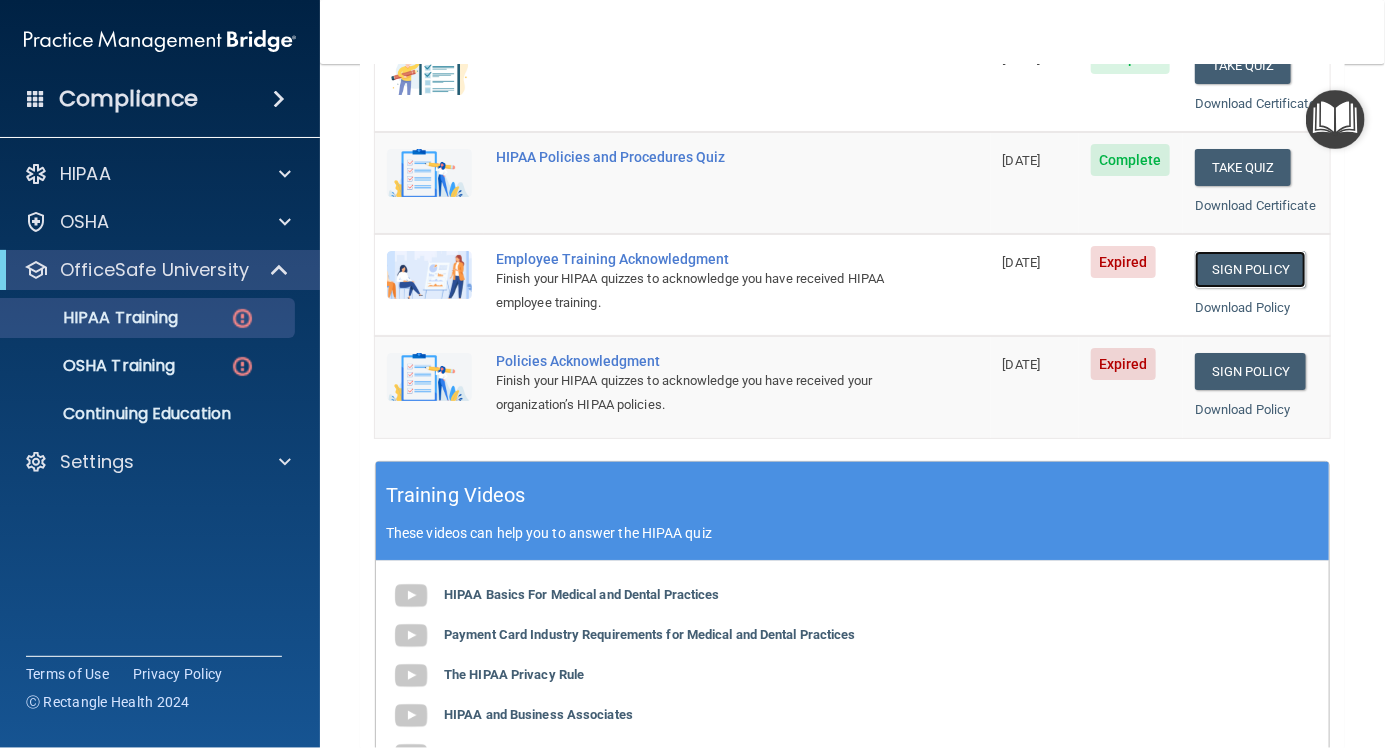 click on "Sign Policy" at bounding box center [1250, 269] 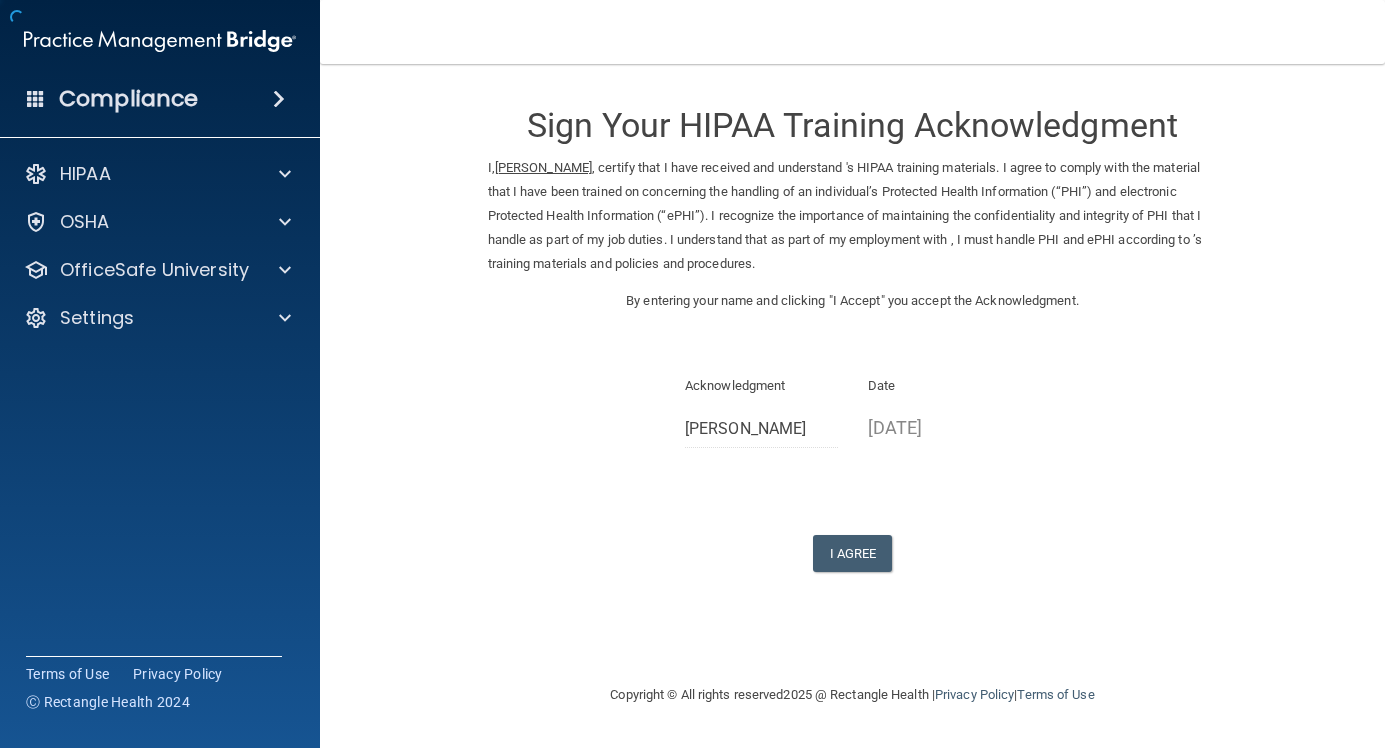 scroll, scrollTop: 0, scrollLeft: 0, axis: both 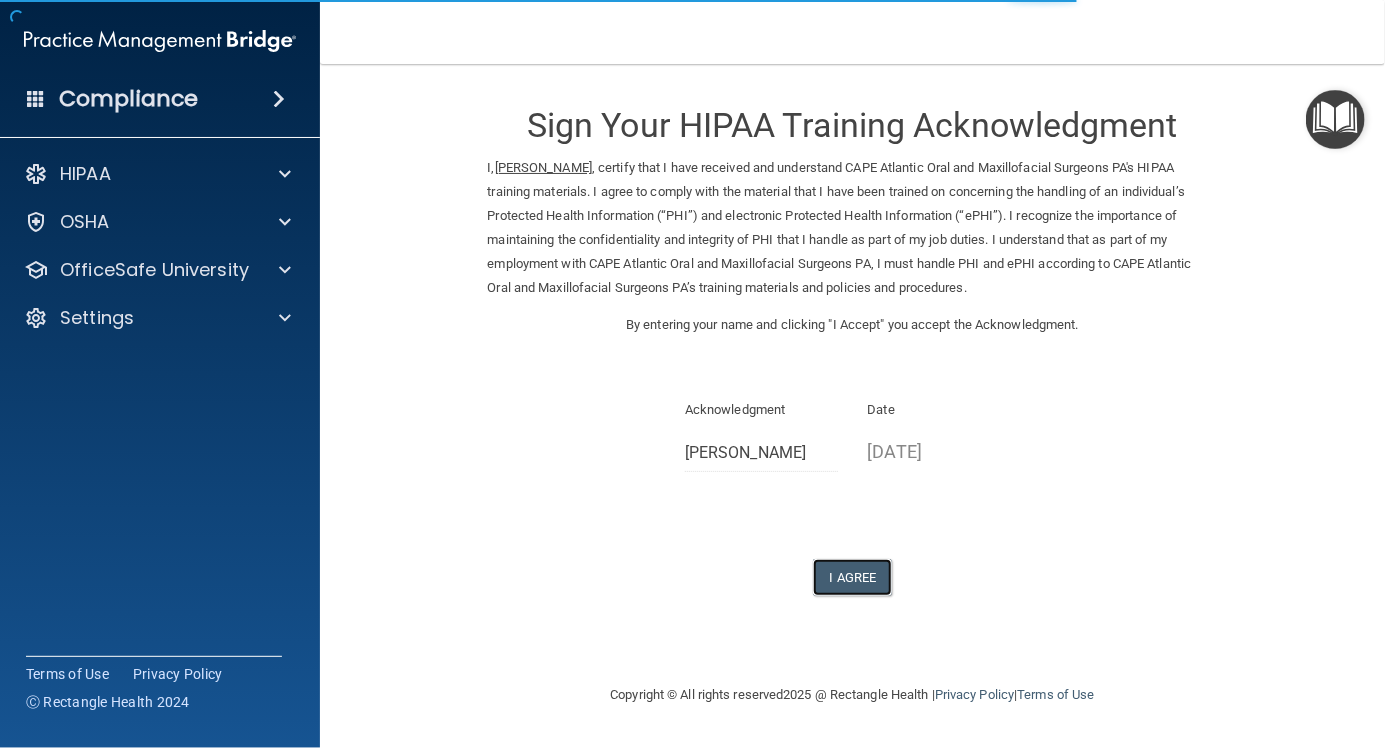 click on "I Agree" at bounding box center (853, 577) 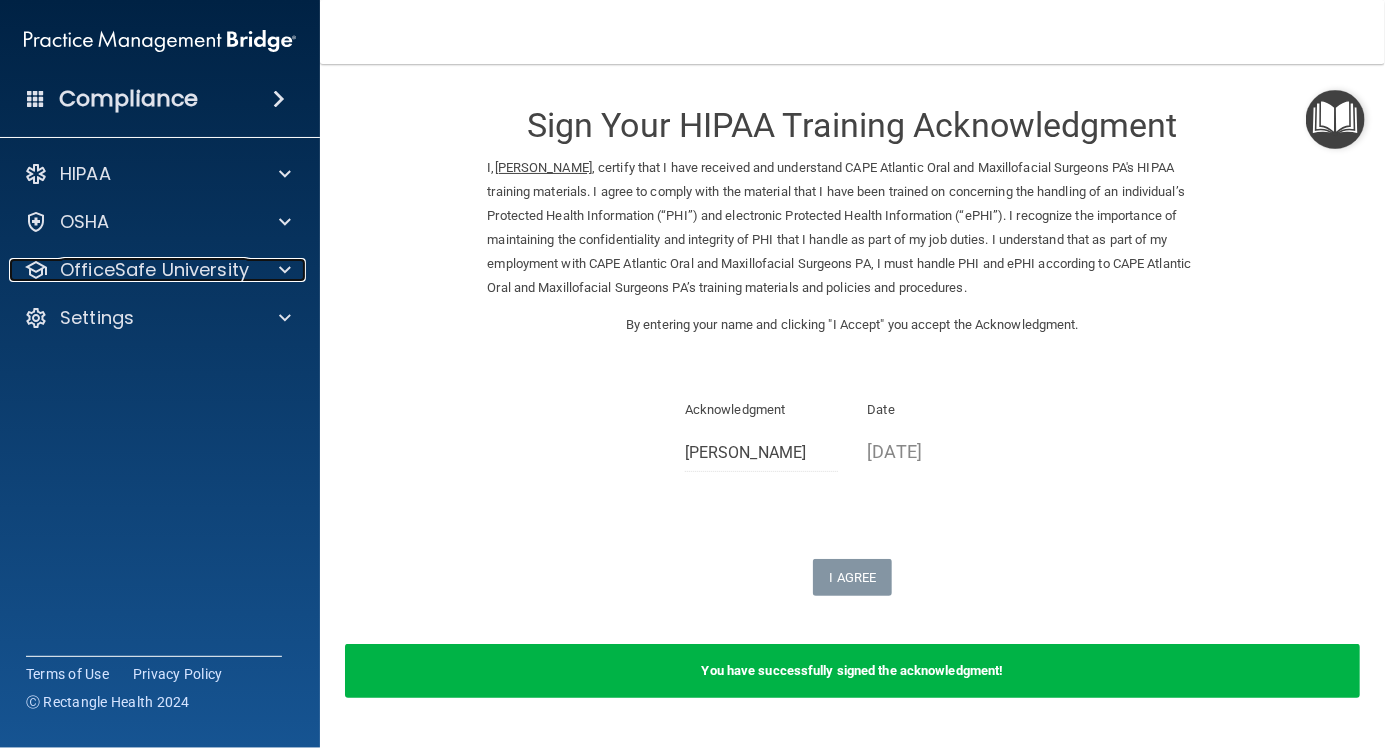 click at bounding box center [285, 270] 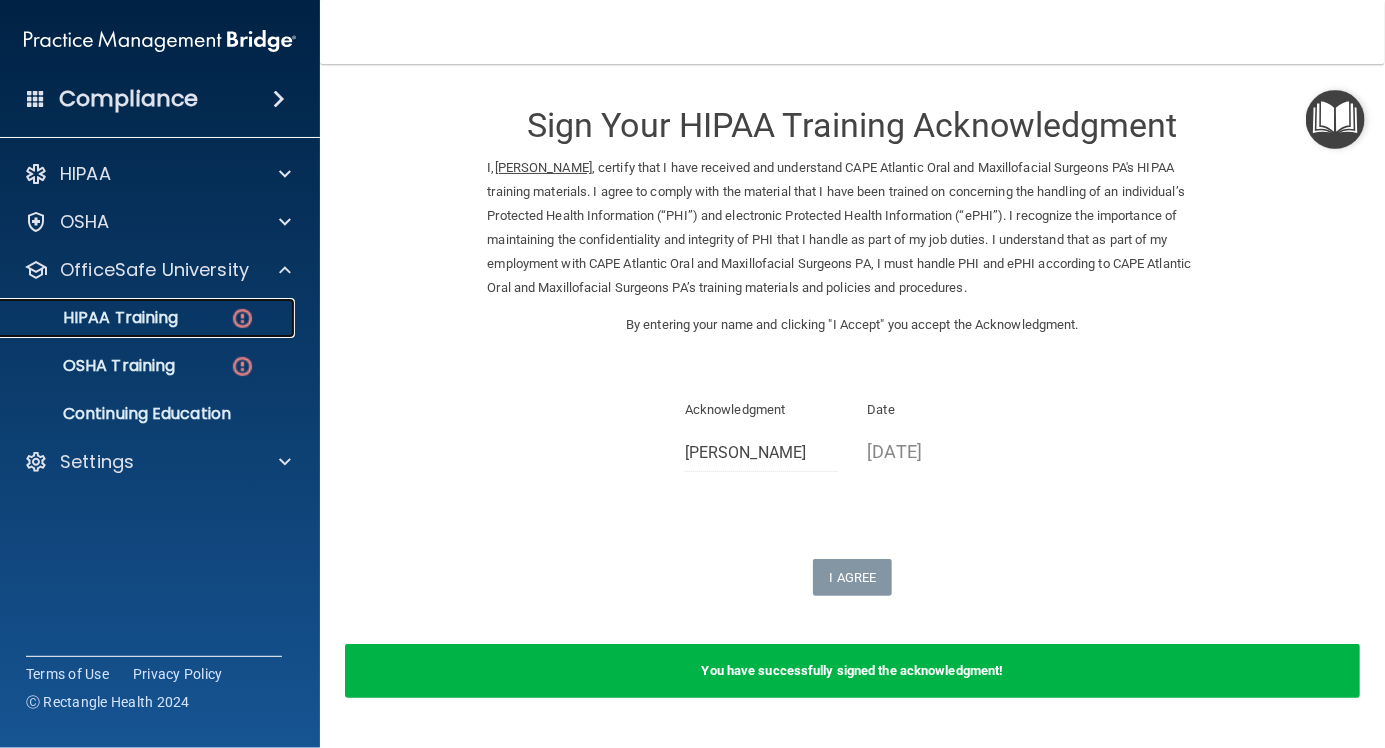 click on "HIPAA Training" at bounding box center [95, 318] 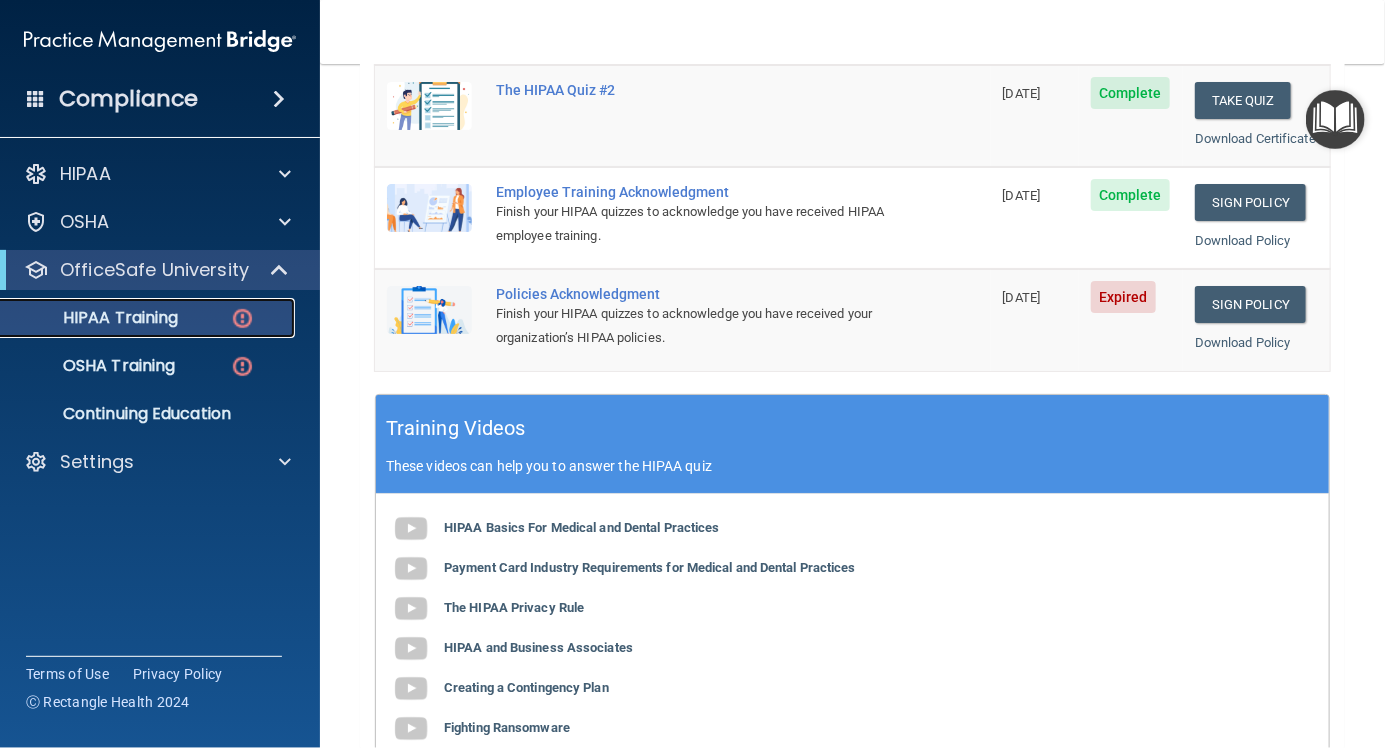 scroll, scrollTop: 491, scrollLeft: 0, axis: vertical 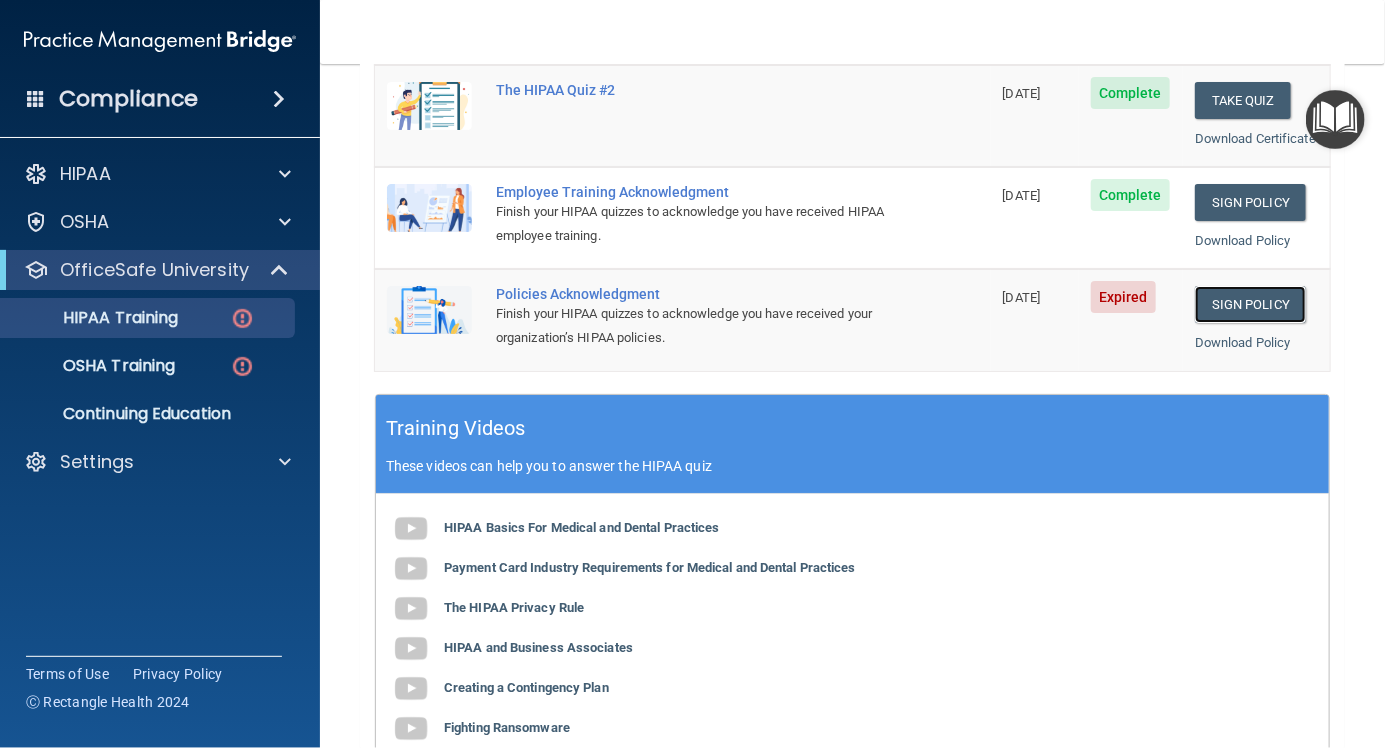 click on "Sign Policy" at bounding box center (1250, 304) 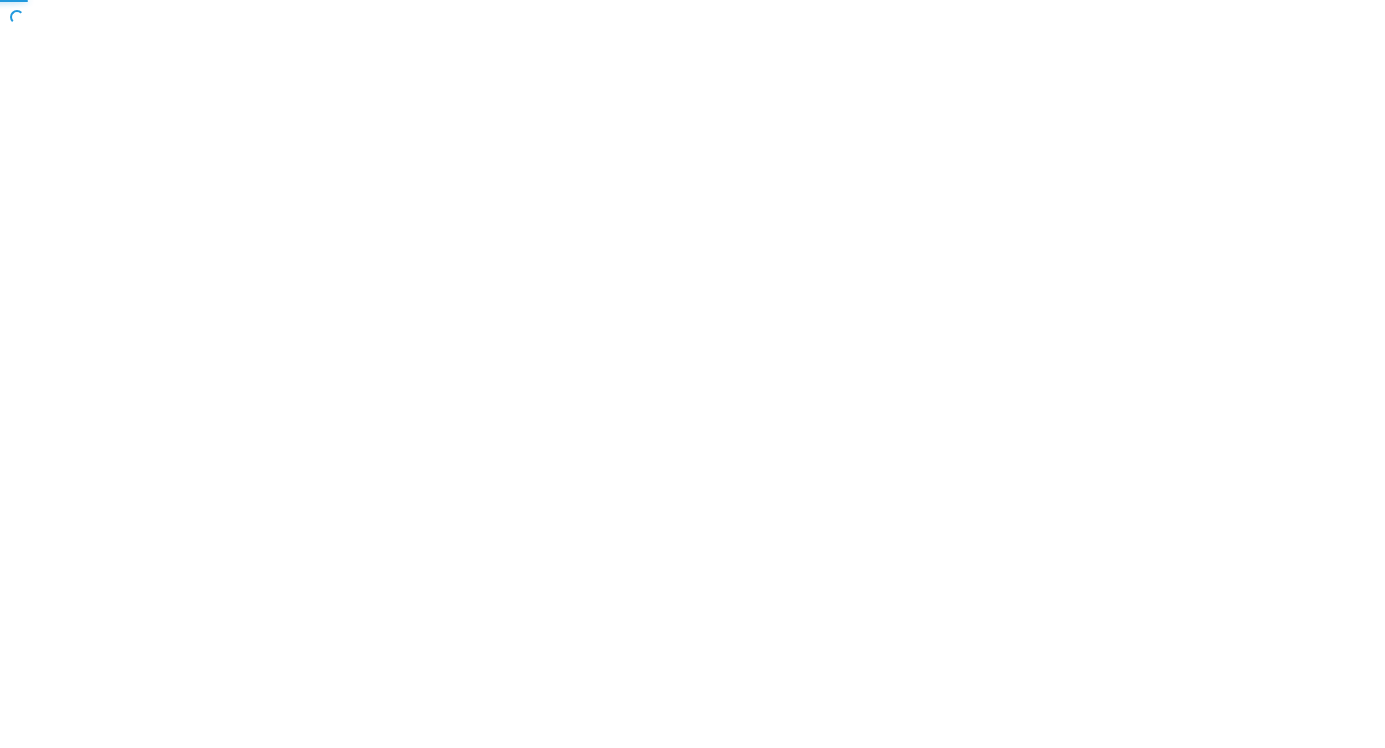 scroll, scrollTop: 0, scrollLeft: 0, axis: both 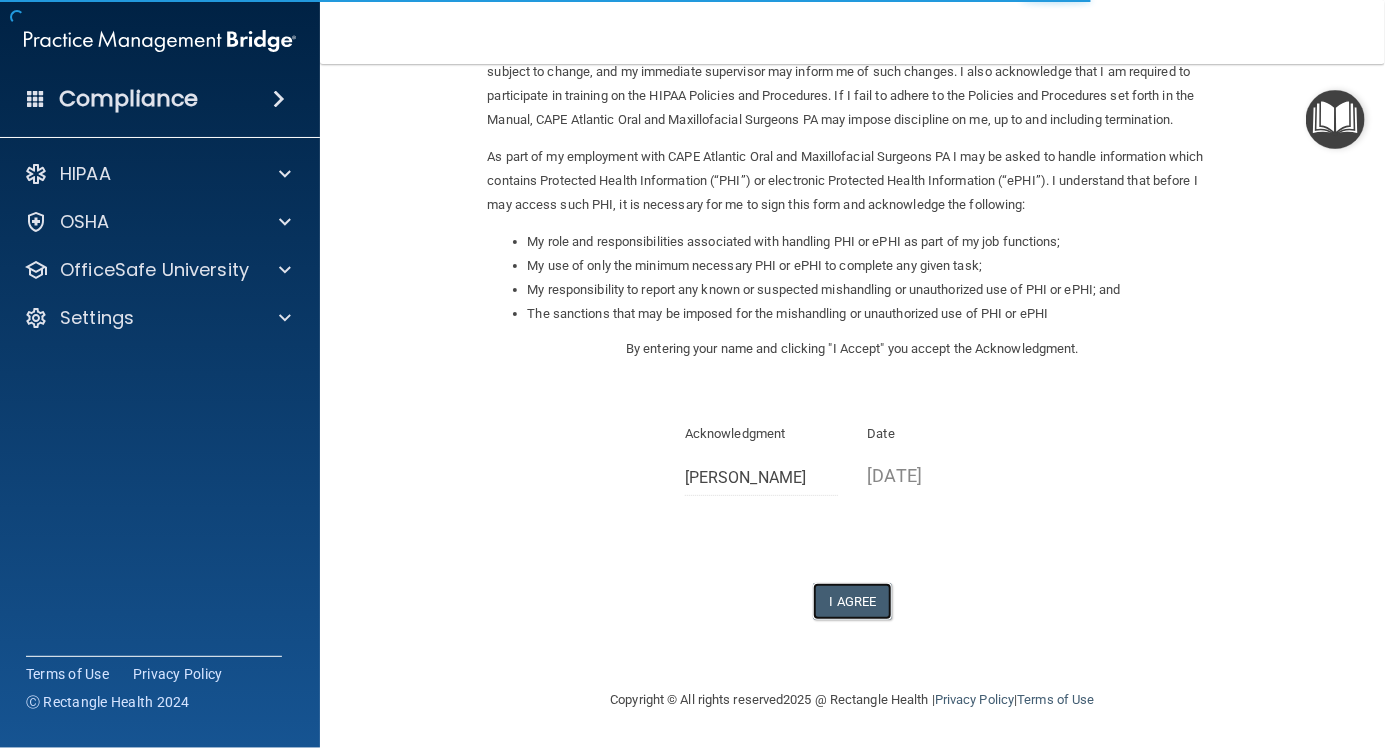 click on "I Agree" at bounding box center (853, 601) 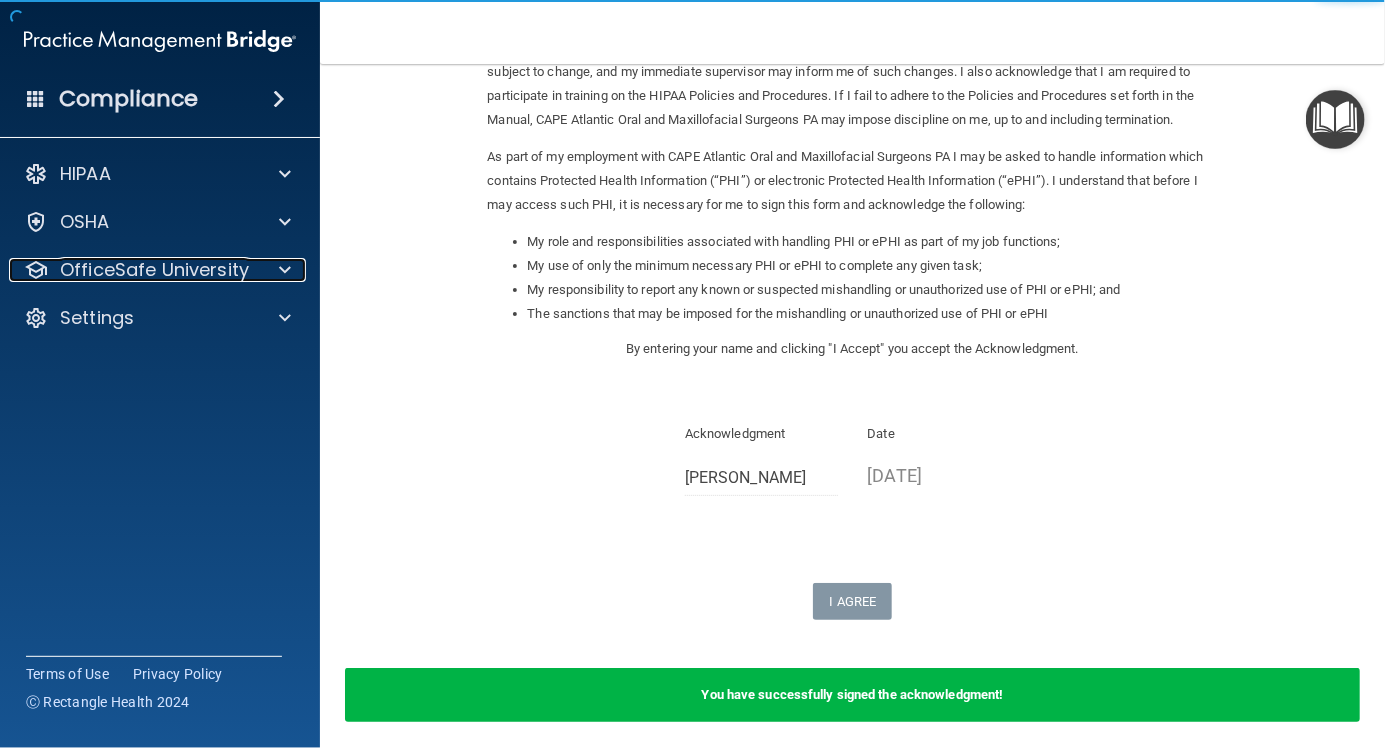 click at bounding box center (285, 270) 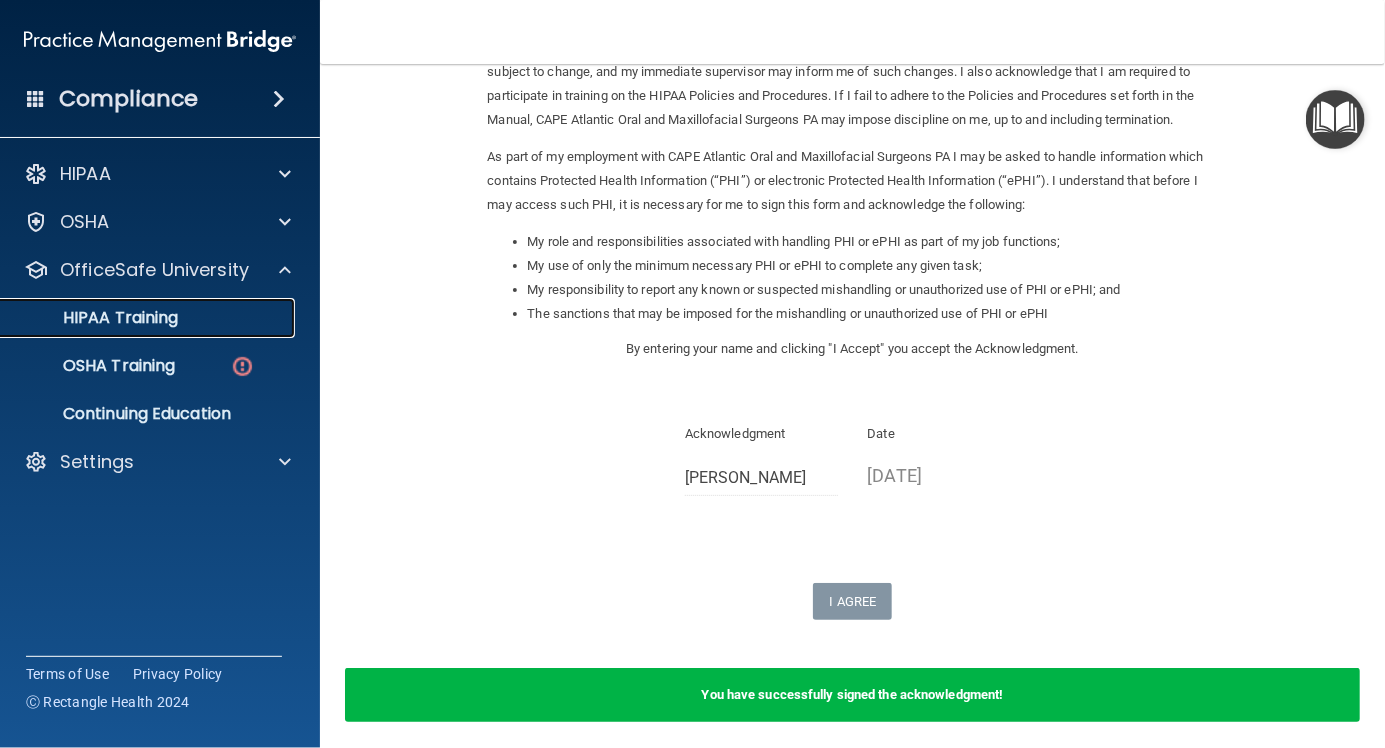 click on "HIPAA Training" at bounding box center (95, 318) 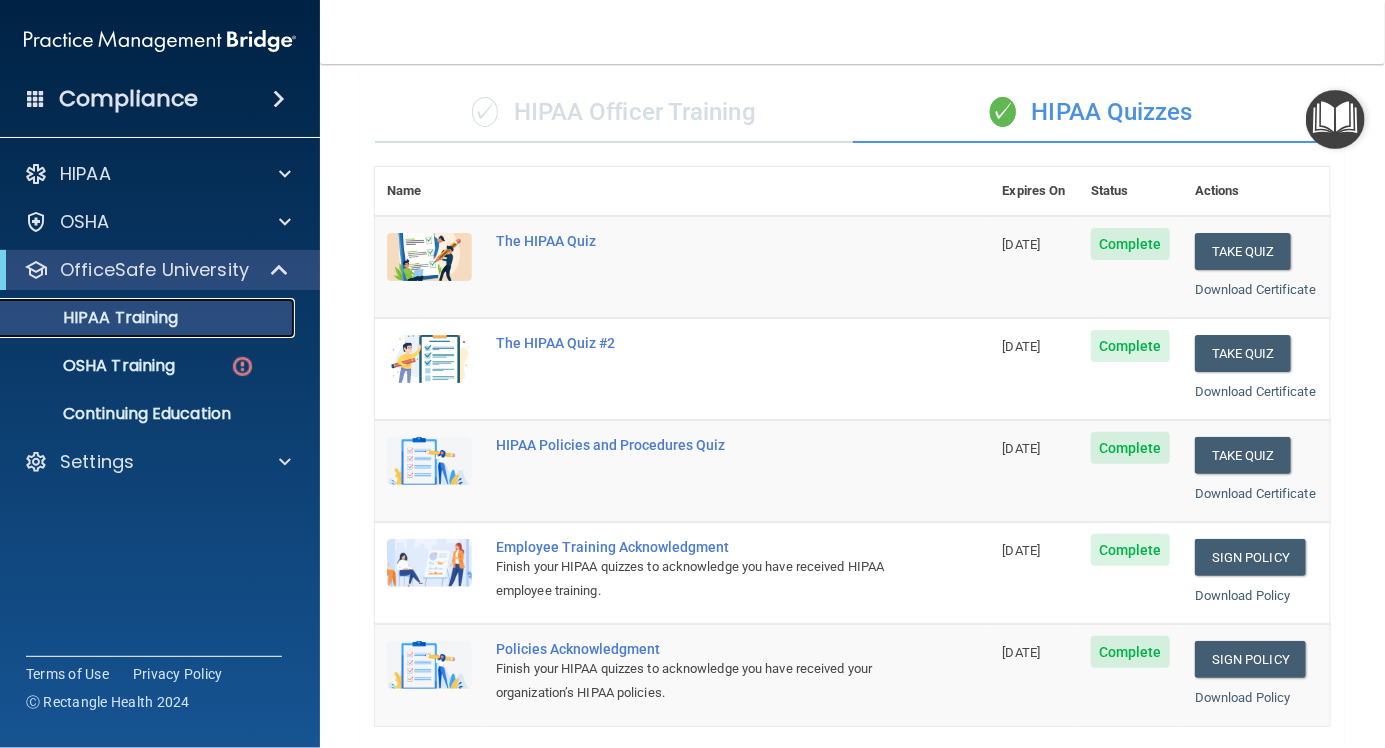 scroll, scrollTop: 0, scrollLeft: 0, axis: both 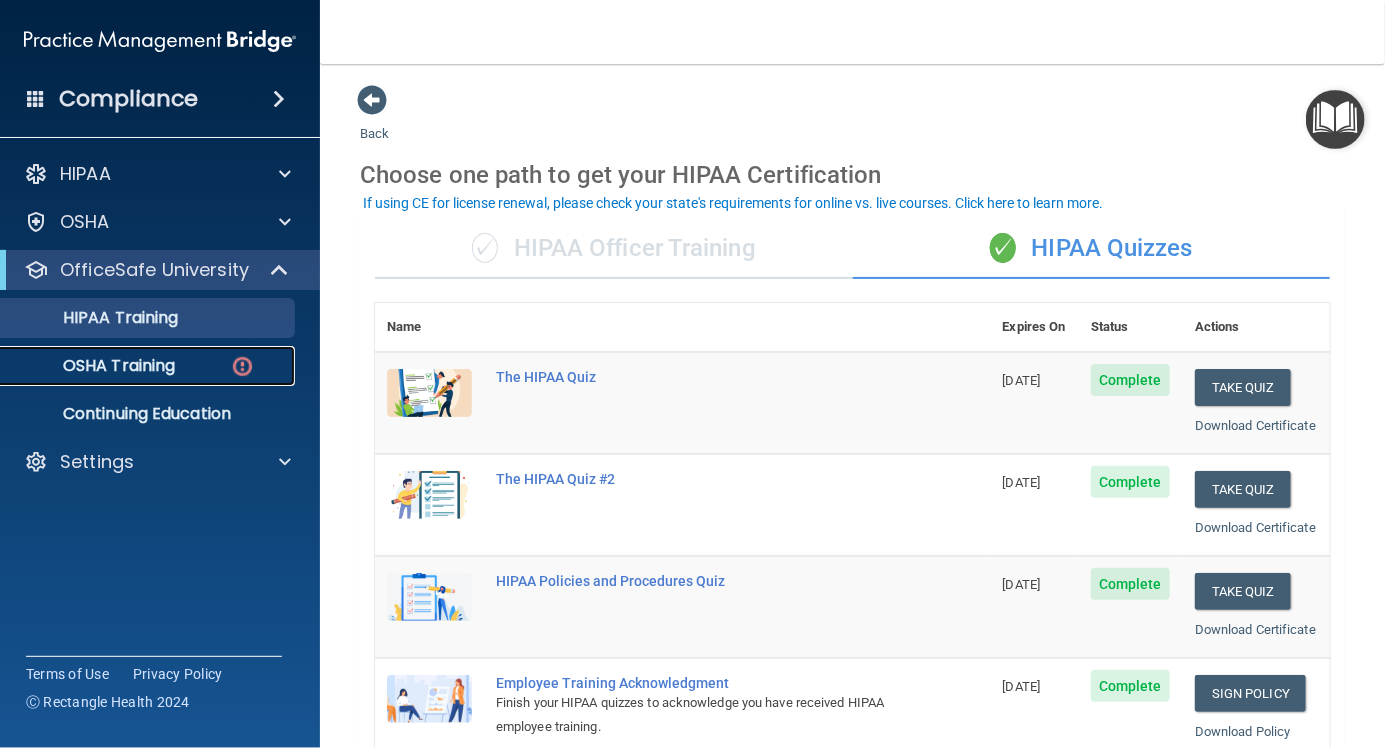 click on "OSHA Training" at bounding box center (94, 366) 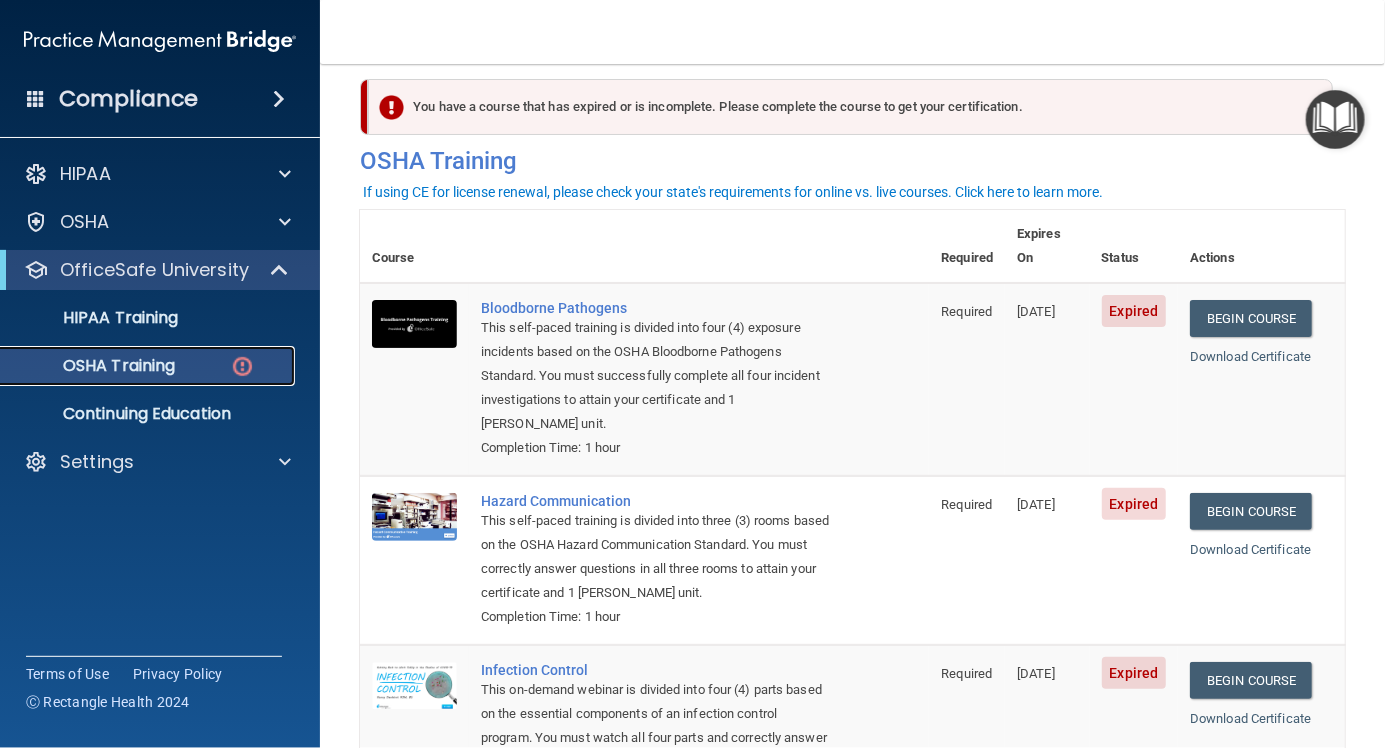 scroll, scrollTop: 16, scrollLeft: 0, axis: vertical 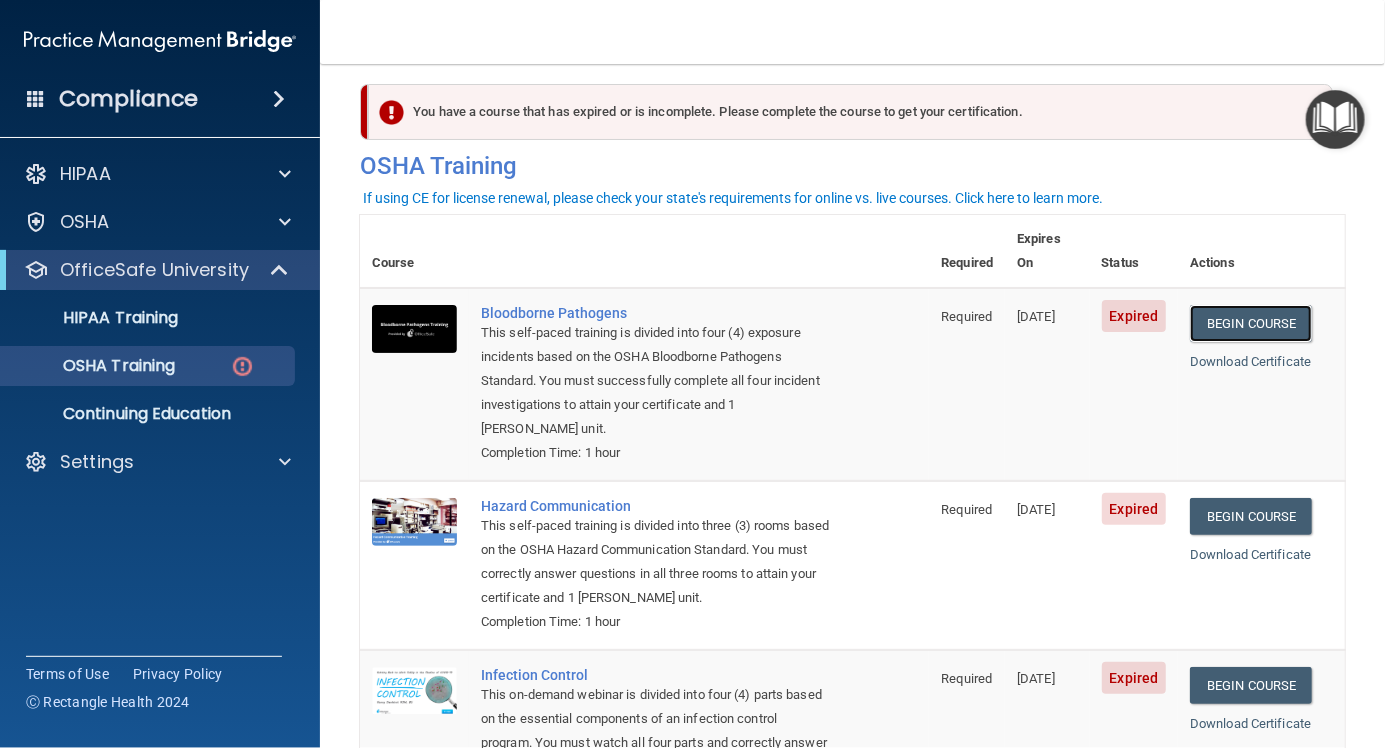 click on "Begin Course" at bounding box center [1251, 323] 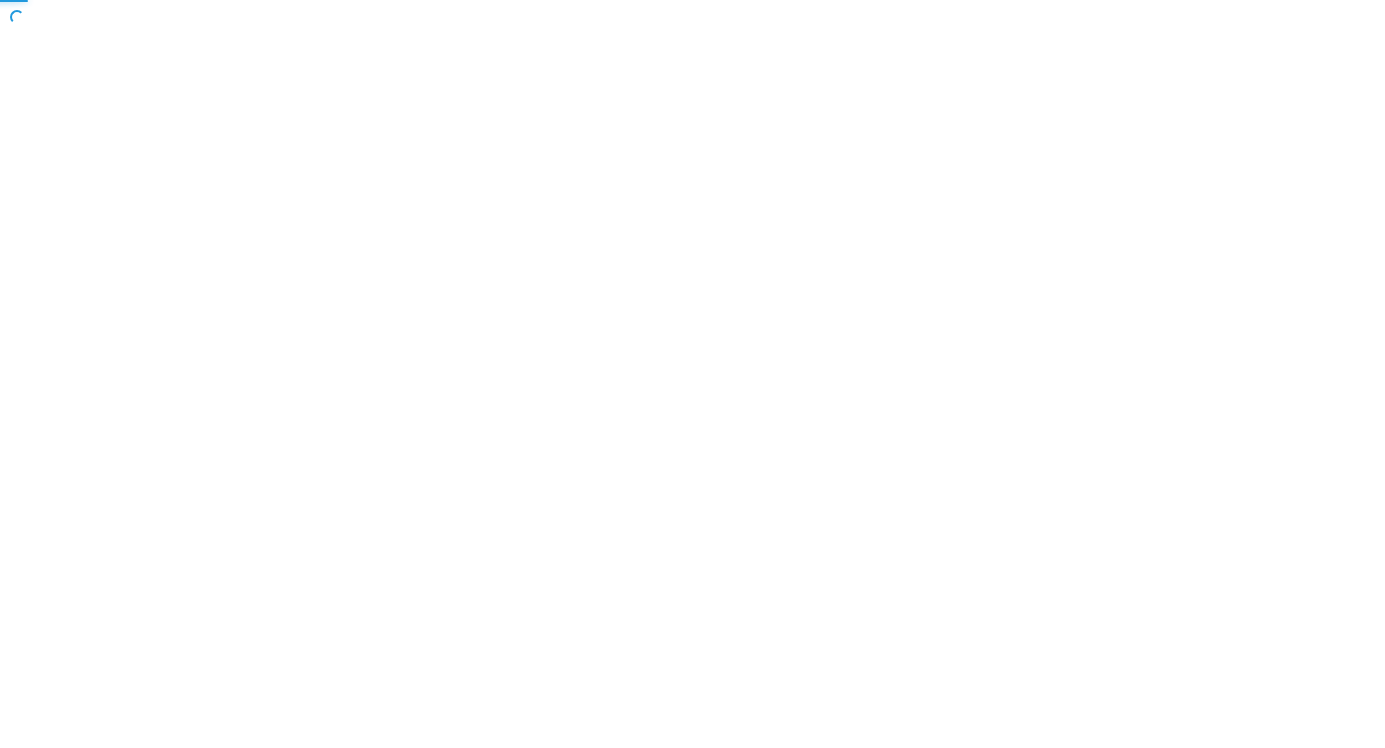 scroll, scrollTop: 0, scrollLeft: 0, axis: both 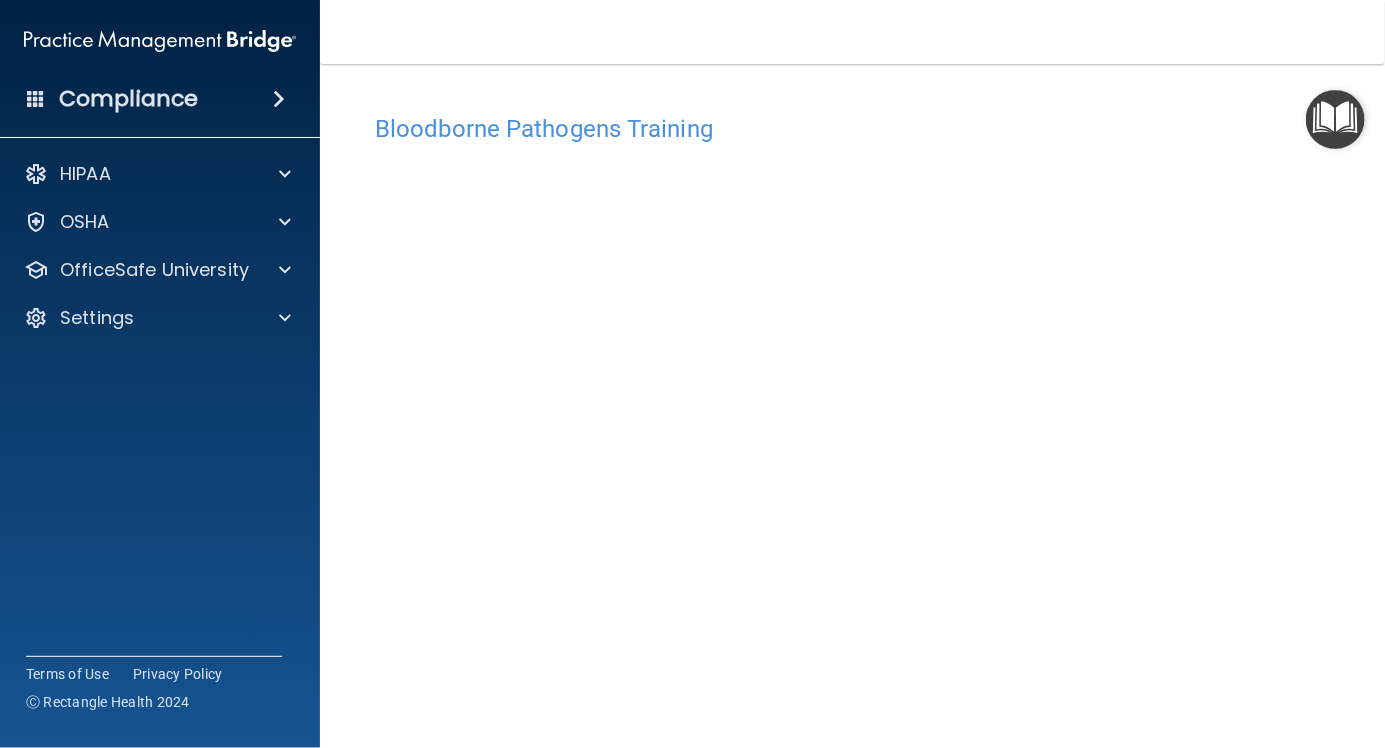 click at bounding box center (1335, 119) 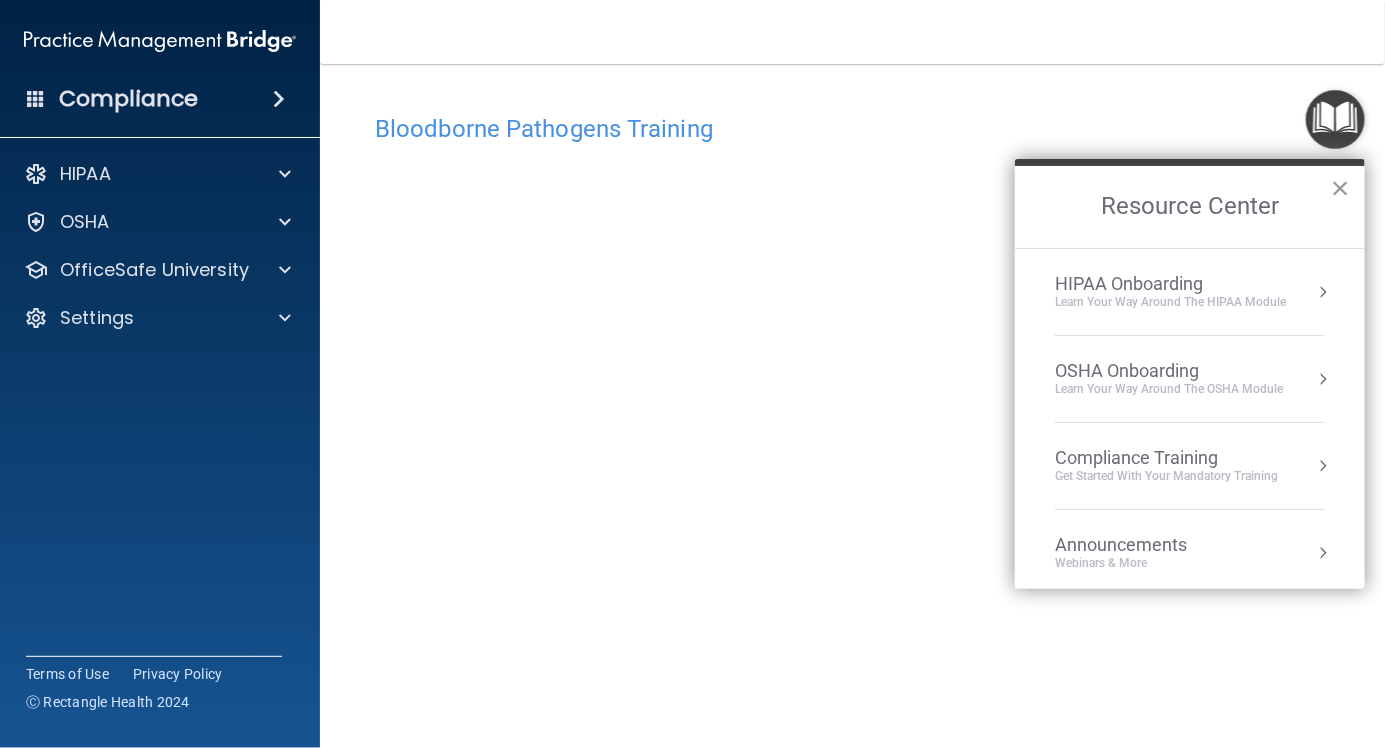 click on "×" at bounding box center [1340, 188] 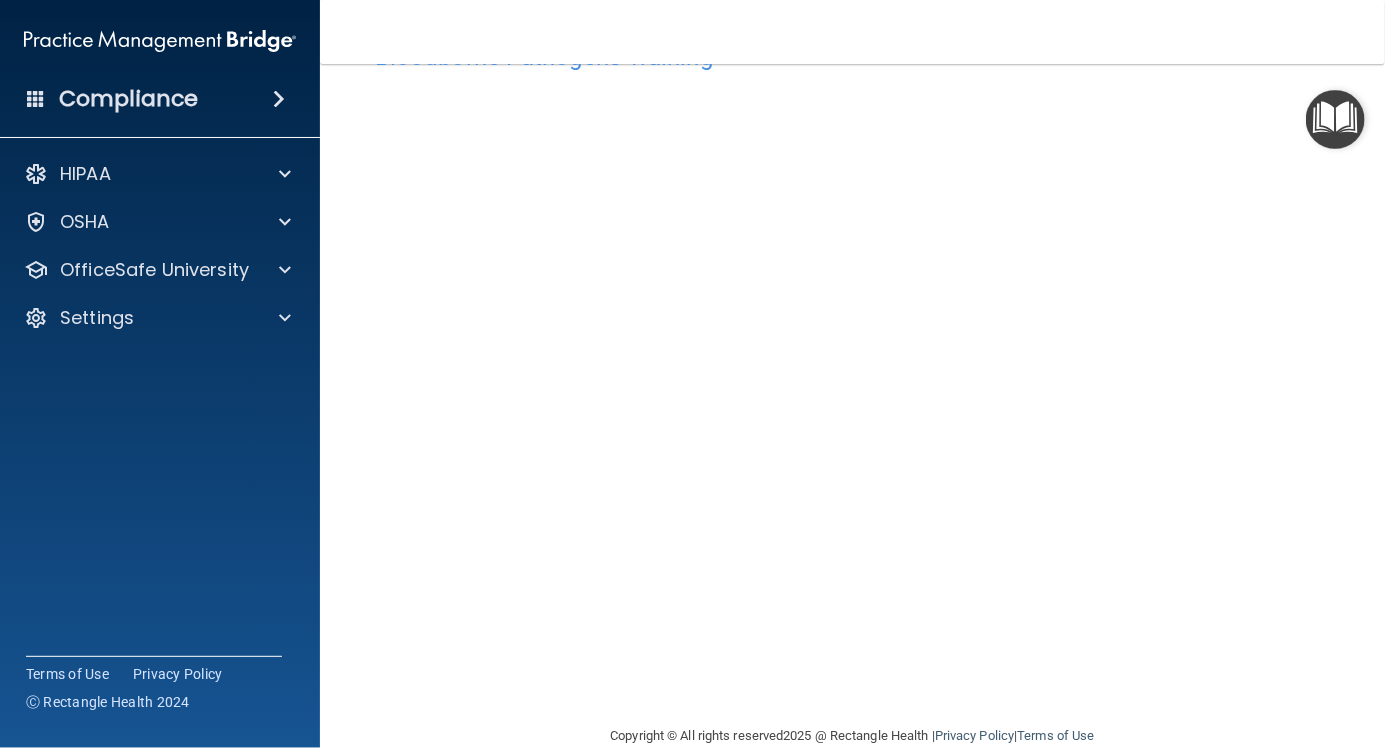 scroll, scrollTop: 108, scrollLeft: 0, axis: vertical 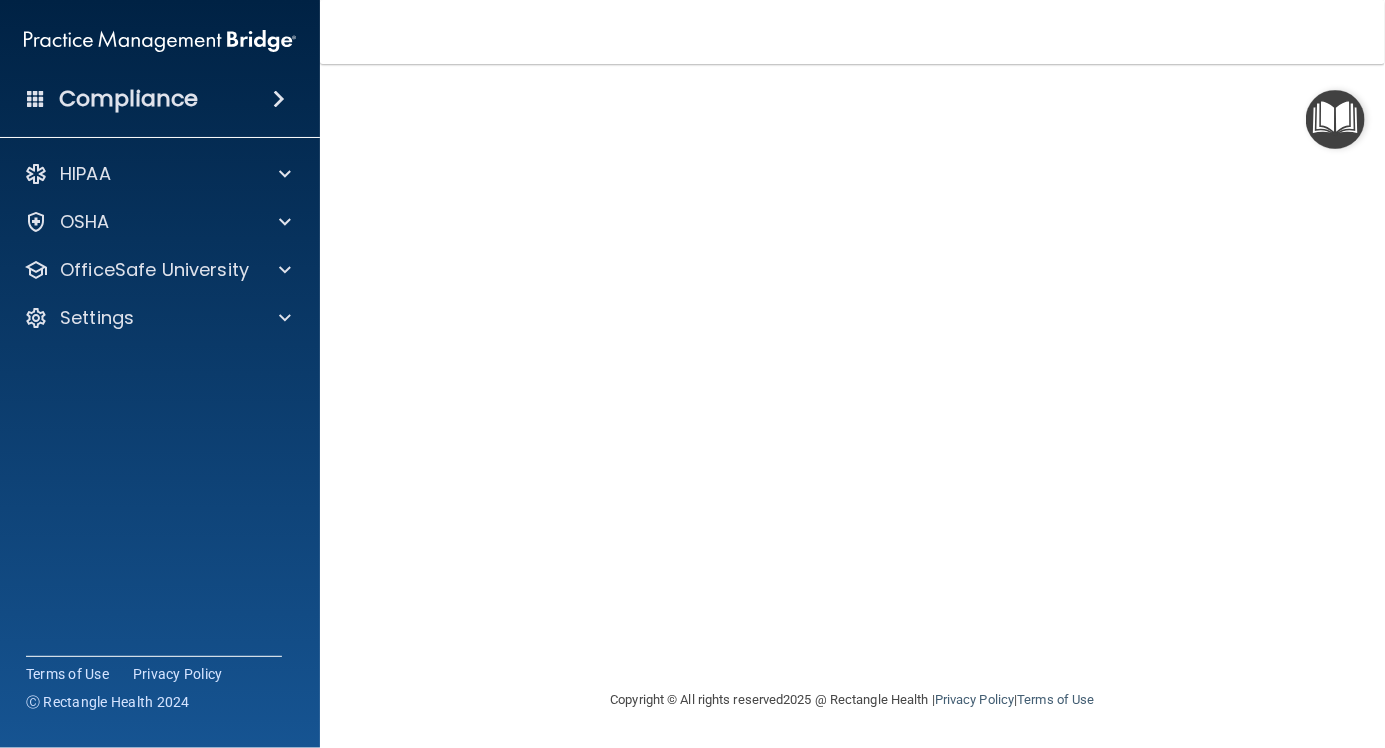 type 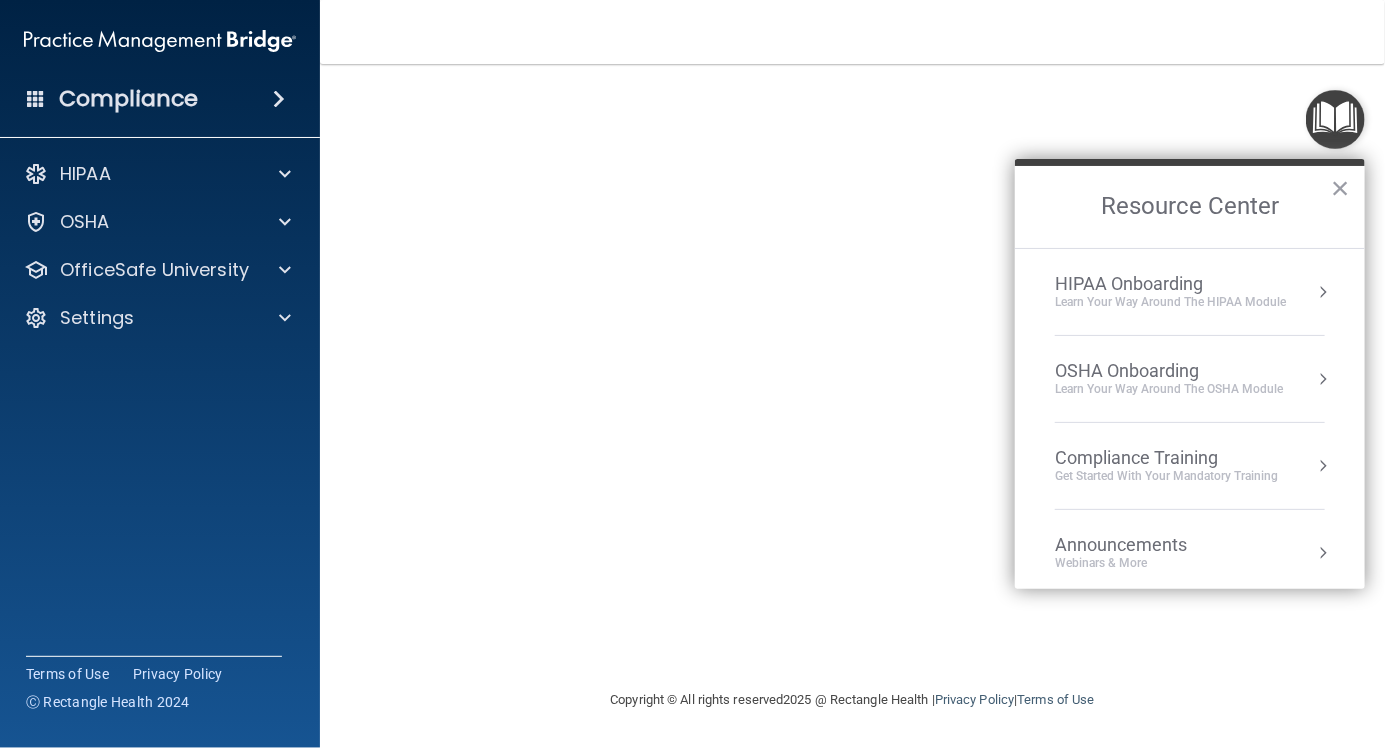 scroll, scrollTop: 0, scrollLeft: 0, axis: both 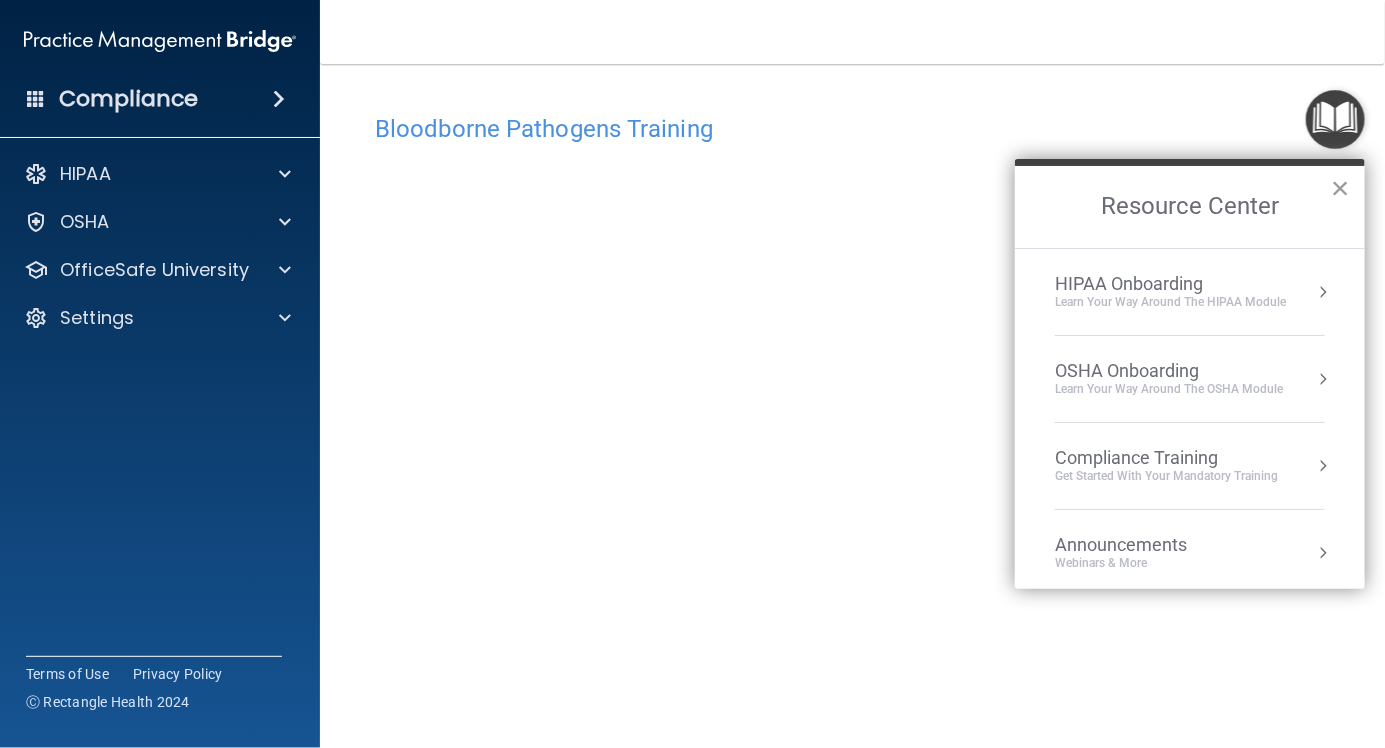 click on "×" at bounding box center (1340, 188) 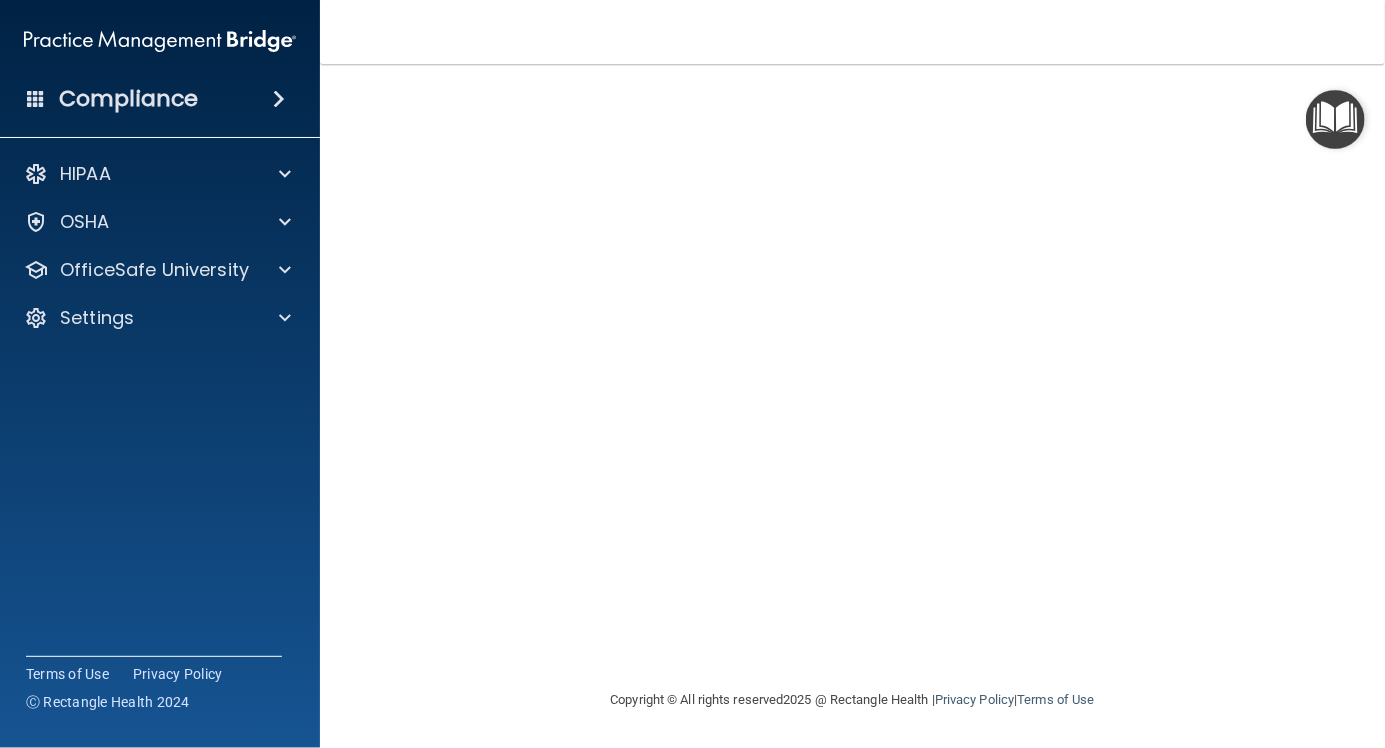 scroll, scrollTop: 0, scrollLeft: 0, axis: both 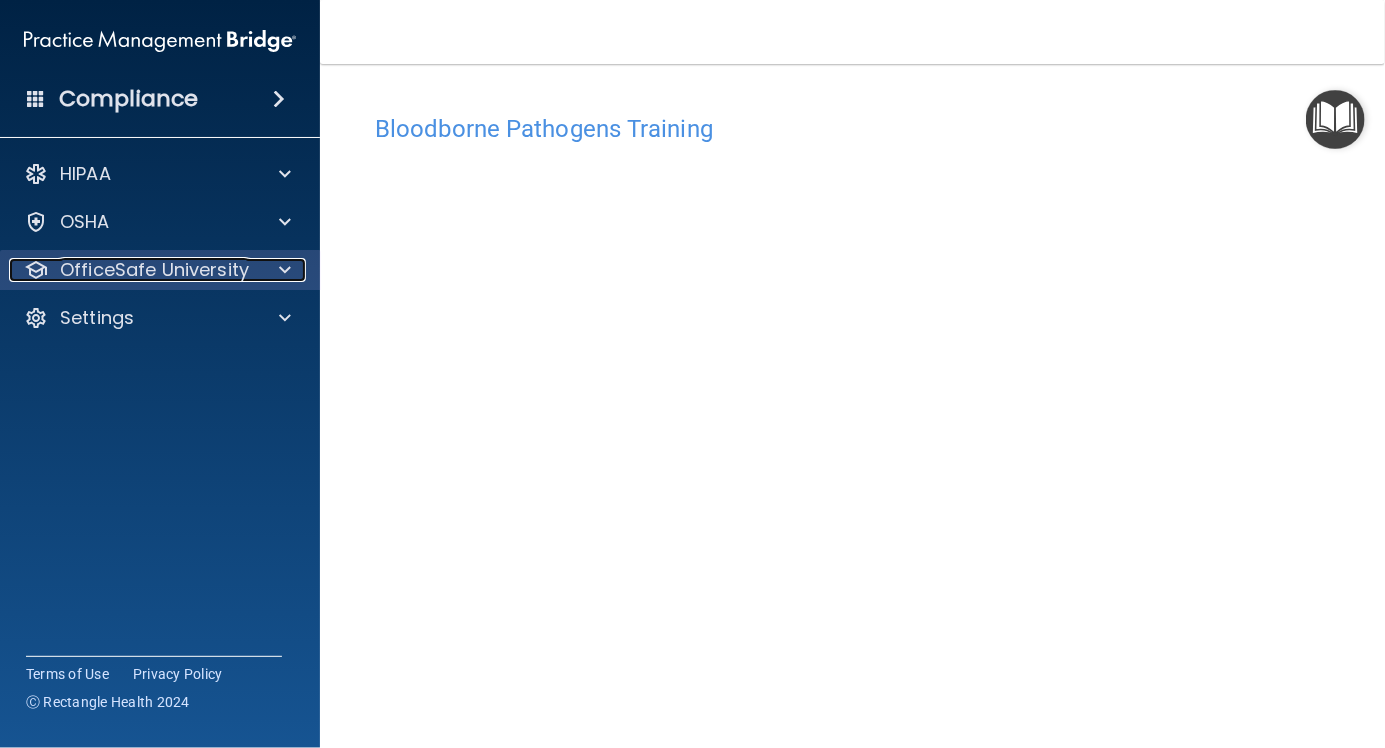 click at bounding box center (285, 270) 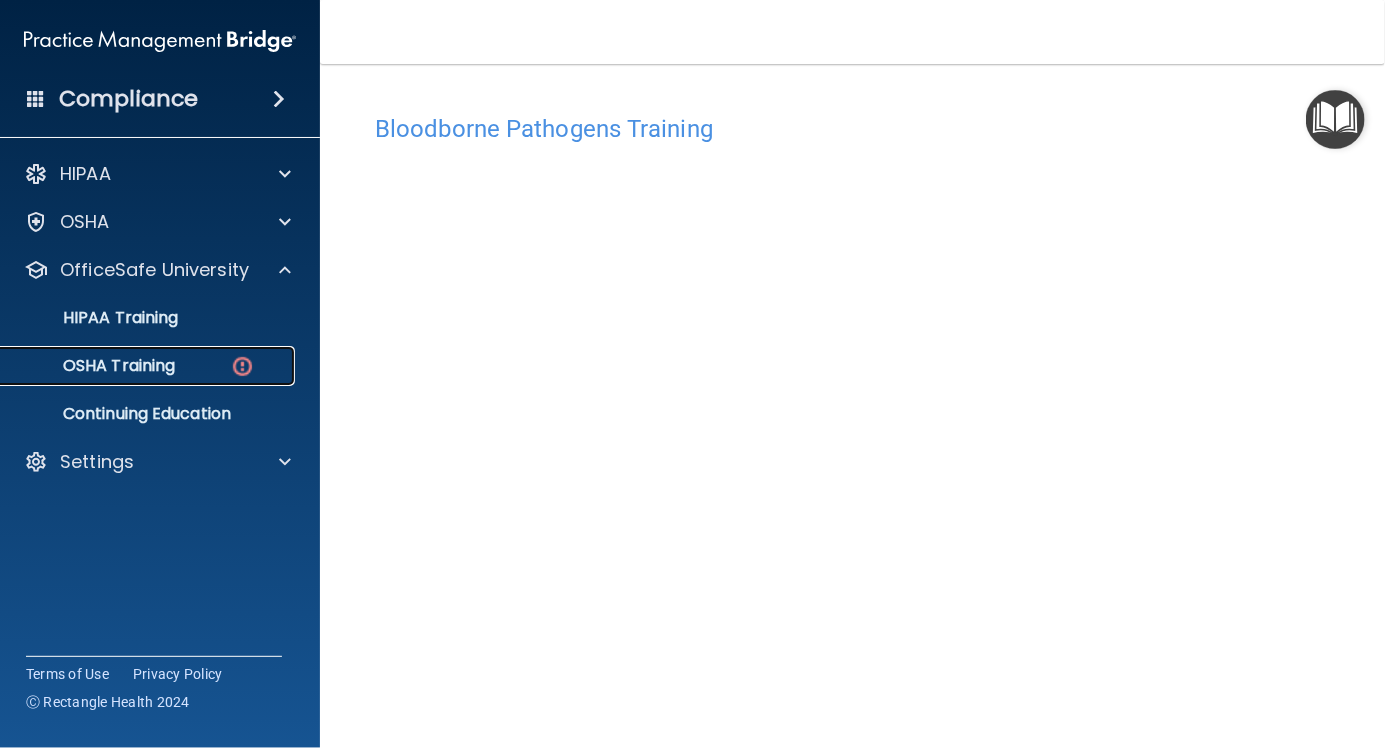 click on "OSHA Training" at bounding box center [149, 366] 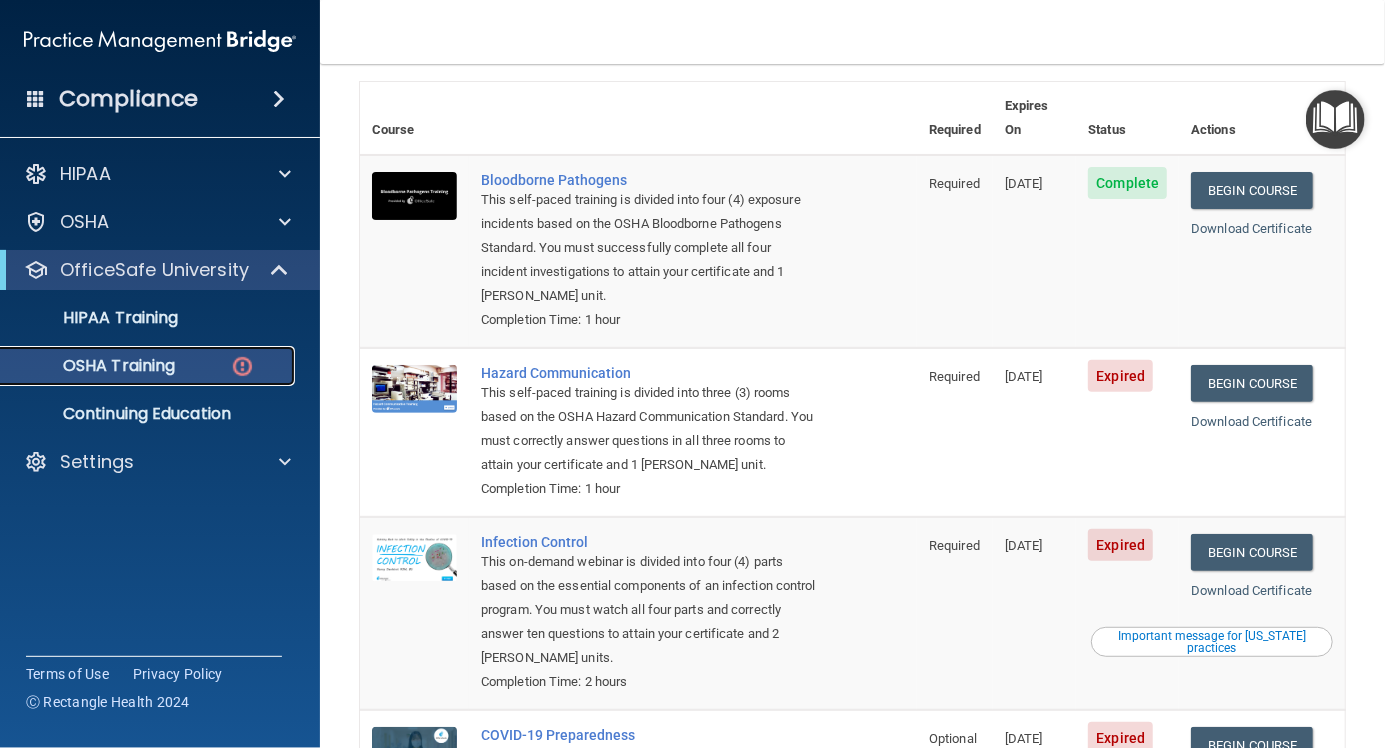 scroll, scrollTop: 145, scrollLeft: 0, axis: vertical 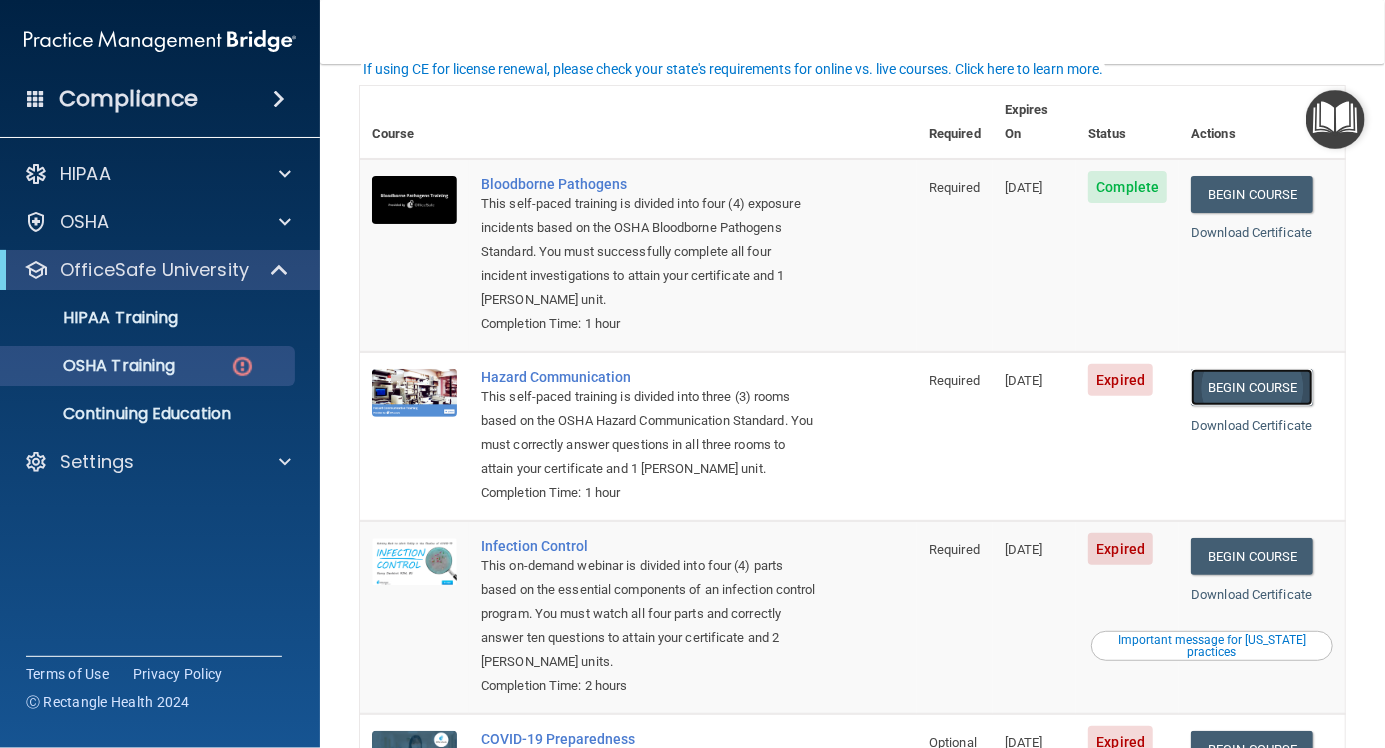 click on "Begin Course" at bounding box center [1252, 387] 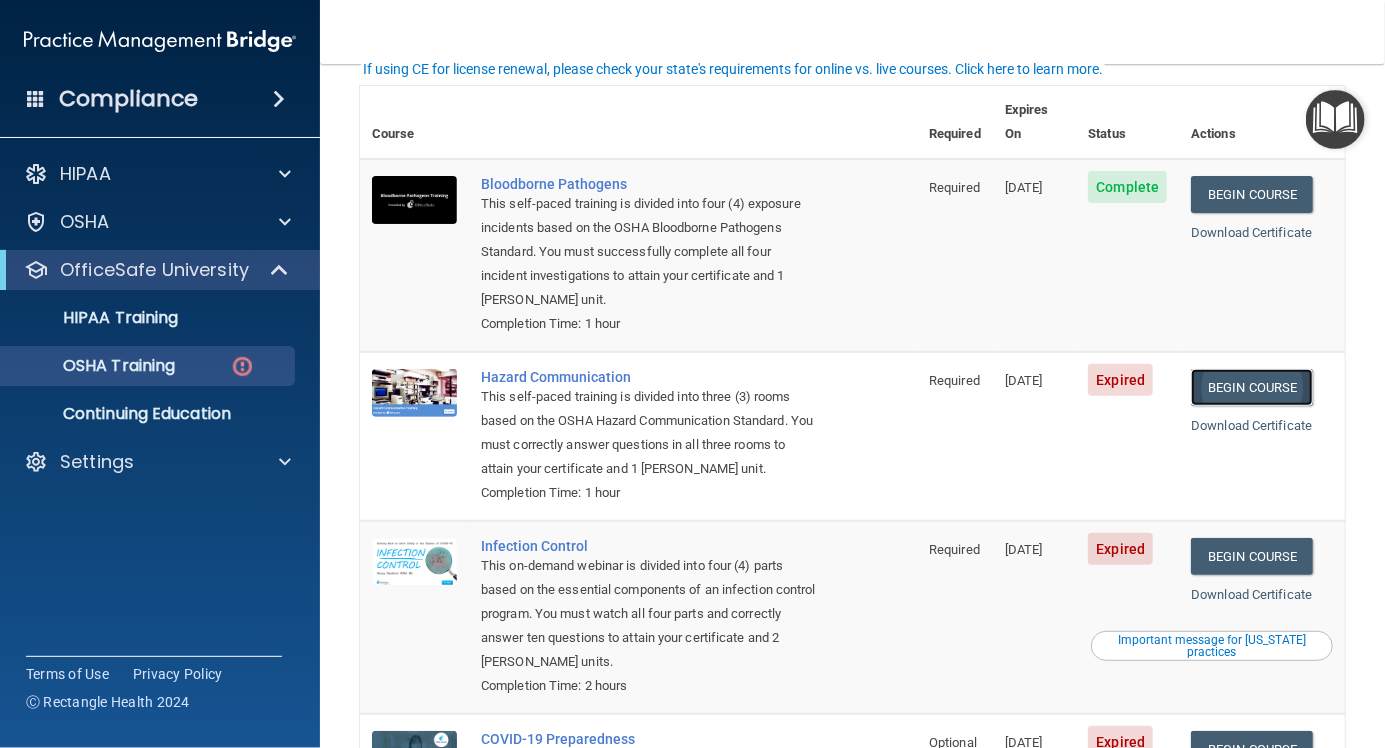 click on "Begin Course" at bounding box center (1252, 387) 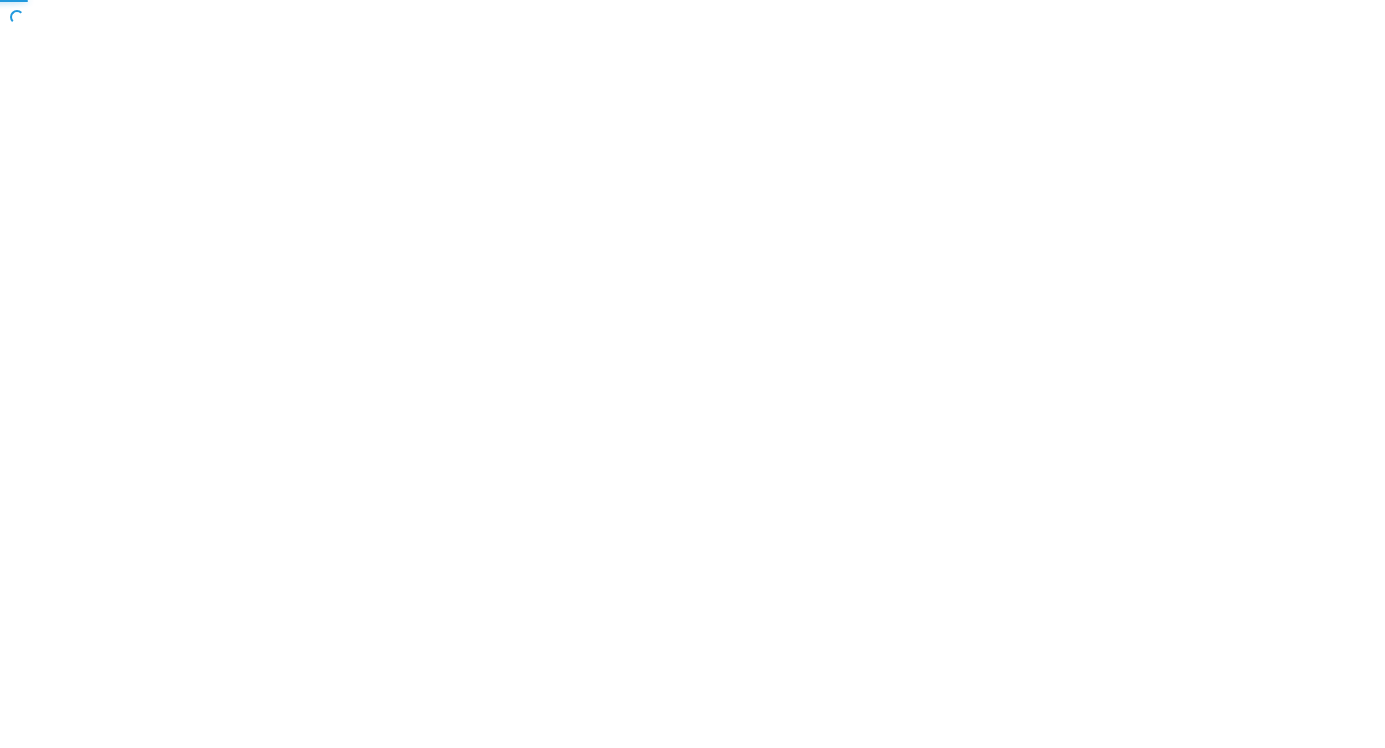 scroll, scrollTop: 0, scrollLeft: 0, axis: both 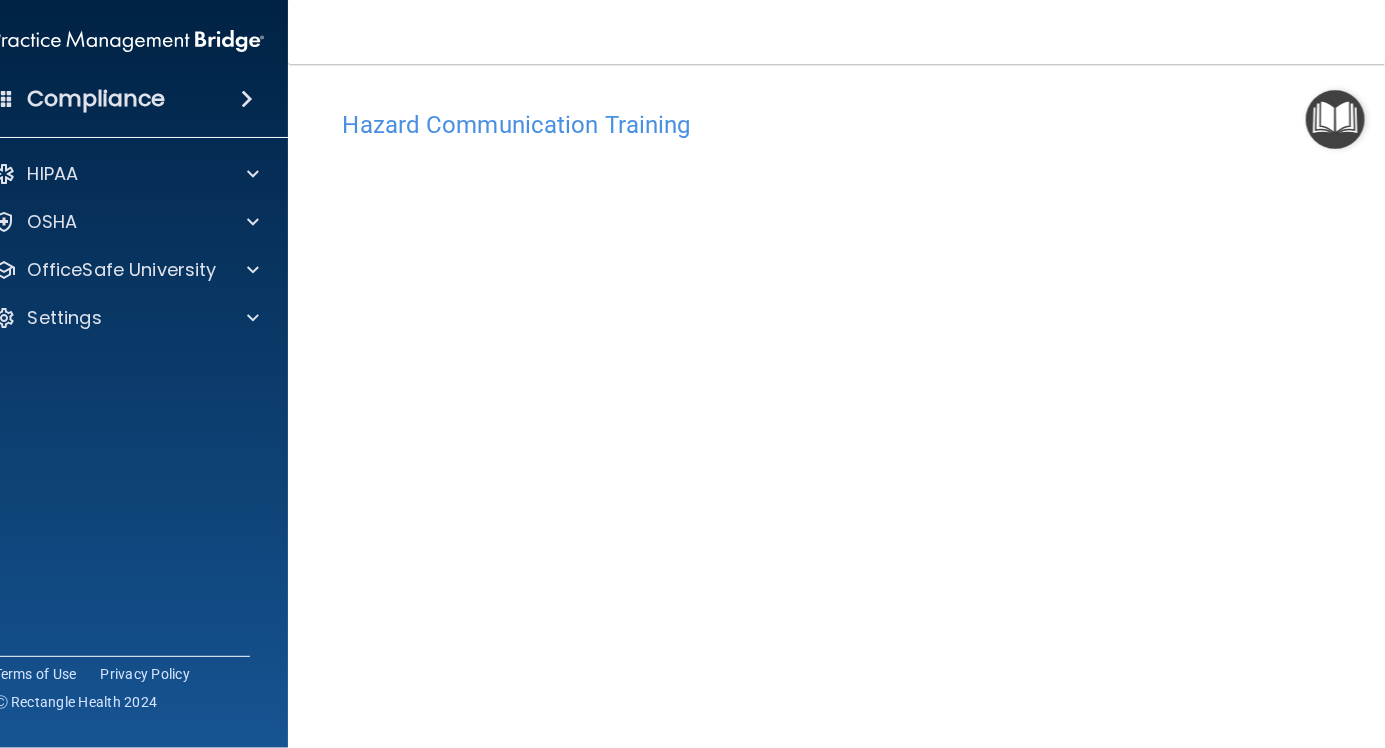 click at bounding box center (1335, 119) 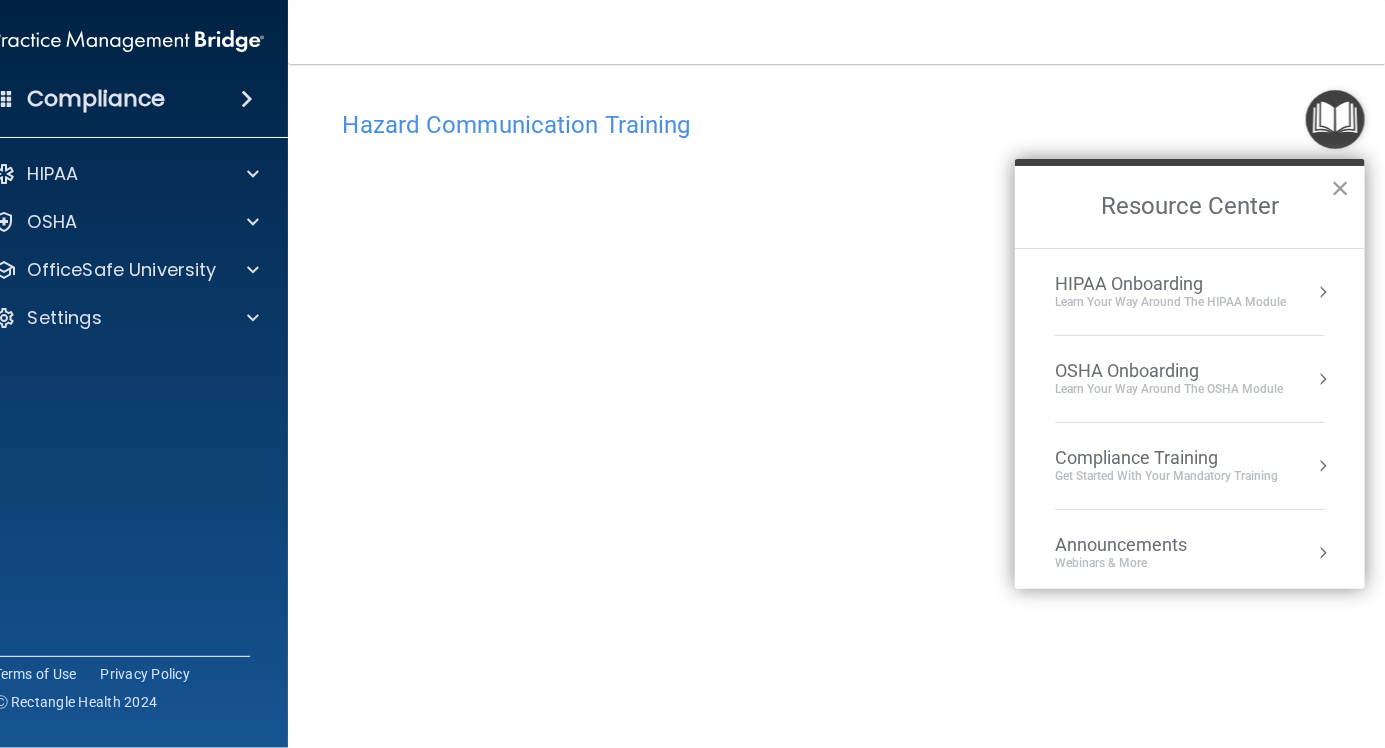 click on "×" at bounding box center [1340, 188] 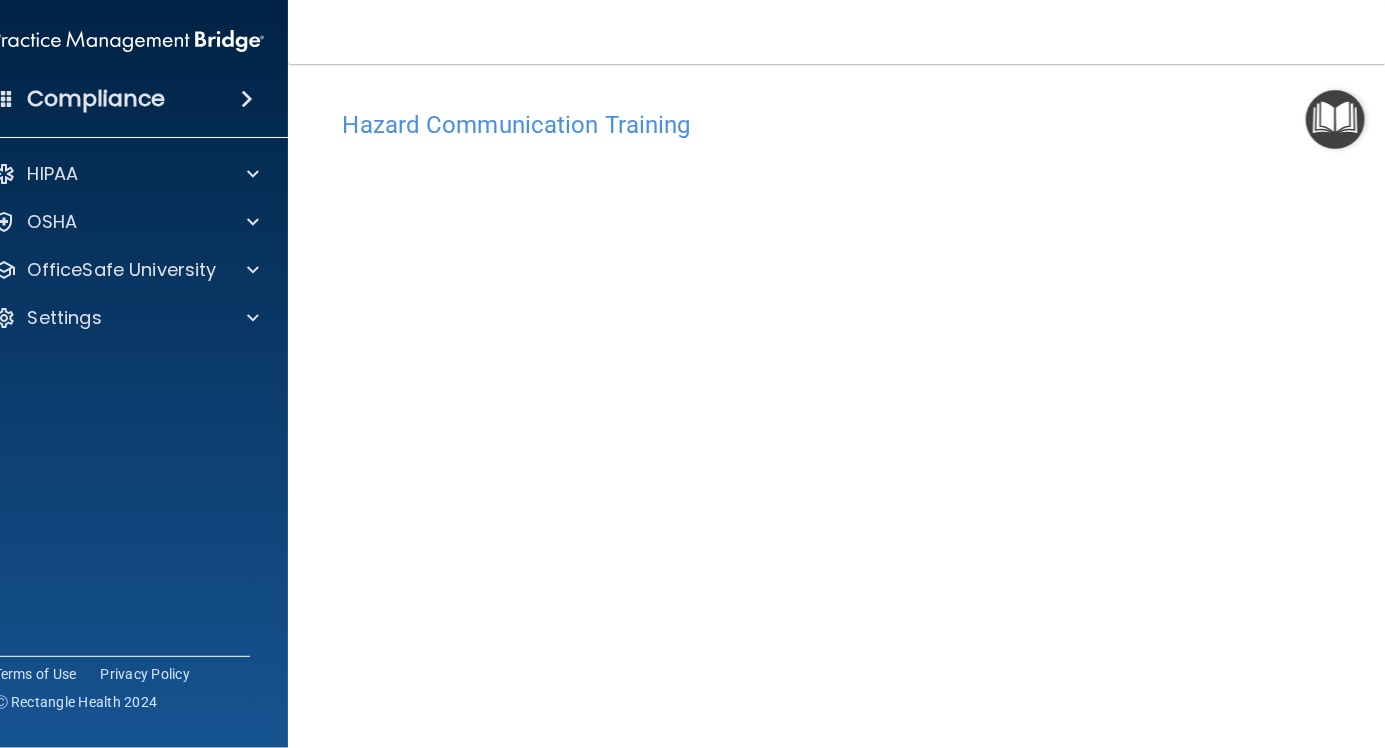 type 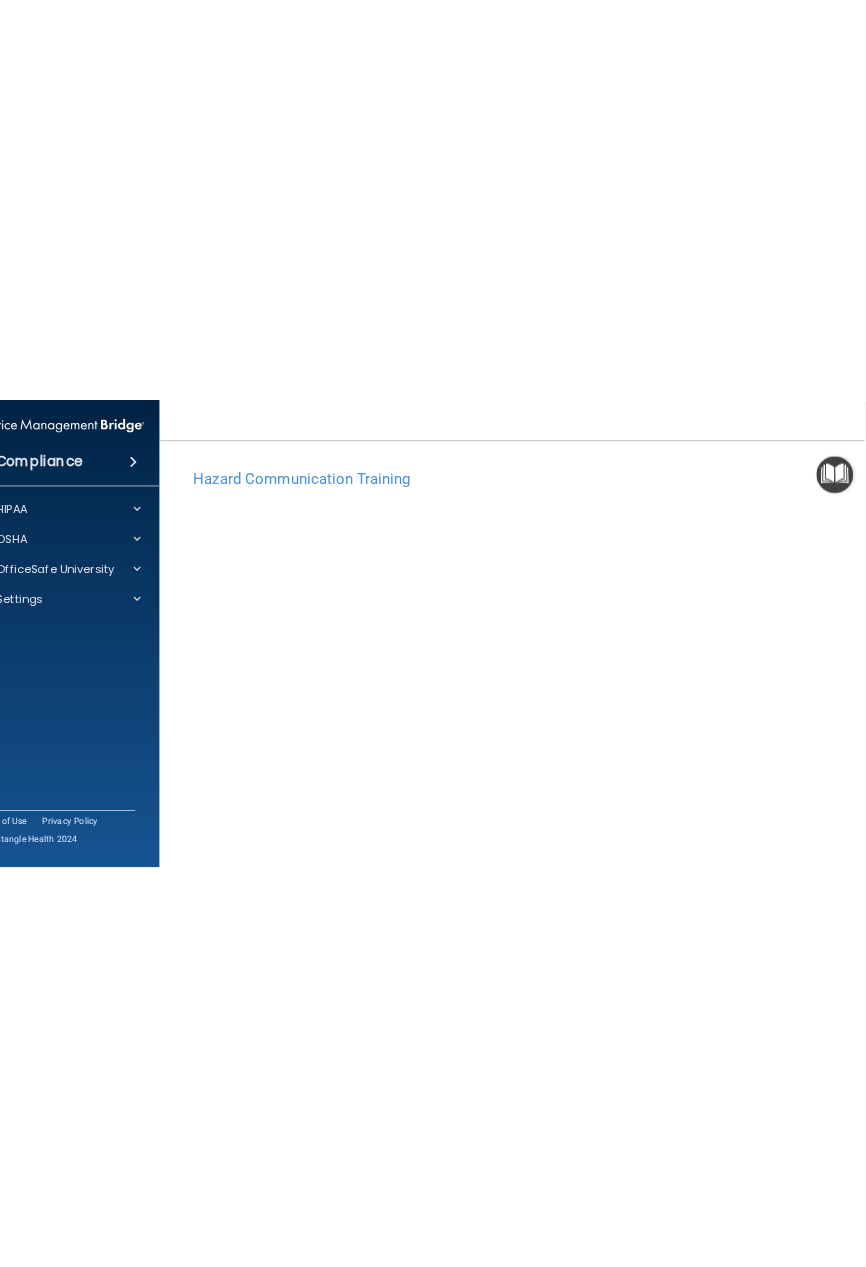 scroll, scrollTop: 0, scrollLeft: 32, axis: horizontal 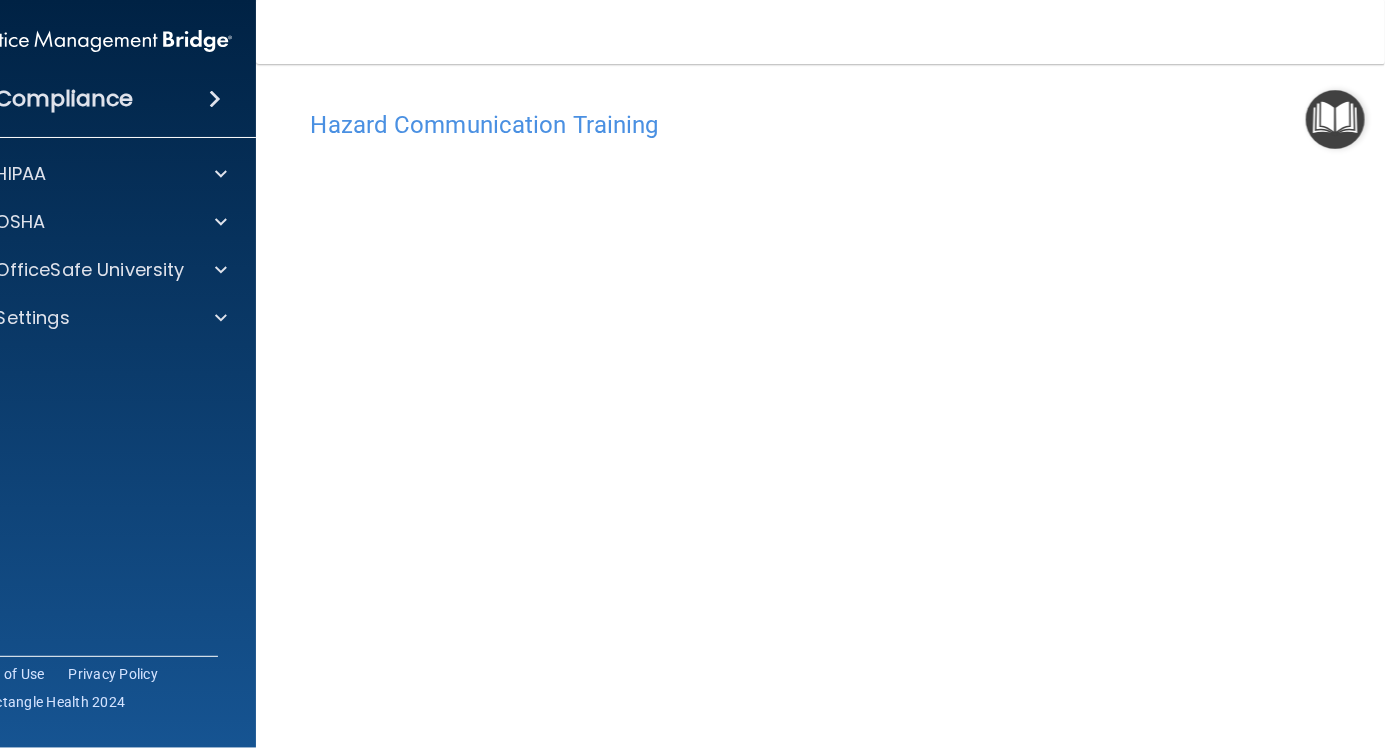 click on "Hazard Communication Training" at bounding box center (821, 125) 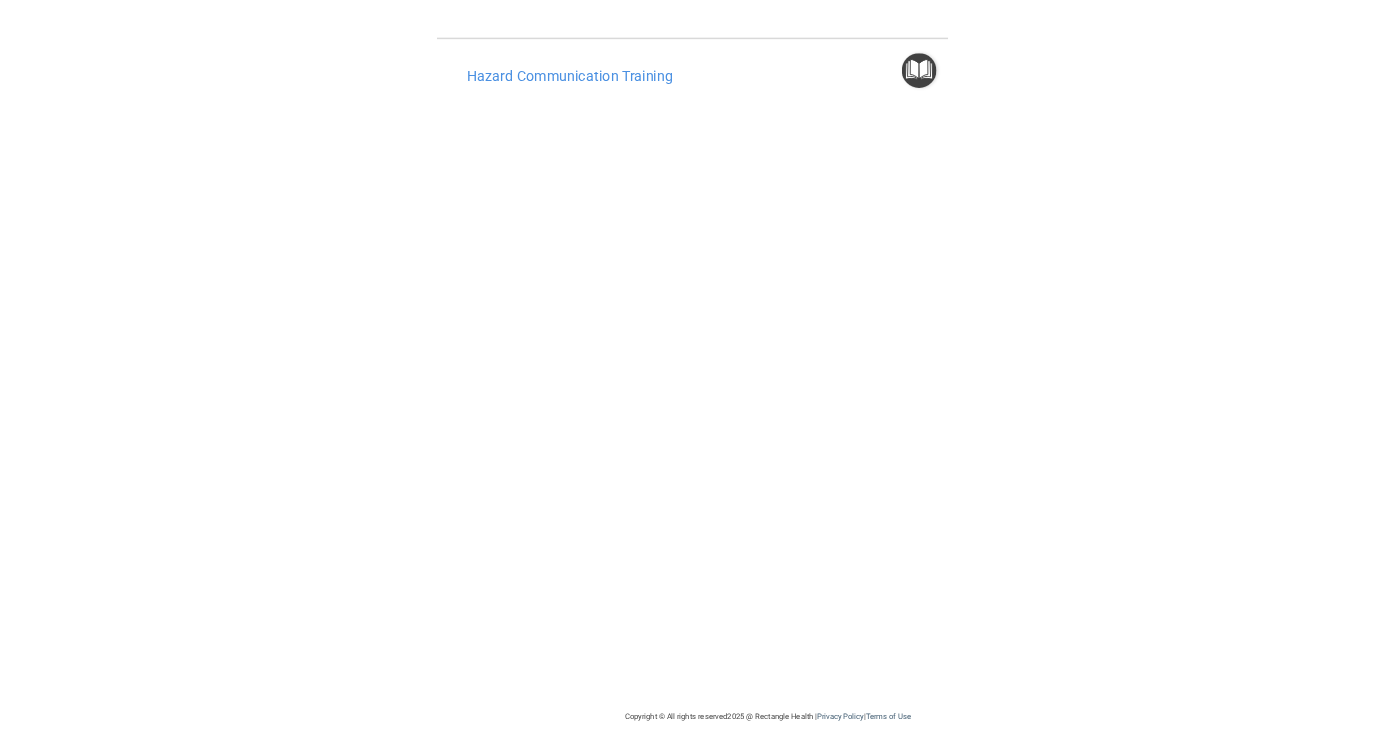 scroll, scrollTop: 0, scrollLeft: 0, axis: both 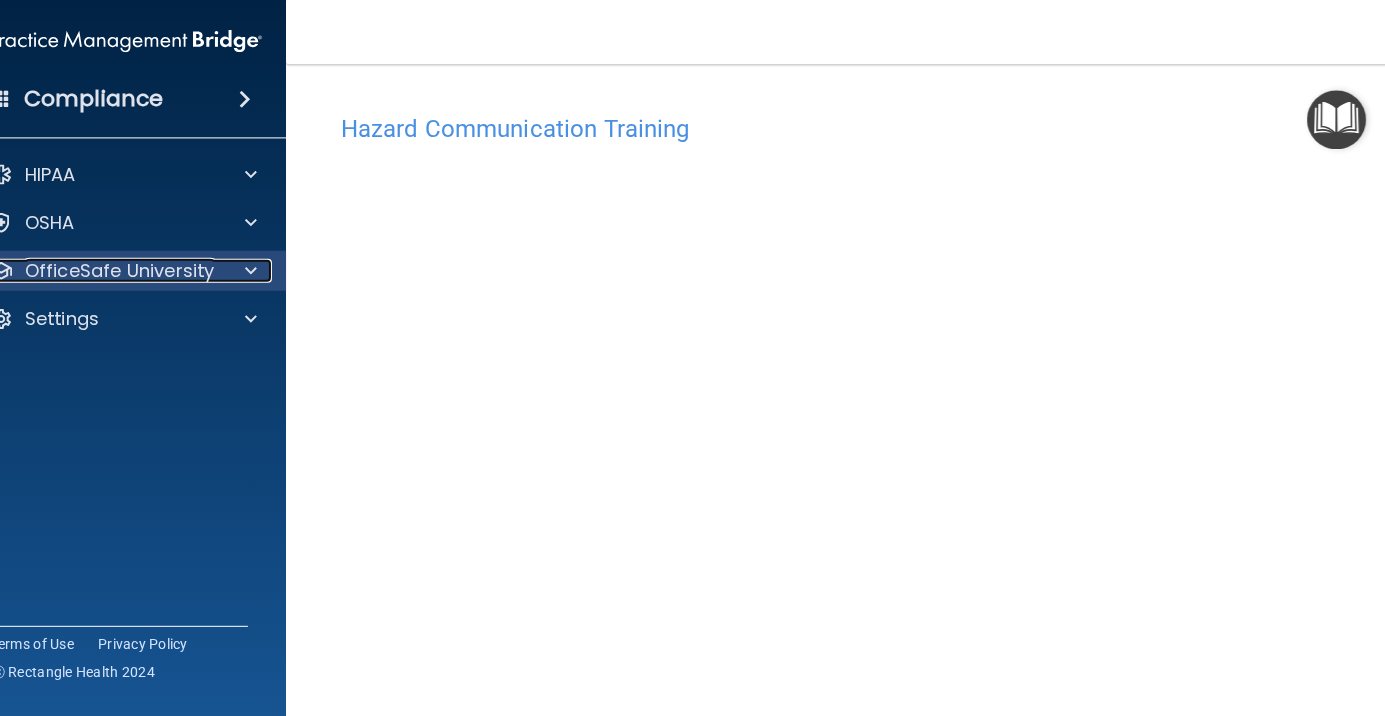 click at bounding box center (249, 270) 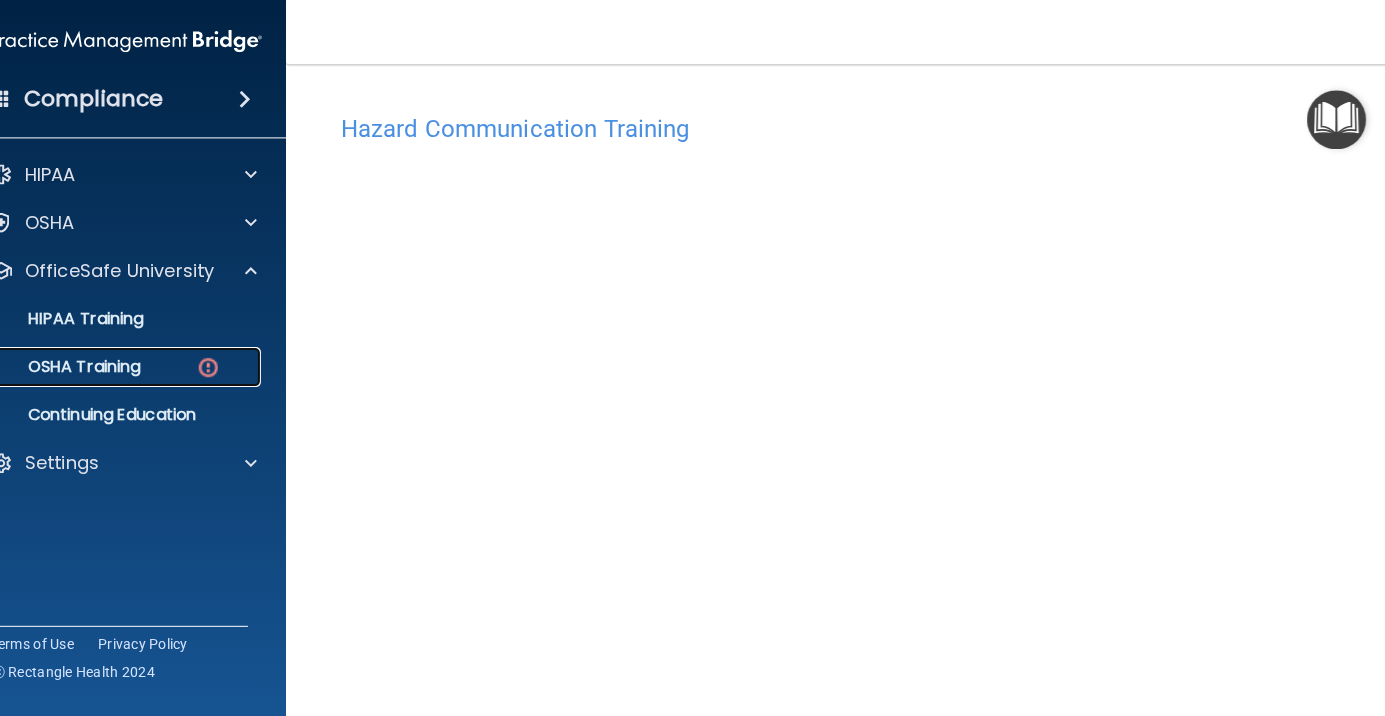 click on "OSHA Training" at bounding box center (62, 366) 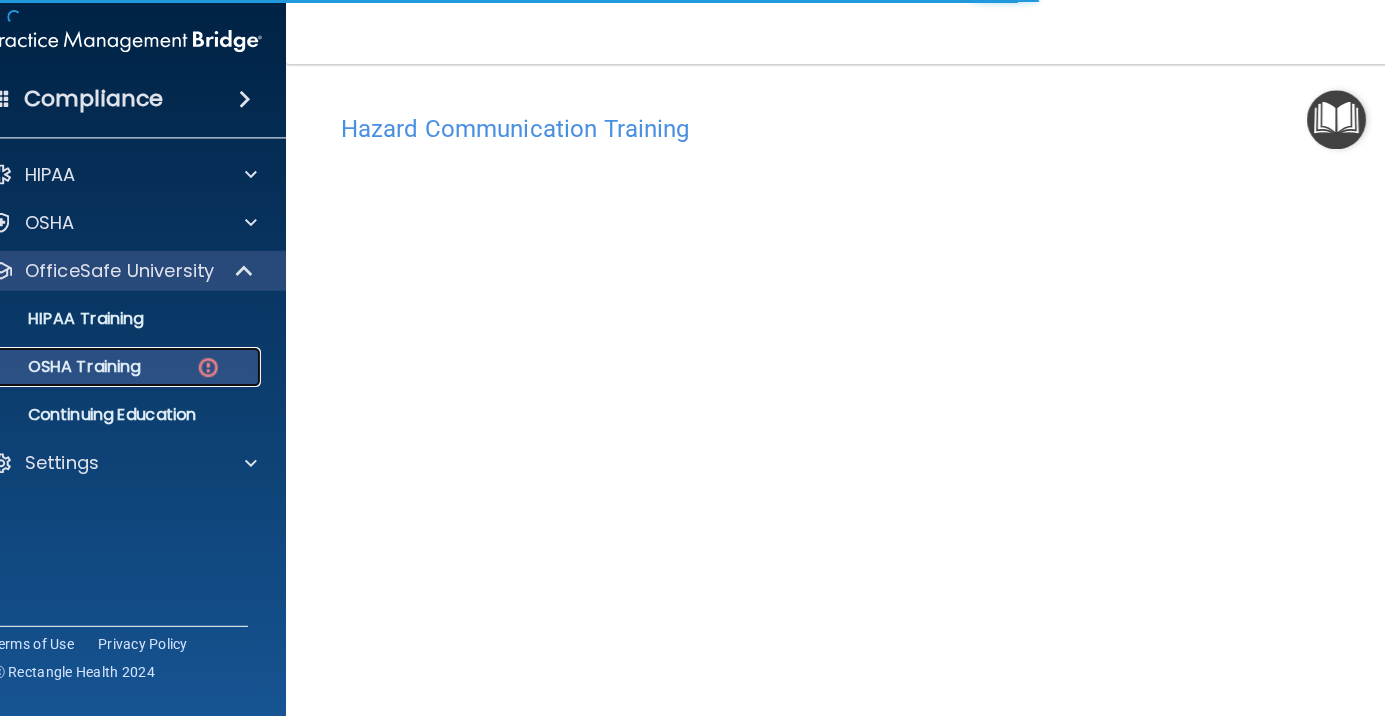 click on "OSHA Training" at bounding box center (117, 366) 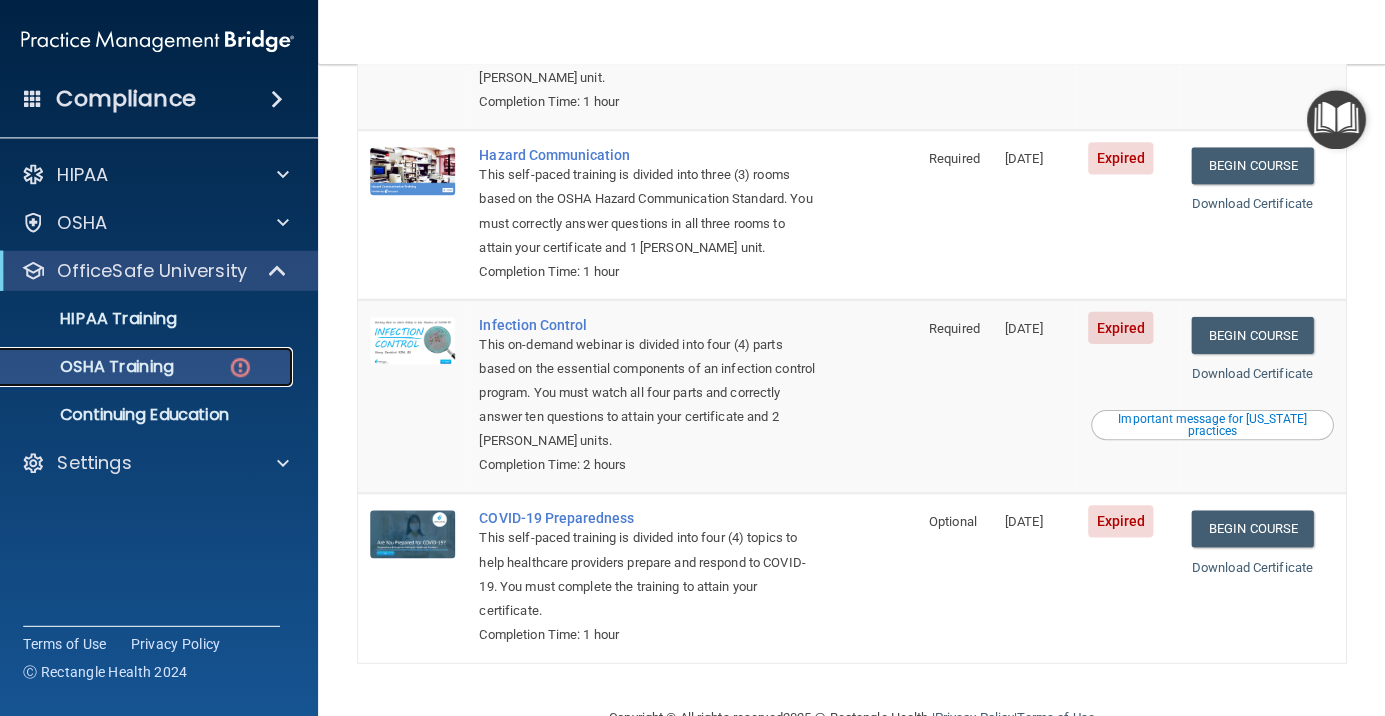 scroll, scrollTop: 368, scrollLeft: 0, axis: vertical 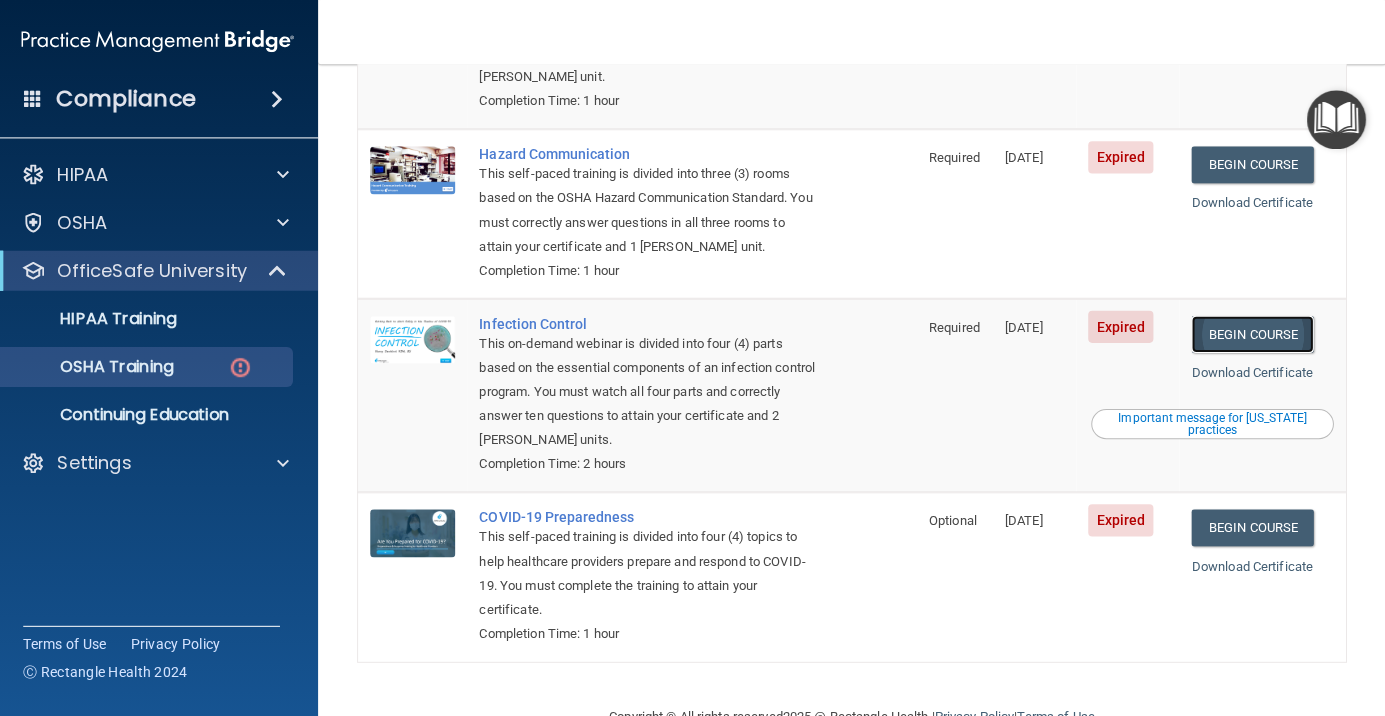 click on "Begin Course" at bounding box center [1252, 333] 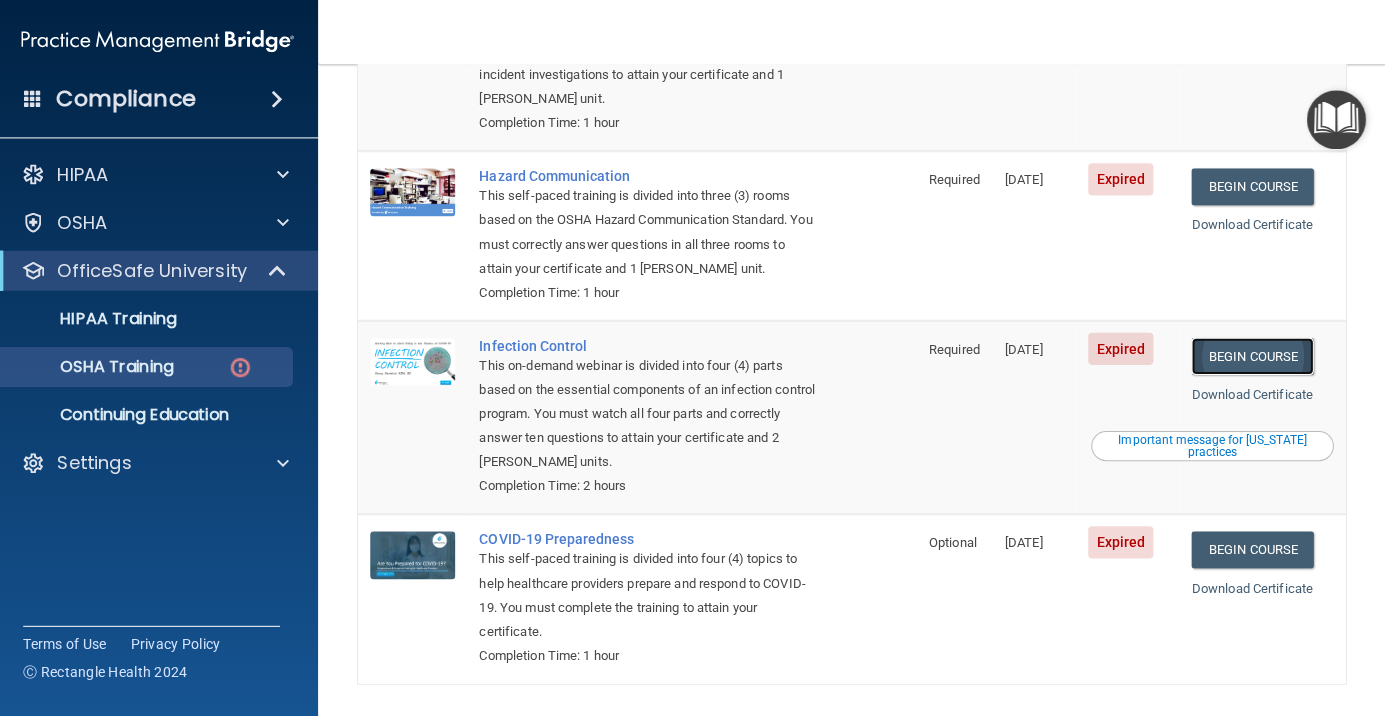 scroll, scrollTop: 392, scrollLeft: 0, axis: vertical 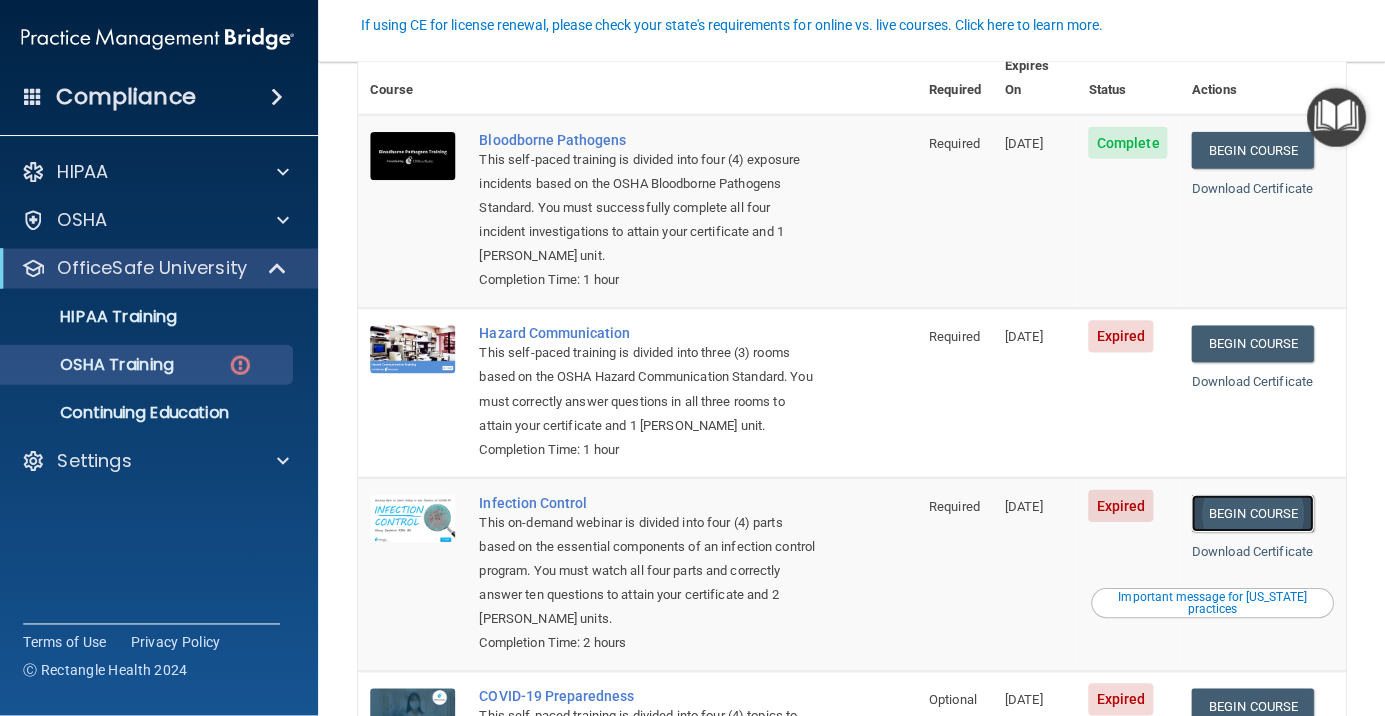click on "Begin Course" at bounding box center (1252, 514) 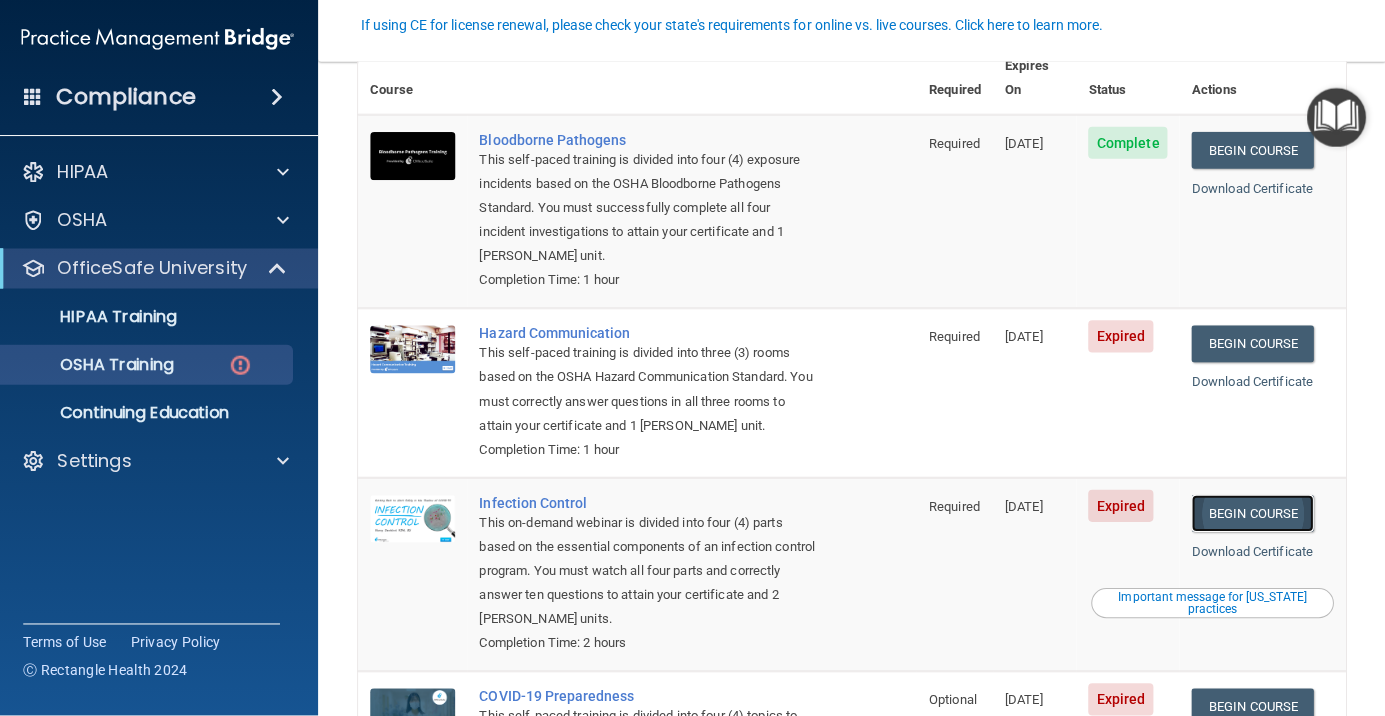 scroll, scrollTop: 0, scrollLeft: 0, axis: both 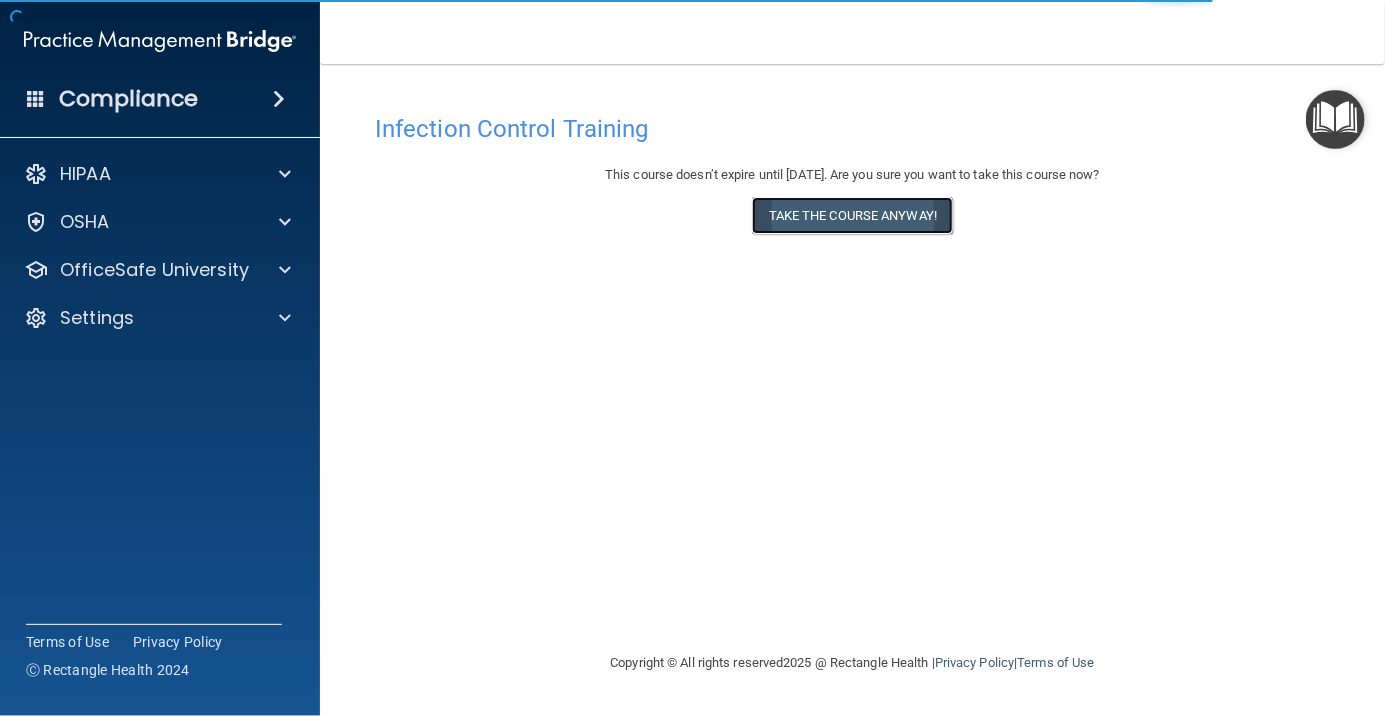 click on "Take the course anyway!" at bounding box center [852, 215] 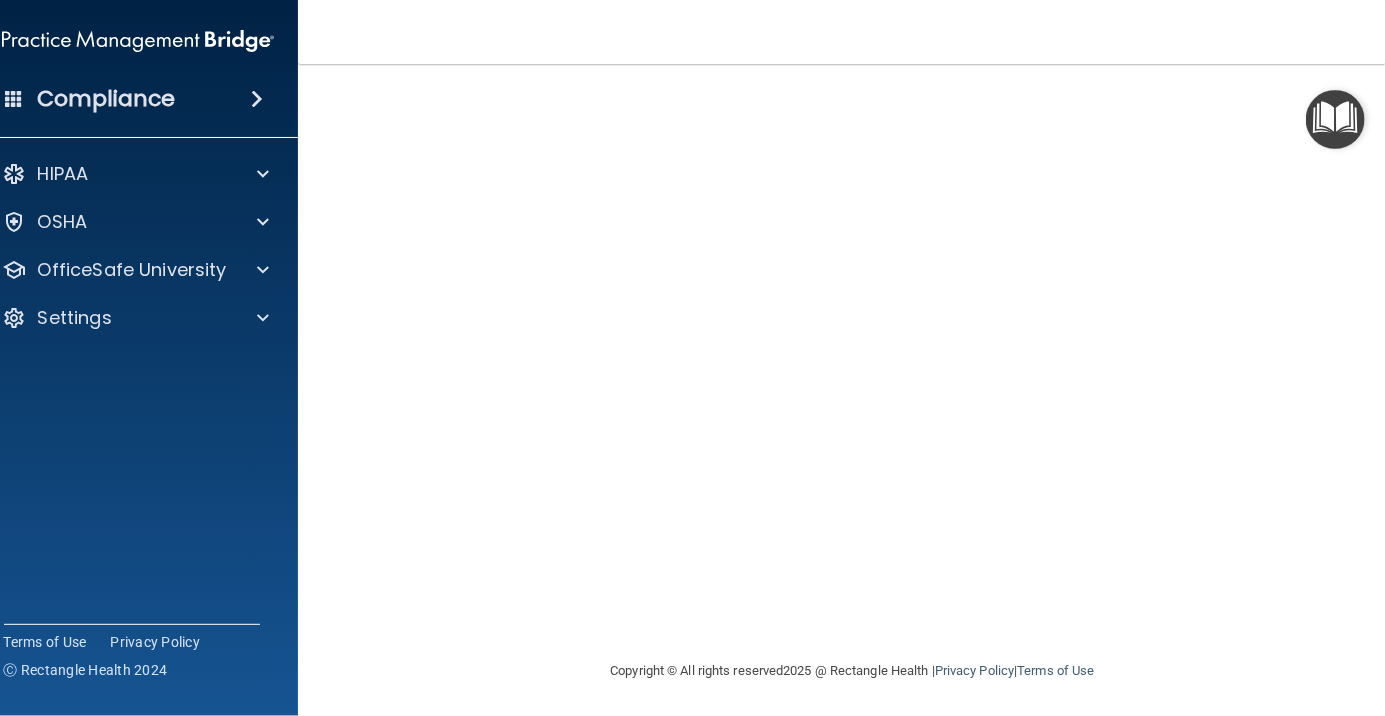 scroll, scrollTop: 140, scrollLeft: 0, axis: vertical 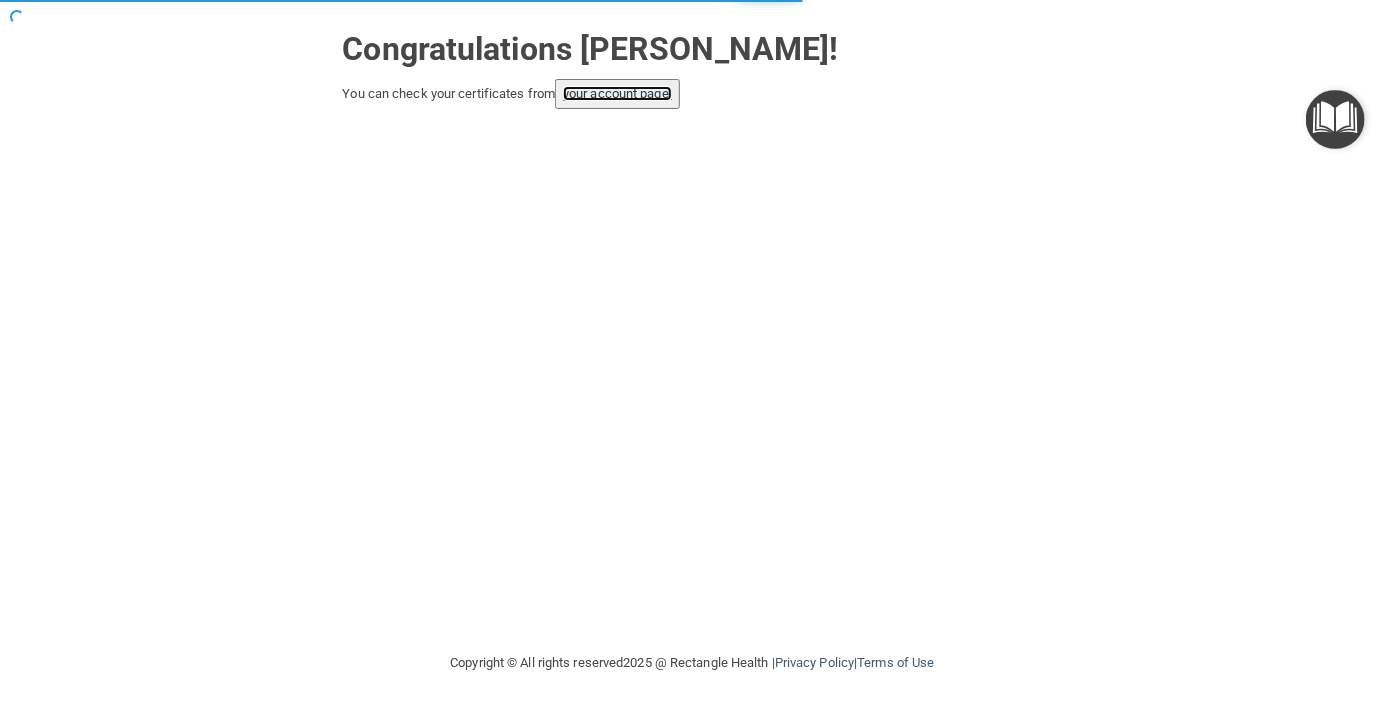 click on "your account page!" at bounding box center (617, 93) 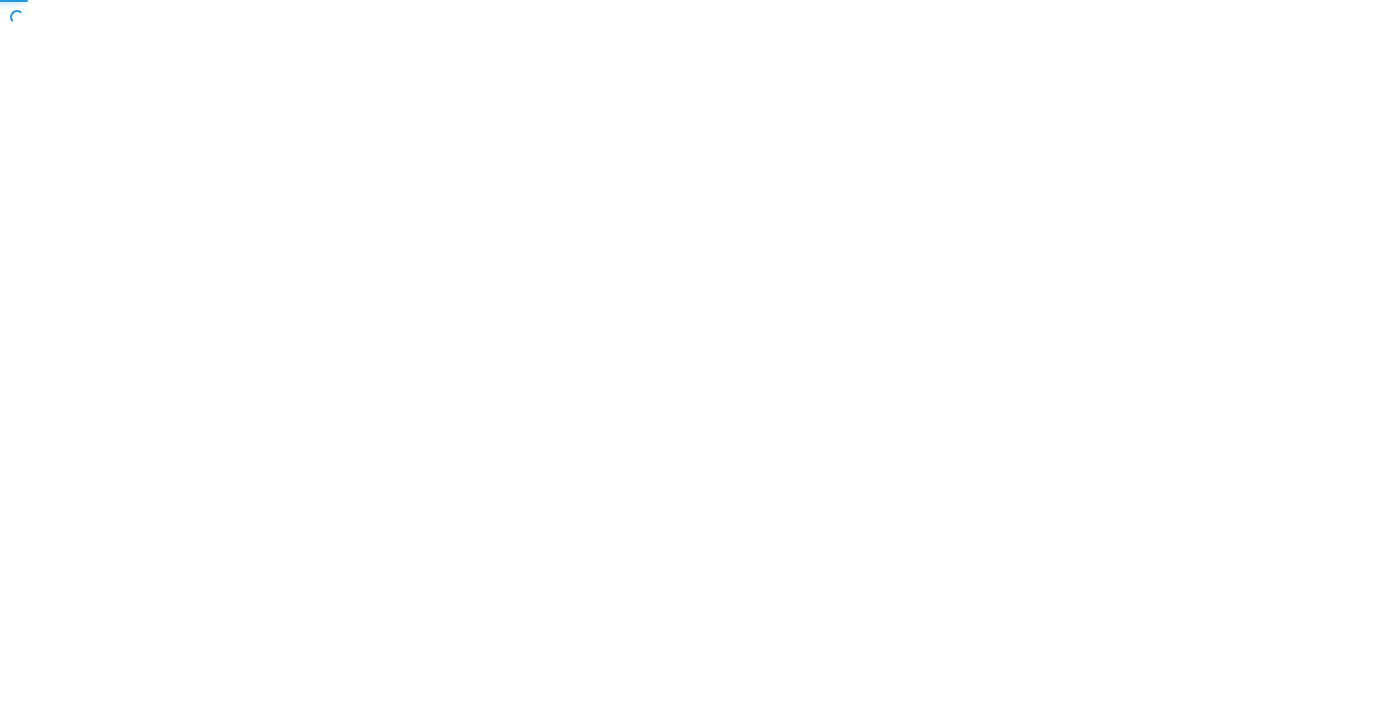 scroll, scrollTop: 0, scrollLeft: 0, axis: both 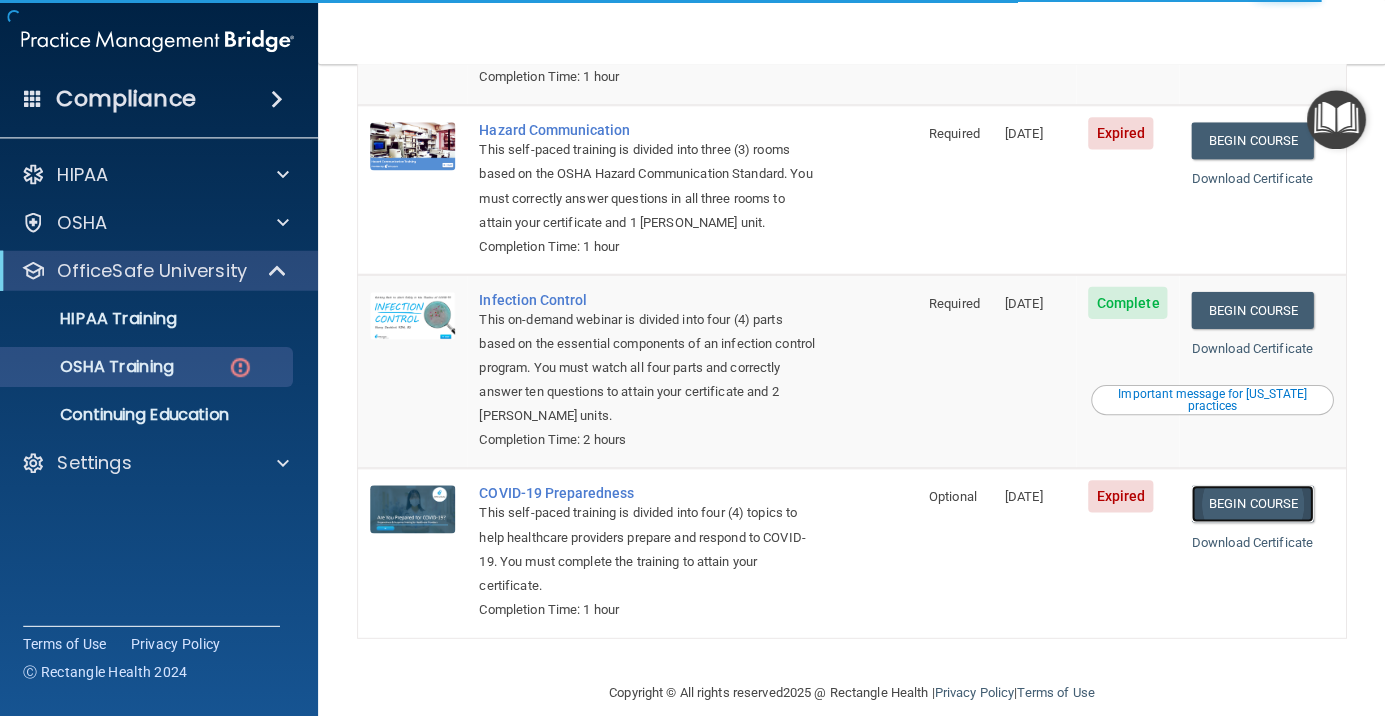 click on "Begin Course" at bounding box center [1252, 502] 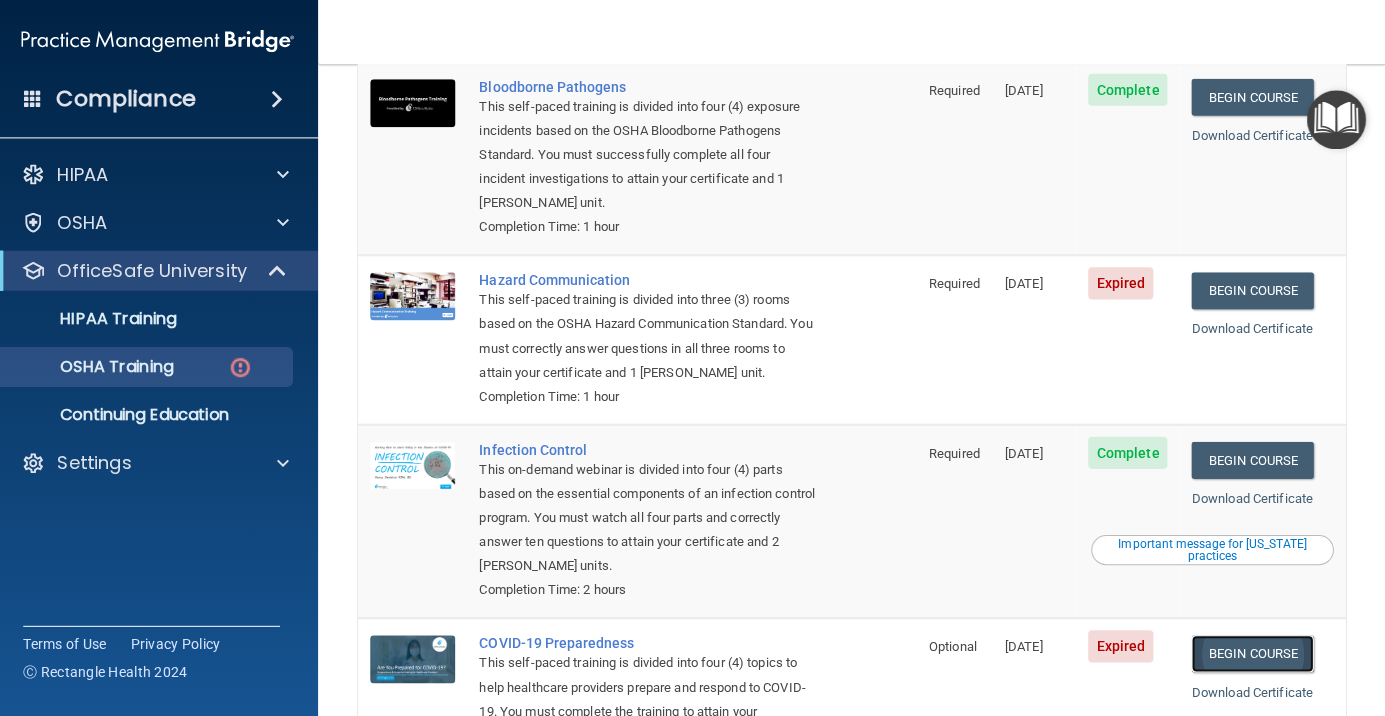 scroll, scrollTop: 392, scrollLeft: 0, axis: vertical 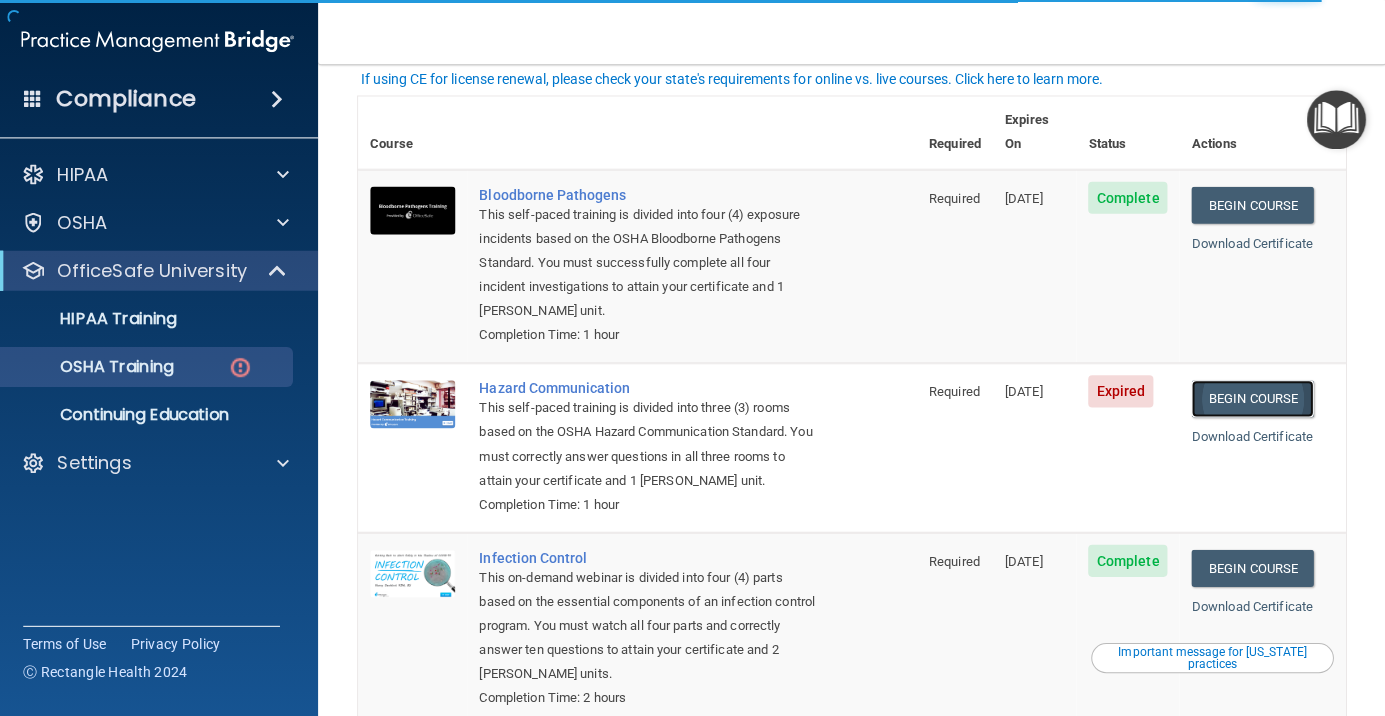 click on "Begin Course" at bounding box center [1252, 397] 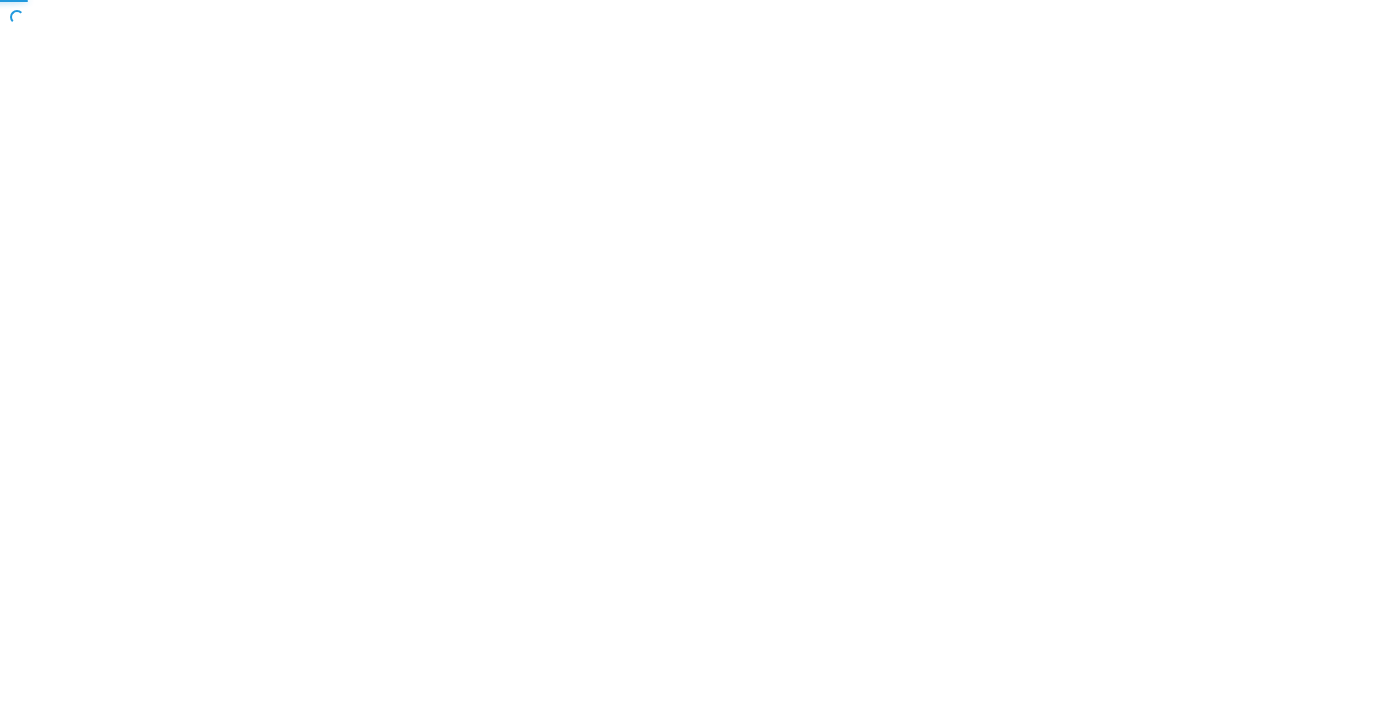 scroll, scrollTop: 0, scrollLeft: 0, axis: both 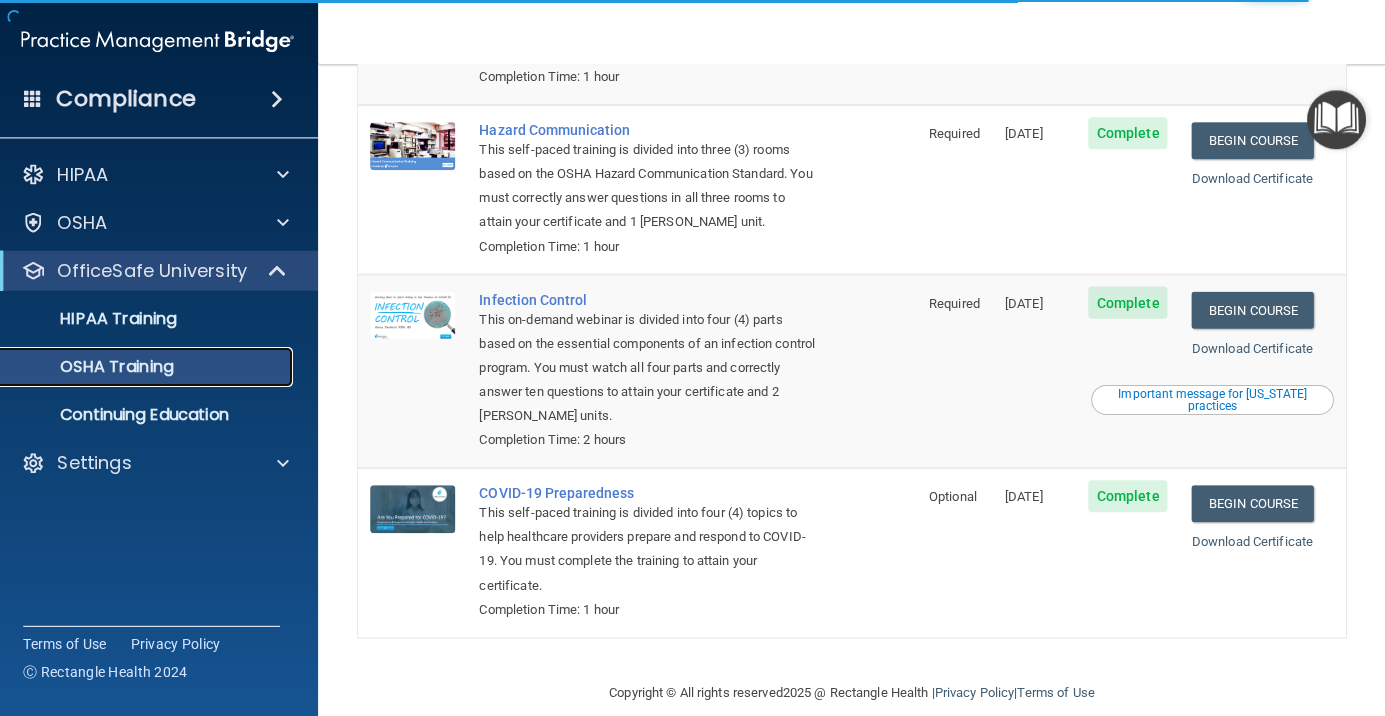 click on "OSHA Training" at bounding box center (149, 366) 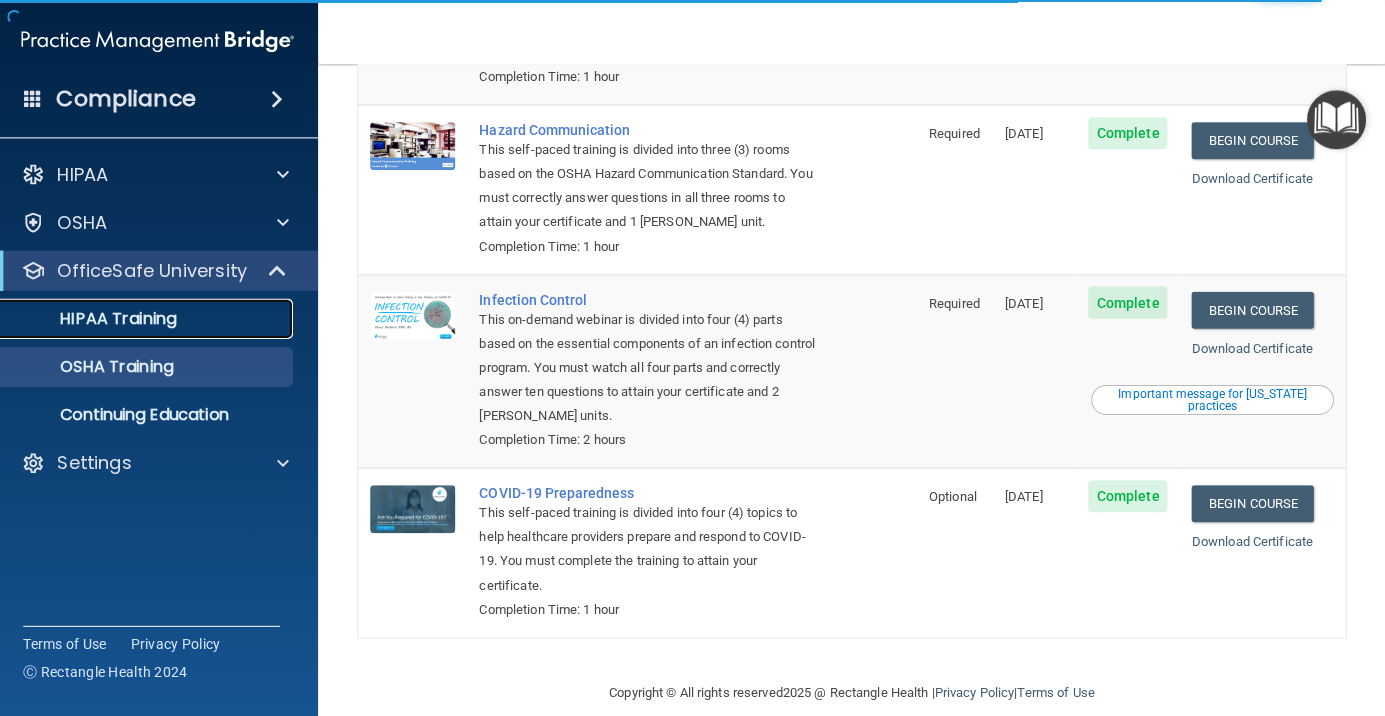click on "HIPAA Training" at bounding box center [95, 318] 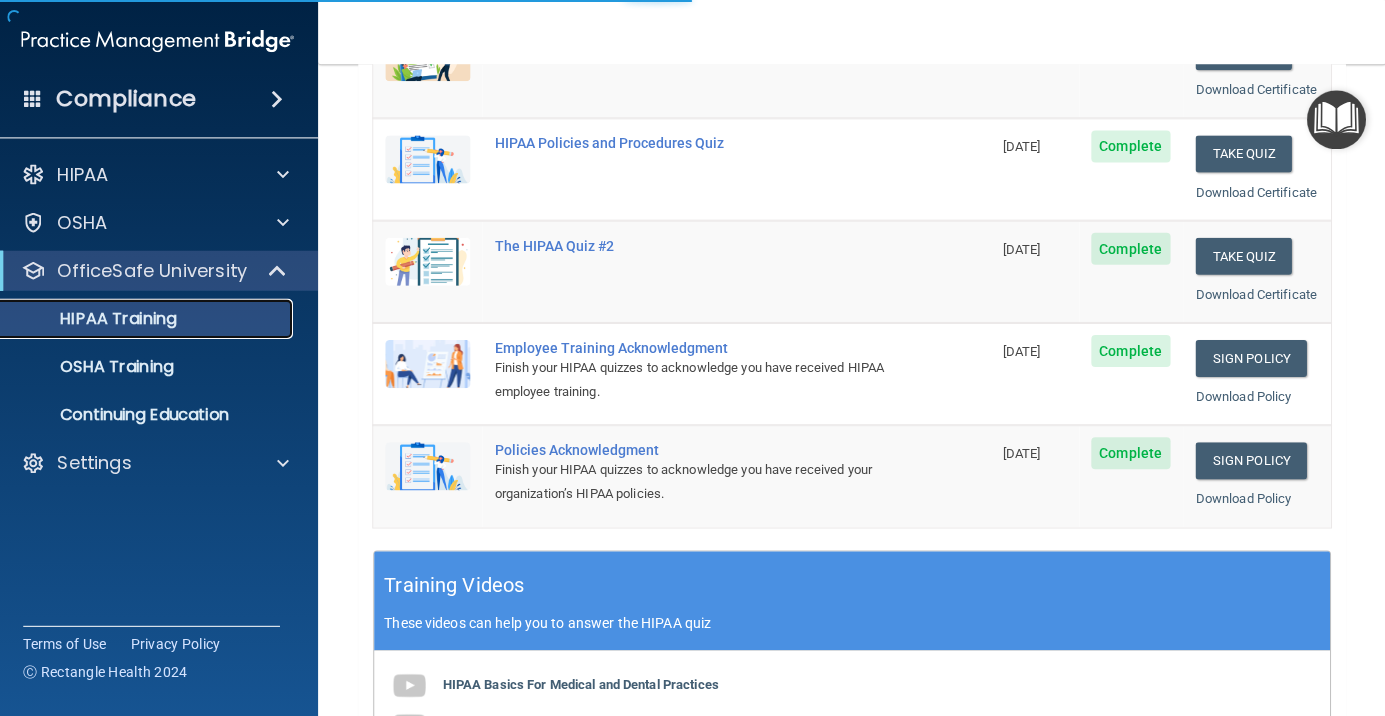 scroll, scrollTop: 788, scrollLeft: 0, axis: vertical 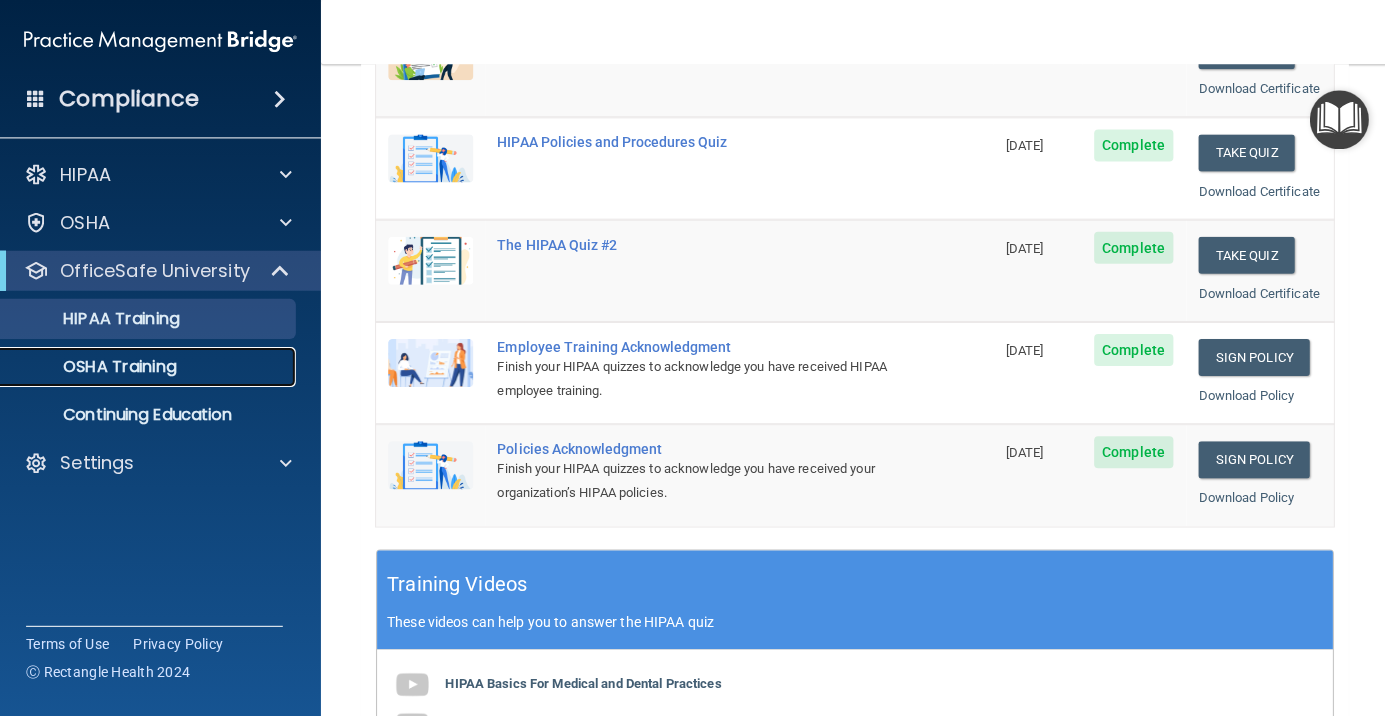 click on "OSHA Training" at bounding box center [94, 366] 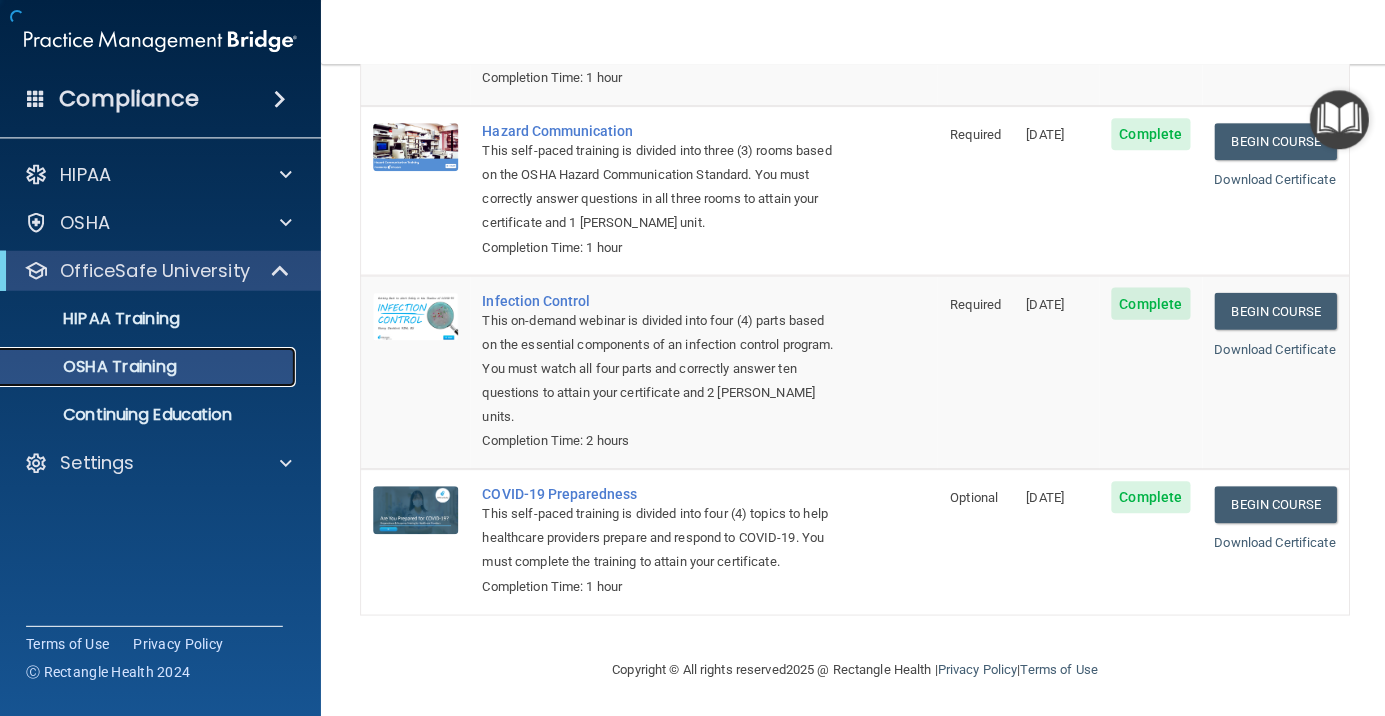 scroll, scrollTop: 336, scrollLeft: 0, axis: vertical 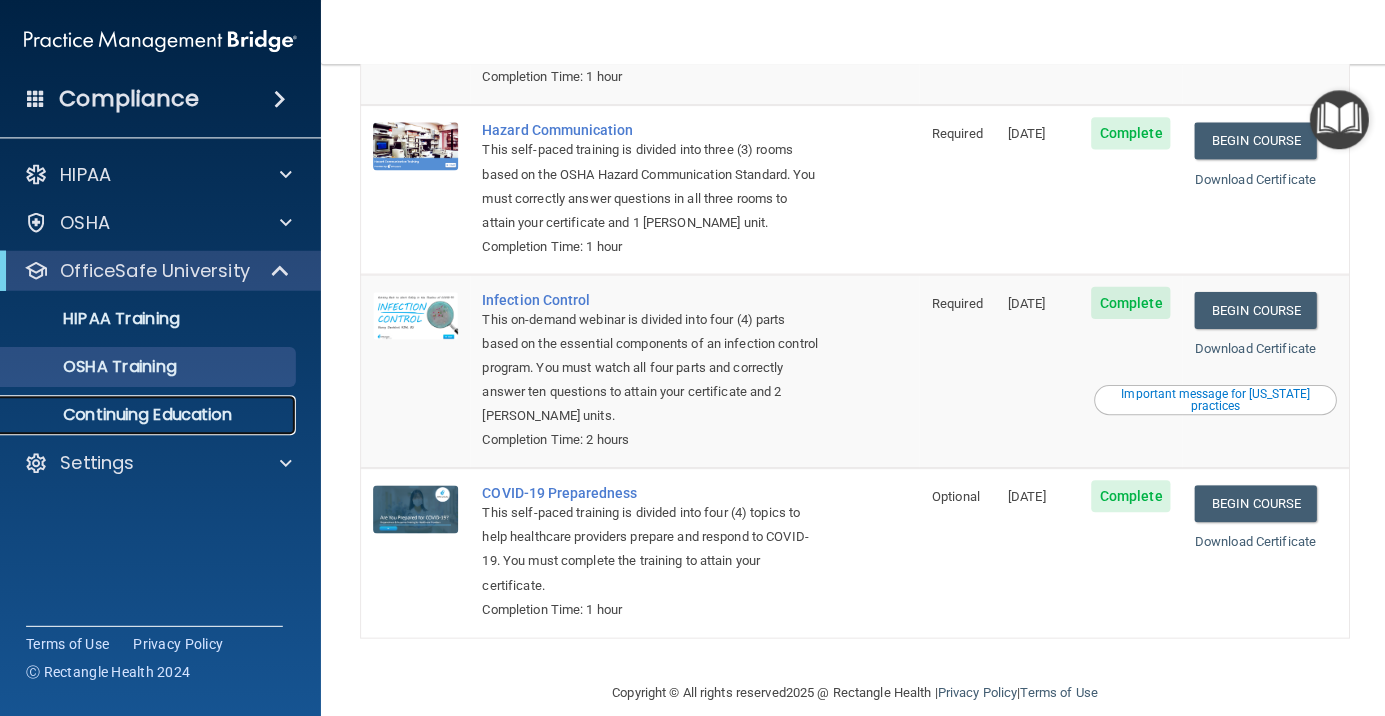 click on "Continuing Education" at bounding box center [149, 414] 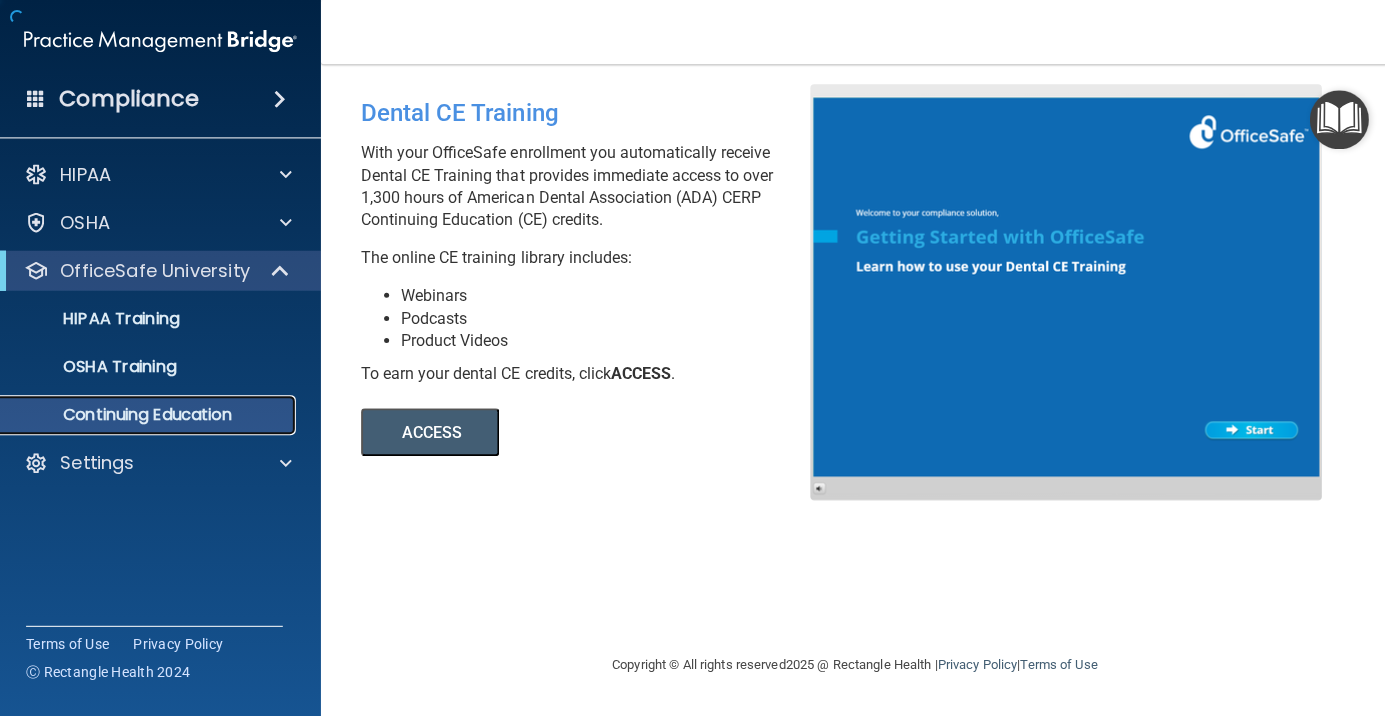scroll, scrollTop: 0, scrollLeft: 0, axis: both 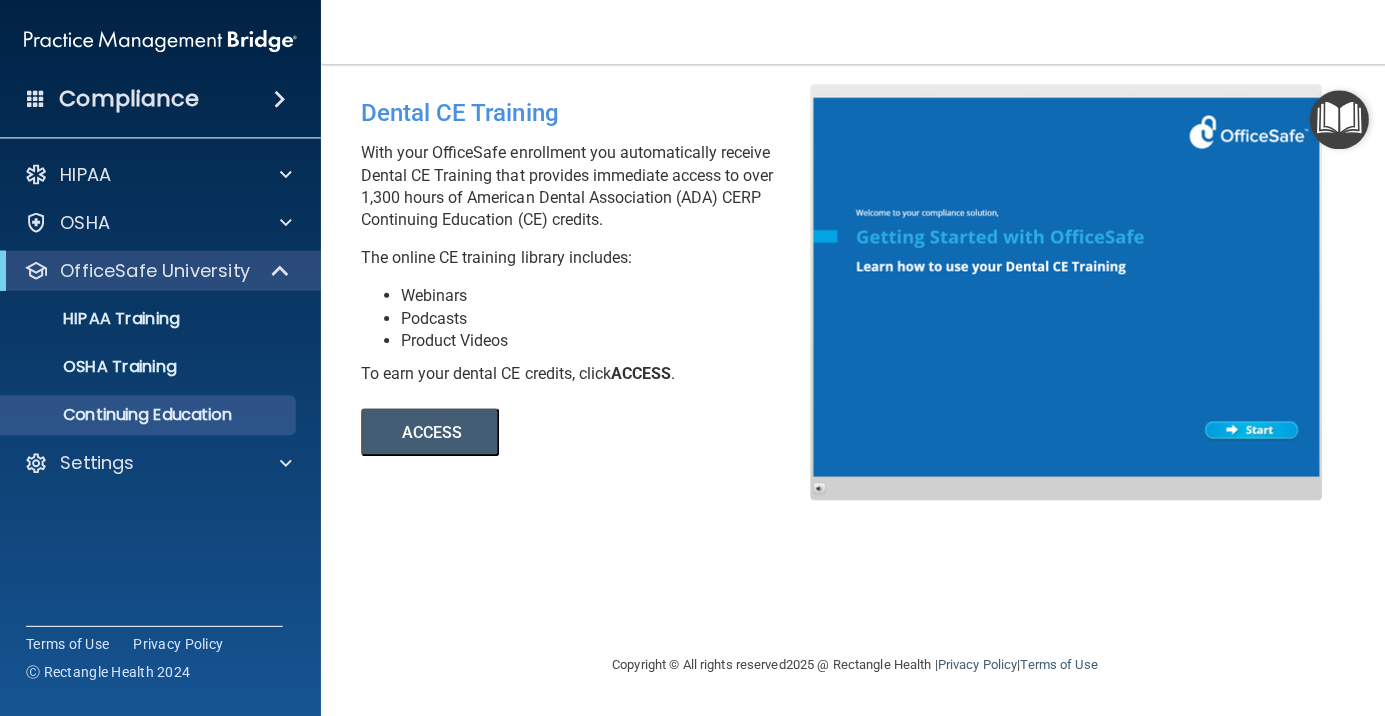 click on "ACCESS" at bounding box center (429, 431) 